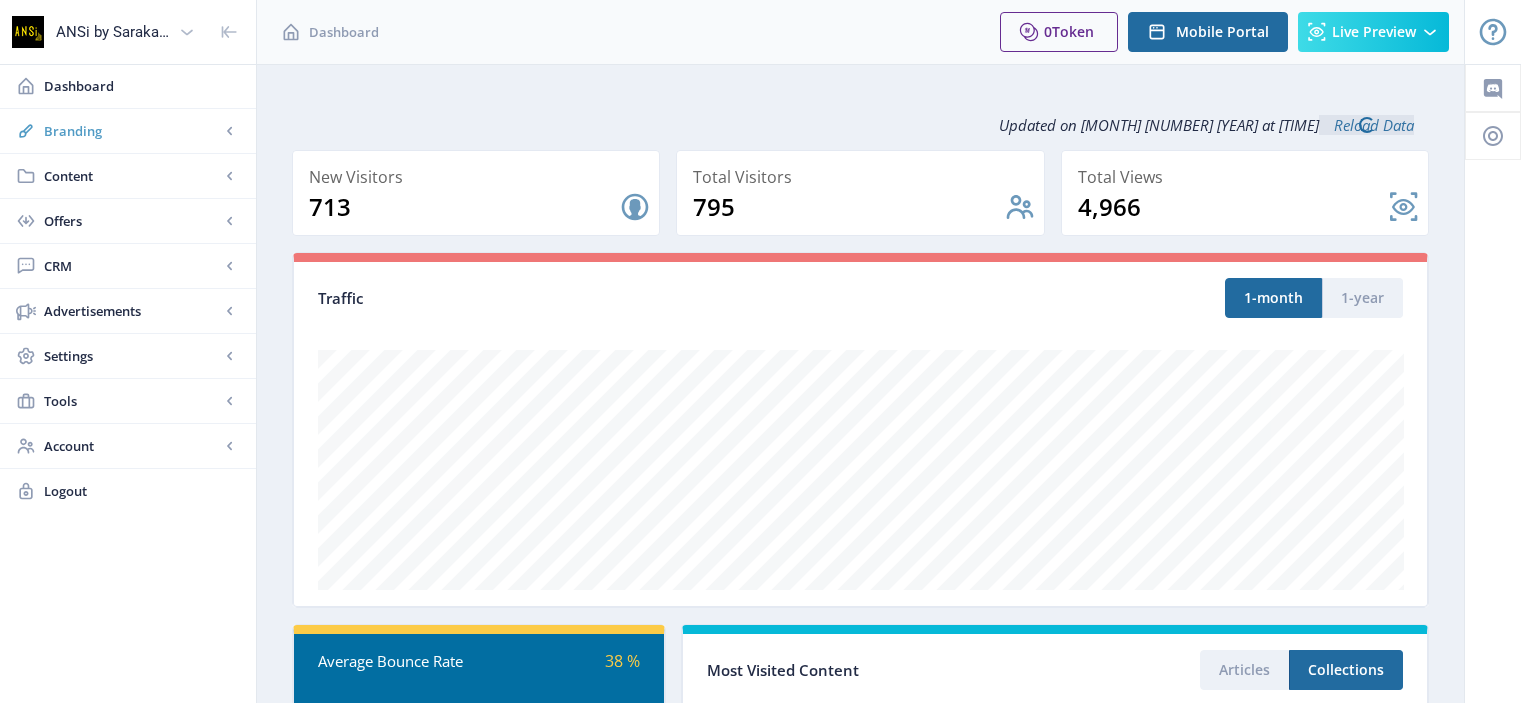 scroll, scrollTop: 0, scrollLeft: 0, axis: both 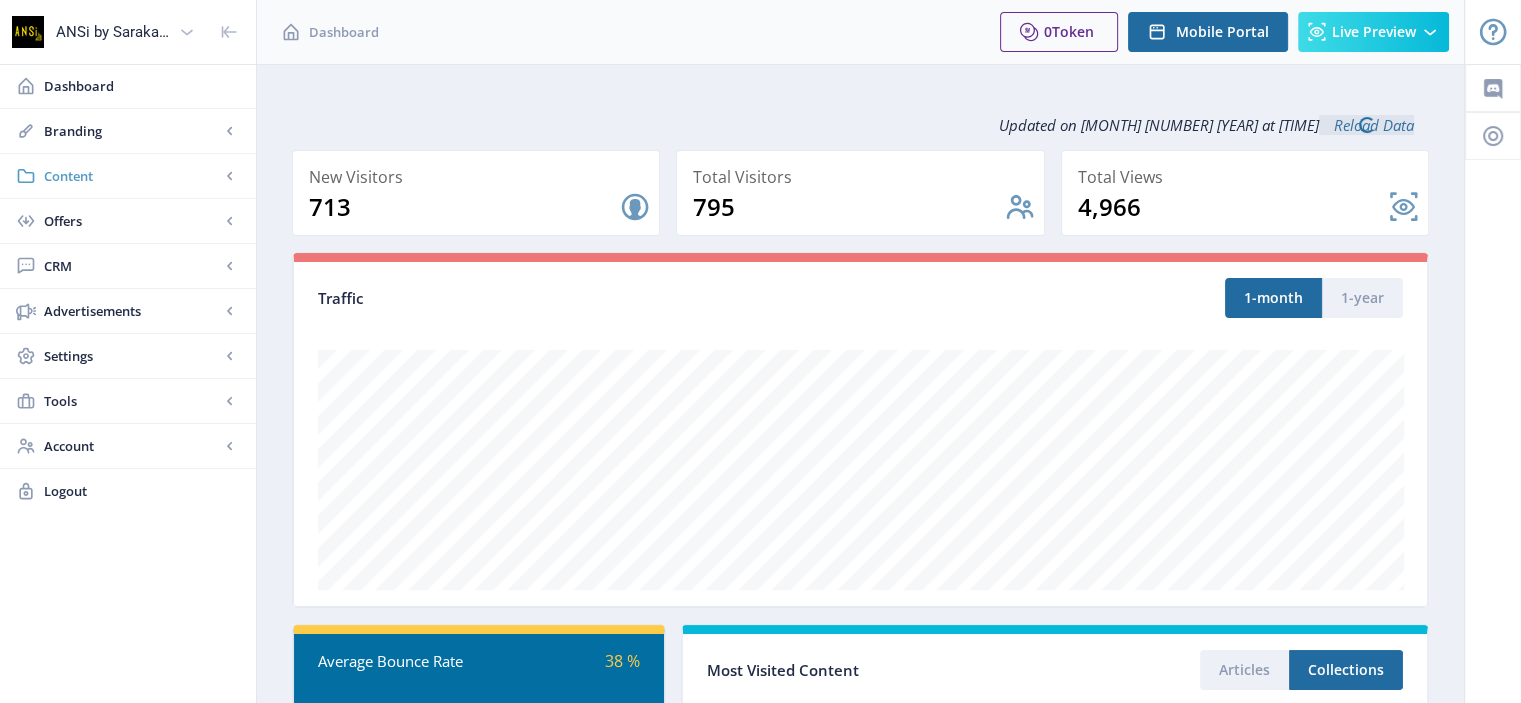 click on "Content" at bounding box center (132, 176) 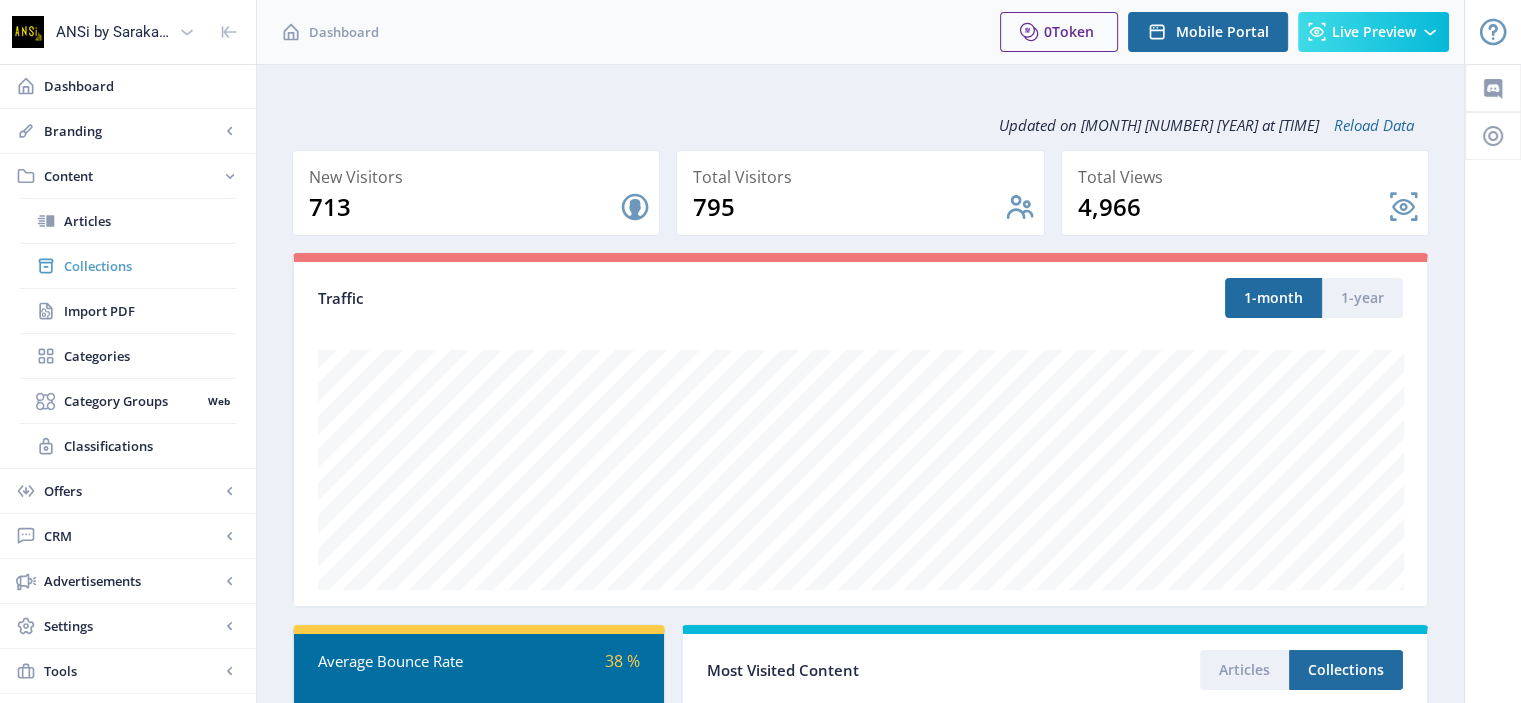 click on "Collections" at bounding box center [150, 266] 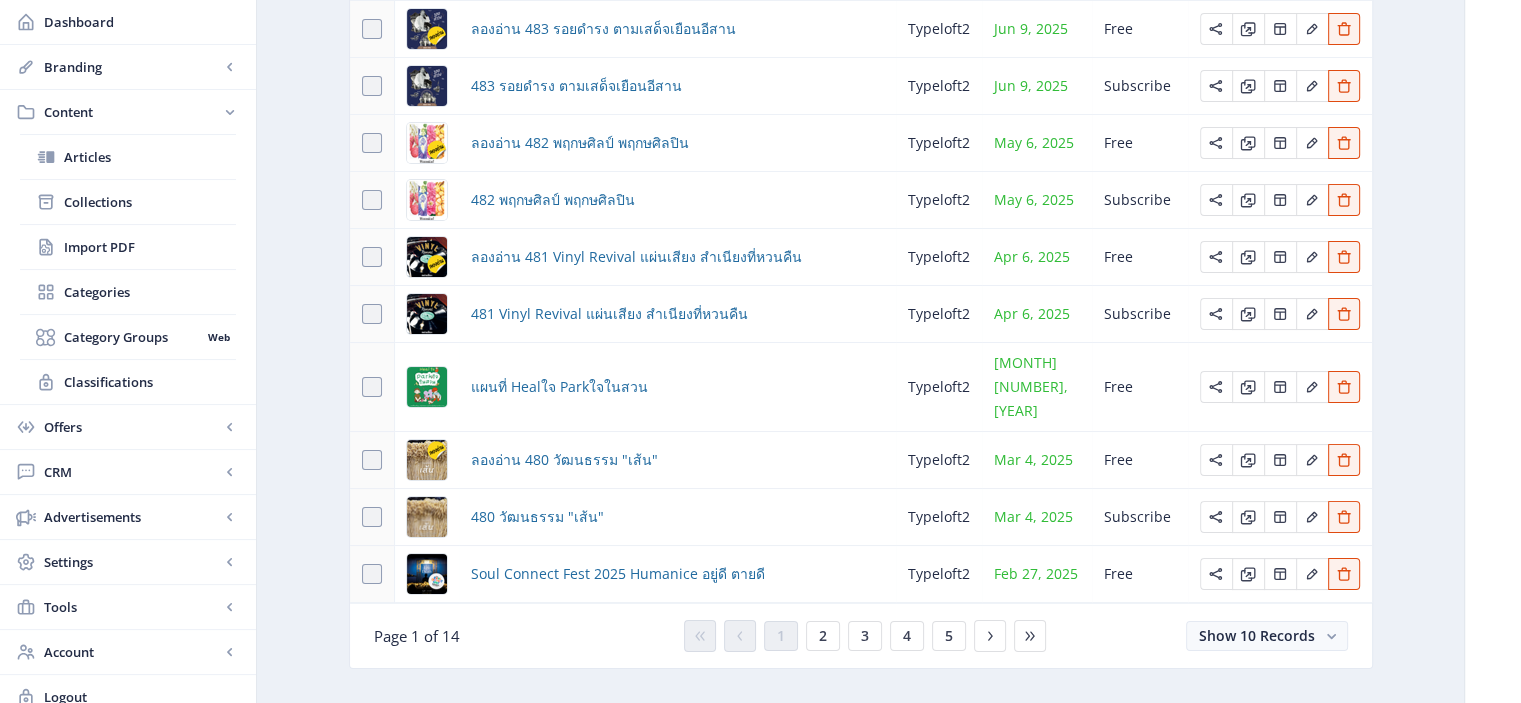 scroll, scrollTop: 266, scrollLeft: 0, axis: vertical 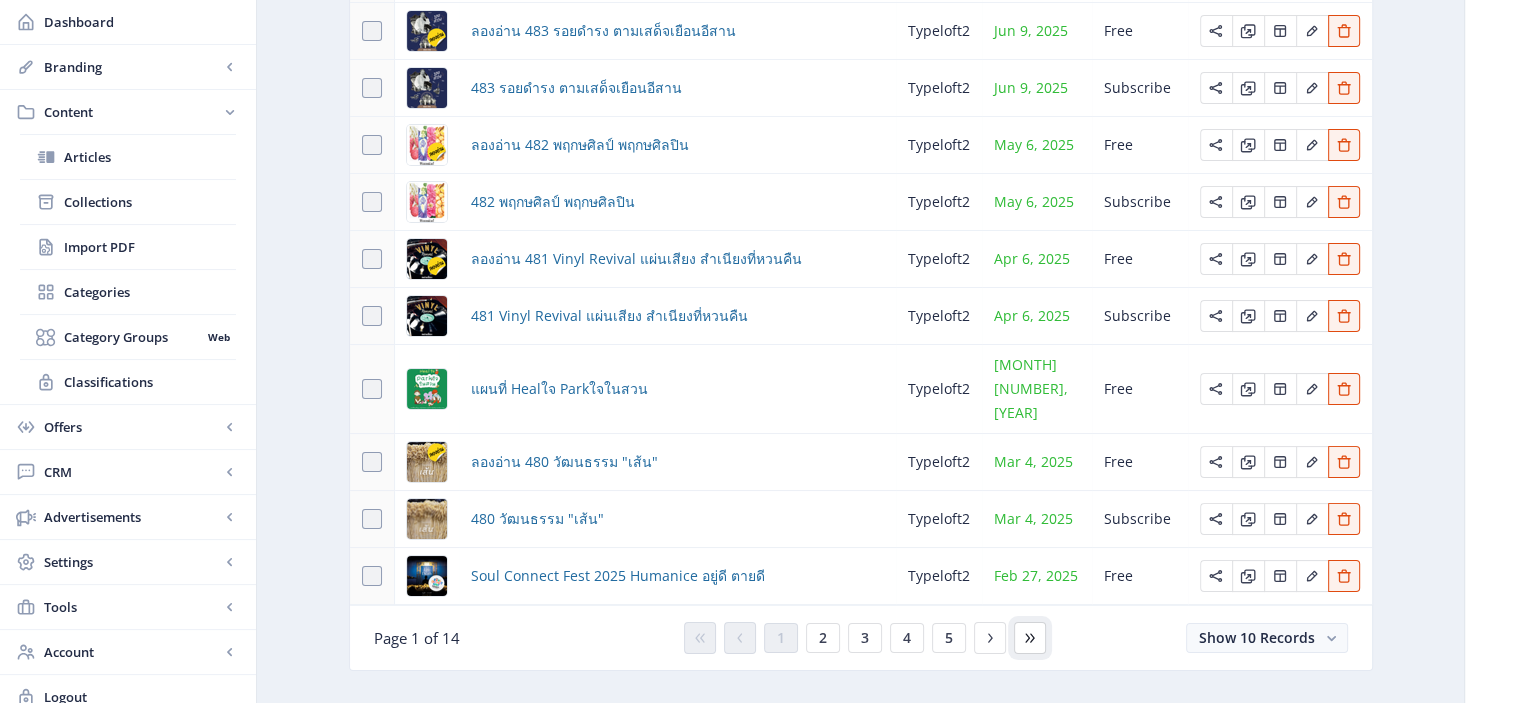 click at bounding box center (700, 638) 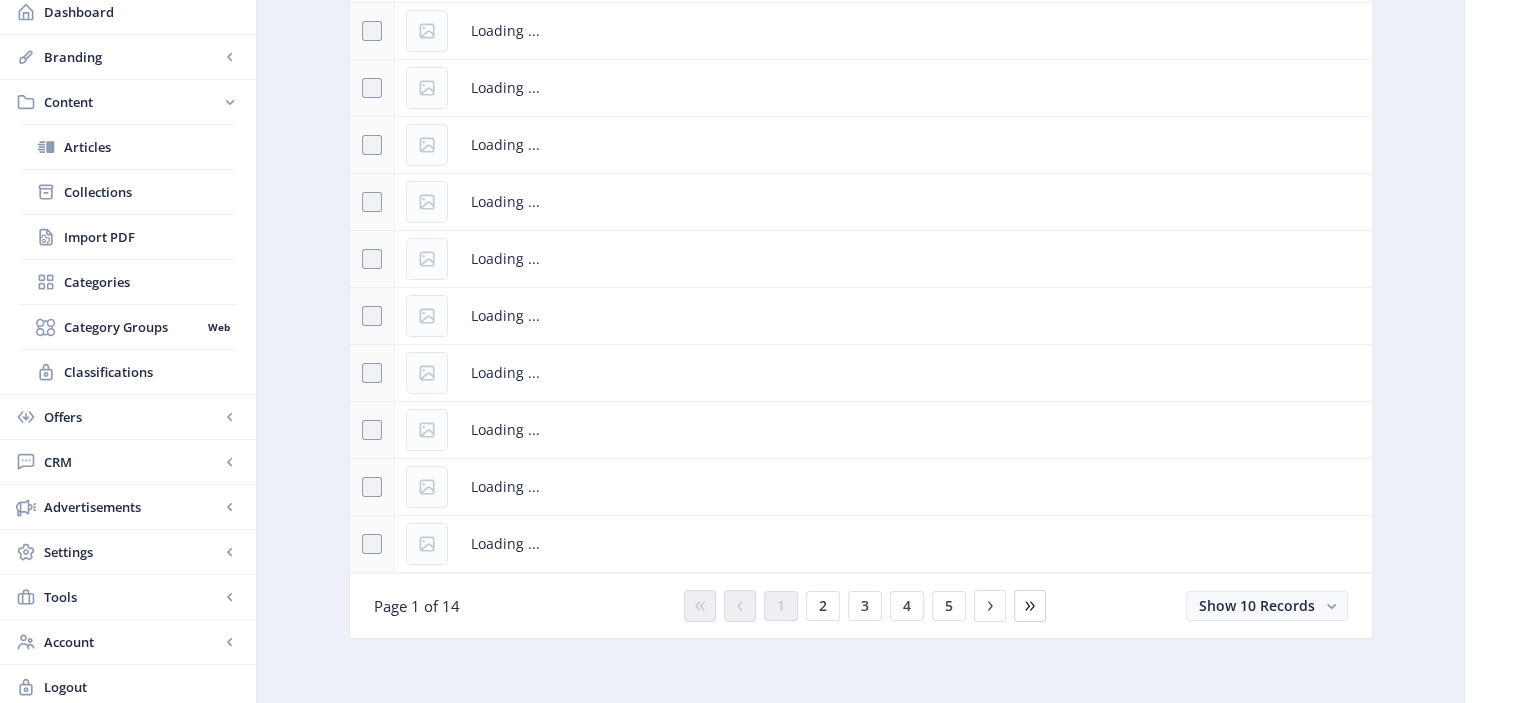 scroll, scrollTop: 76, scrollLeft: 0, axis: vertical 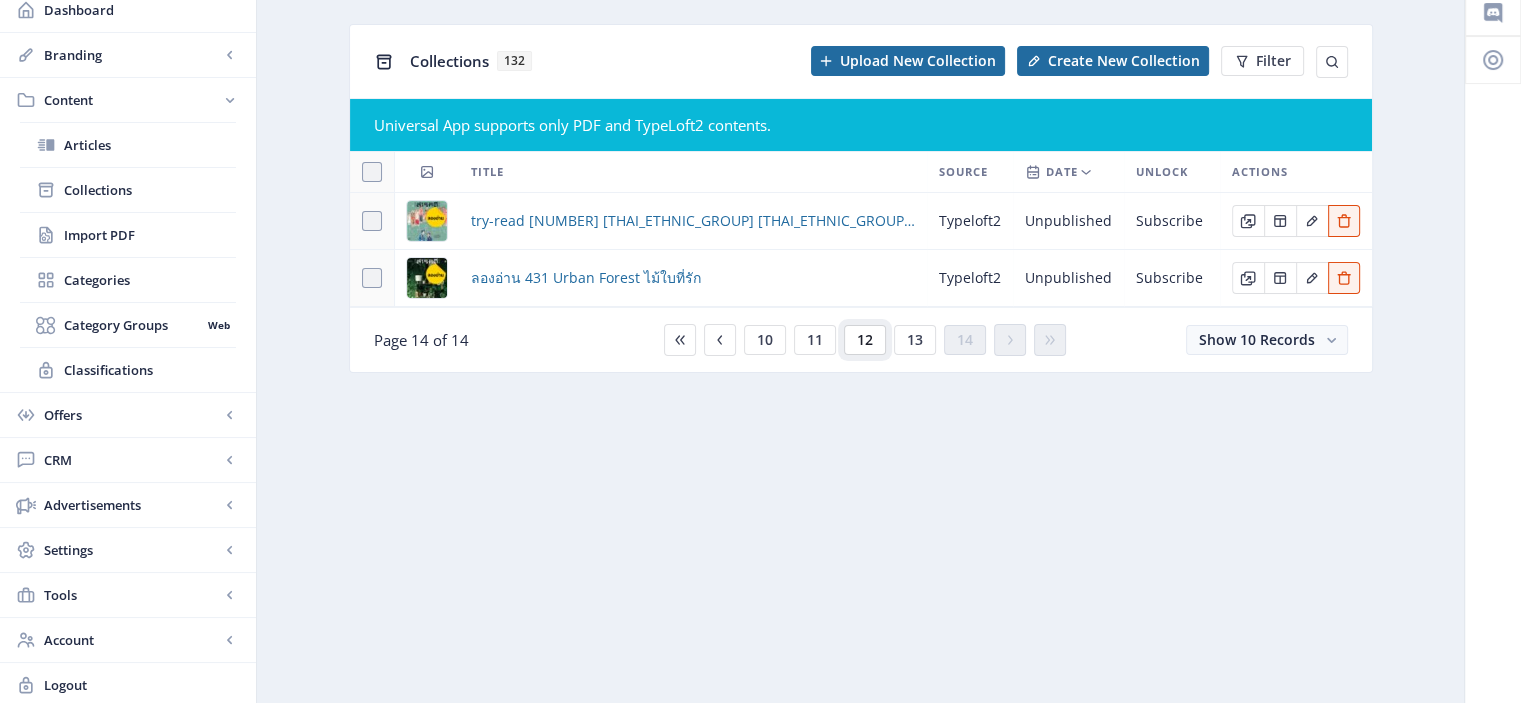 click on "12" at bounding box center [765, 340] 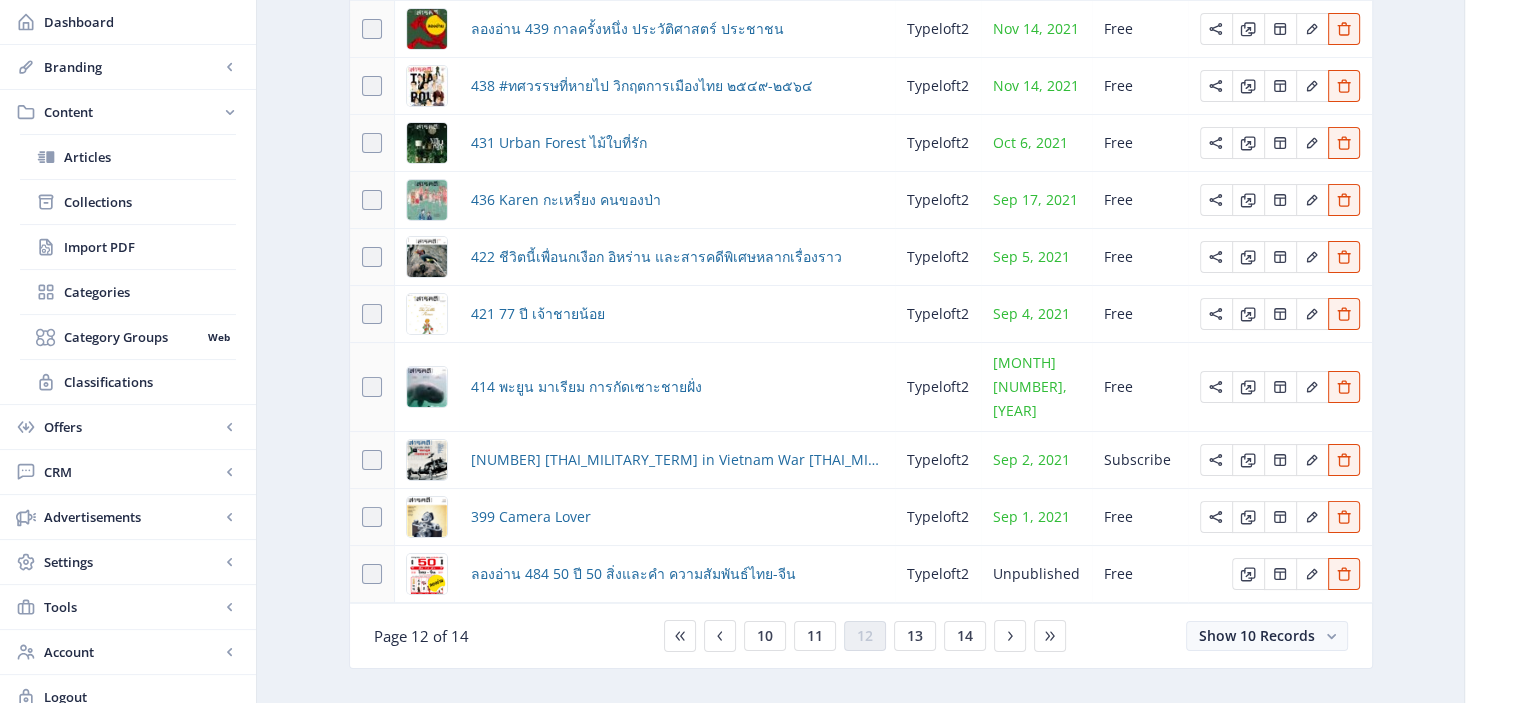 scroll, scrollTop: 267, scrollLeft: 0, axis: vertical 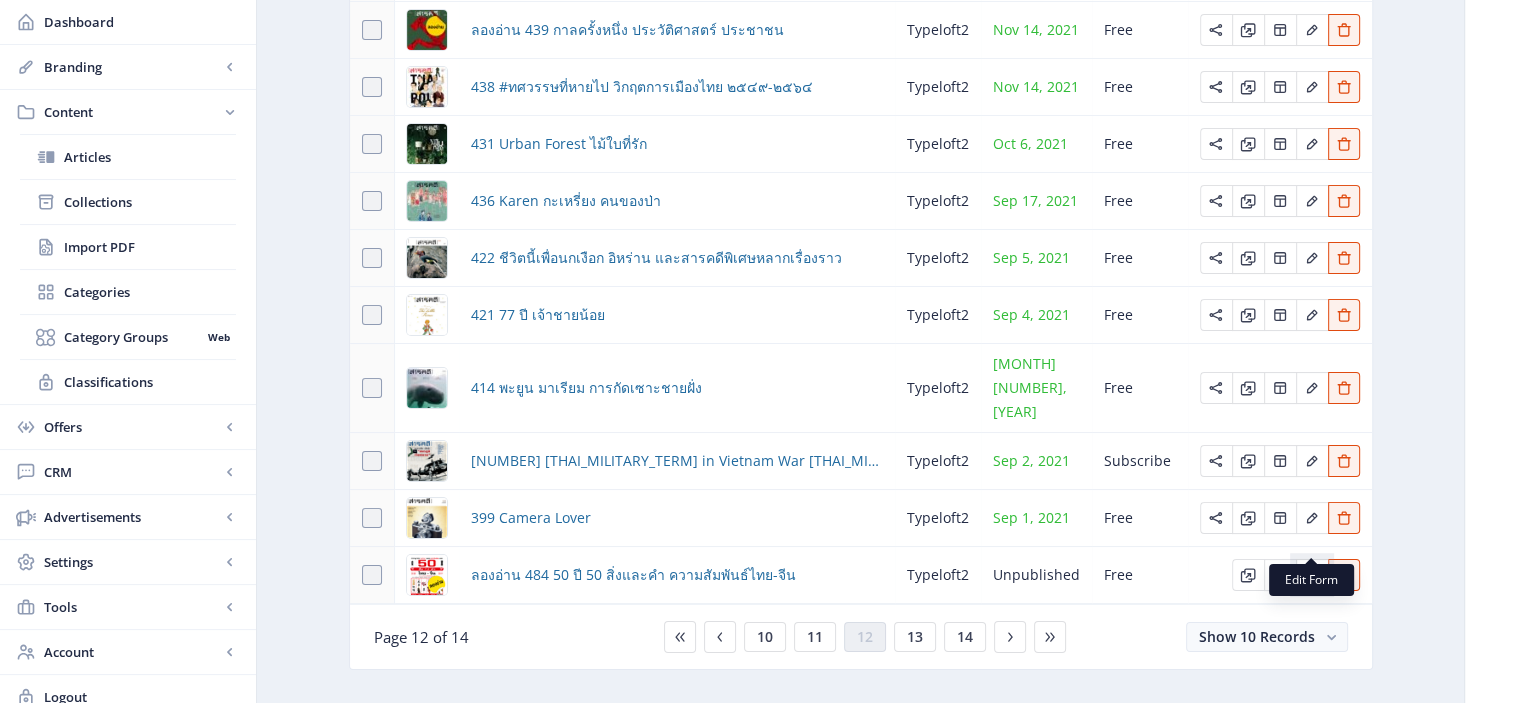 click at bounding box center [1312, 575] 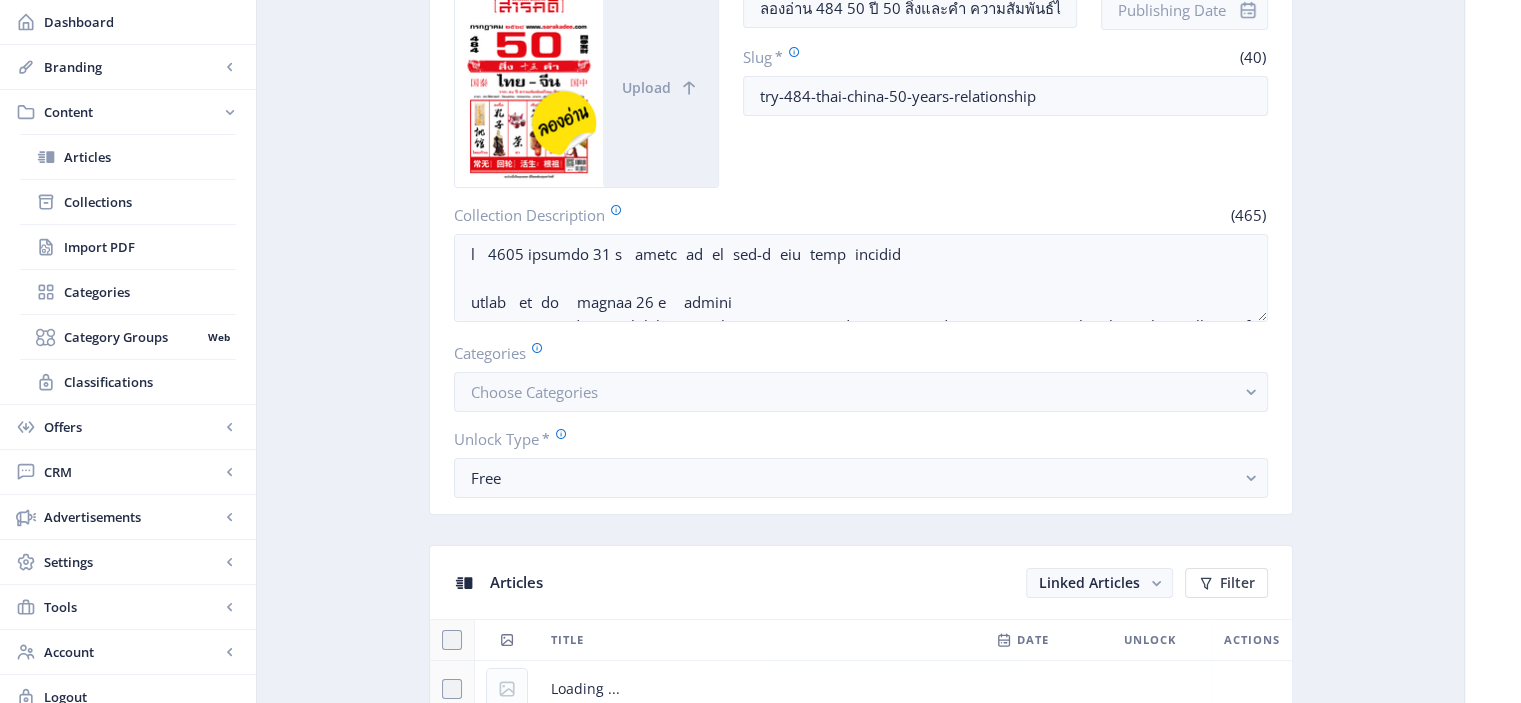 scroll, scrollTop: 0, scrollLeft: 0, axis: both 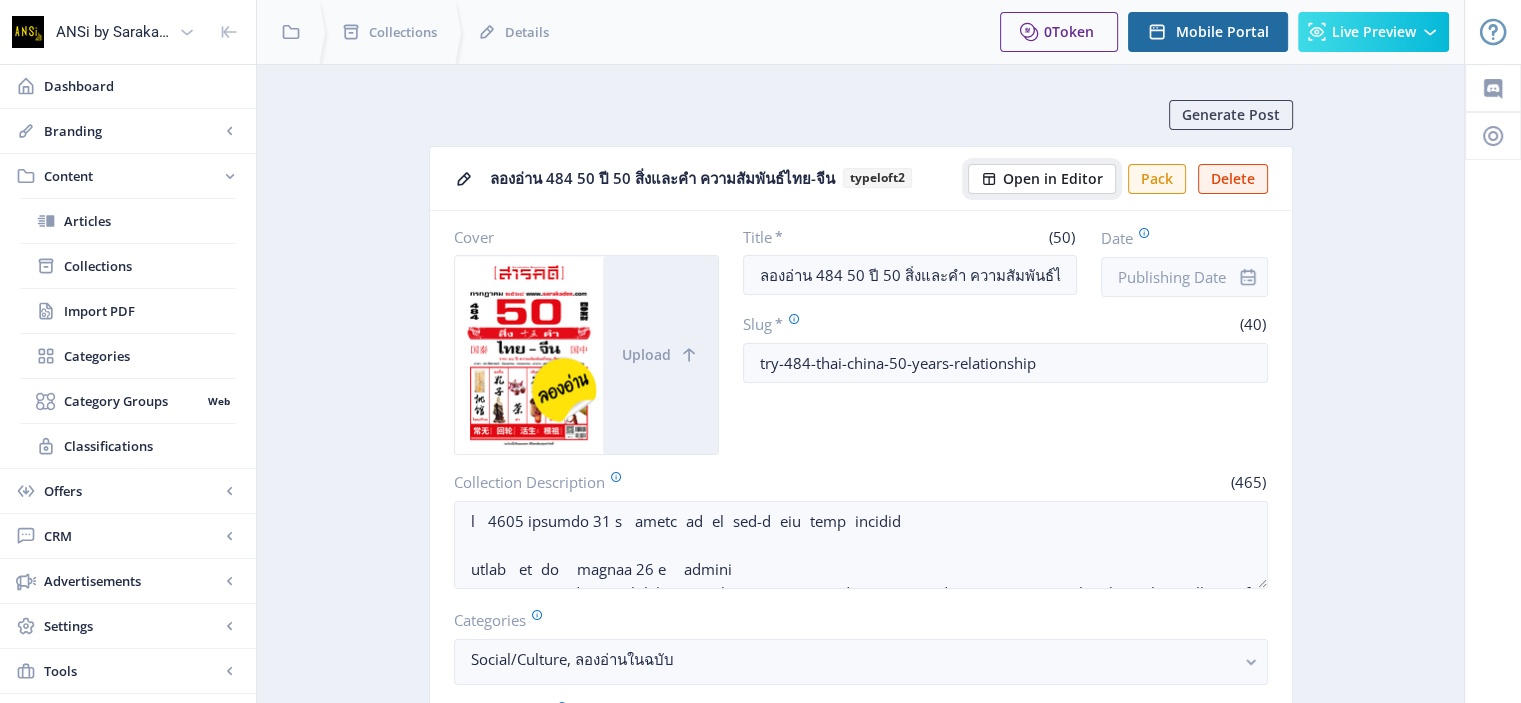 click on "Open in Editor" at bounding box center (1053, 179) 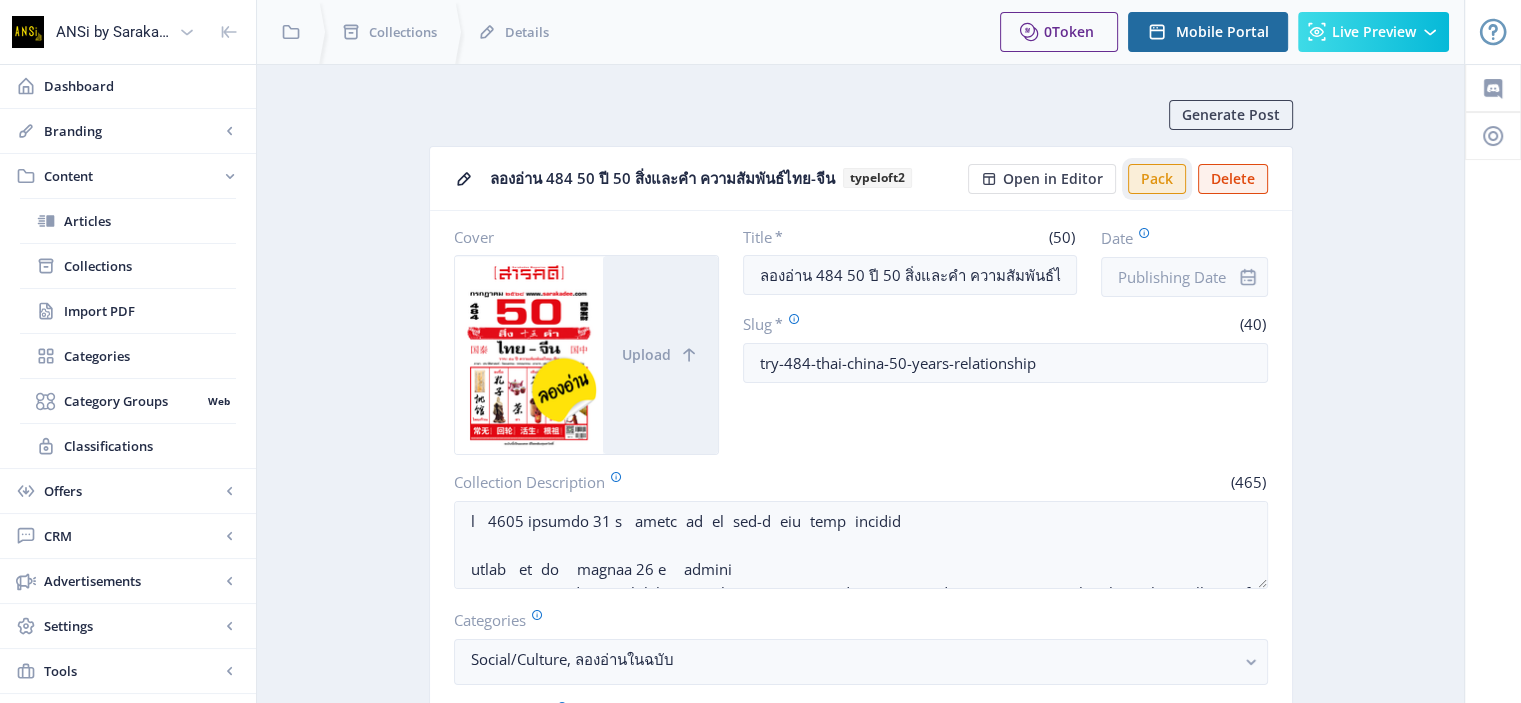 click on "Pack" at bounding box center [1157, 179] 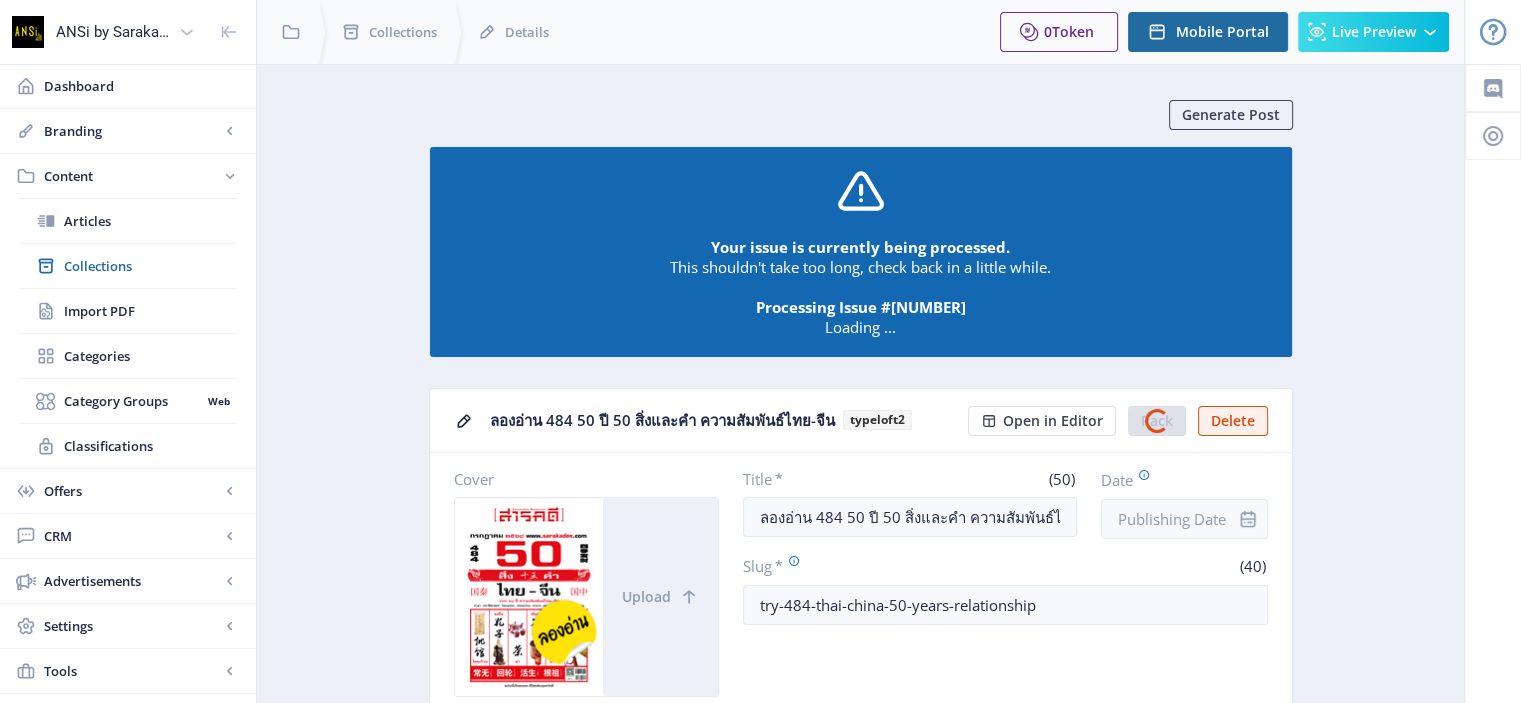 click on "Generate Post  Your issue is currently being processed.   This shouldn't take too long, check back in a little while.   Processing Issue #[NUMBER]  Loading ...  try-read [NUMBER] [NUMBER] [NUMBER] [THAI_TERM] [THAI_TERM] [THAI_TERM]-[THAI_TERM]  typeloft2 Open in Editor  Pack   Delete   Cover  Upload  Title   *   ([NUMBER])  try-read [NUMBER] [NUMBER] [NUMBER] [THAI_TERM] [THAI_TERM] [THAI_TERM]-[THAI_TERM]  Date   Slug   *   ([NUMBER])  try-[NUMBER]-thai-china-[NUMBER]-years-relationship  Collection Description   ([NUMBER])   Categories  Social/Culture, try-read-in-edition  Classifications  Choose Classifications  Unlock Type   *  Free Articles [NUMBER] Linked Articles Filter Title Date Unlock Actions  try-read [NUMBER] [THAI_TERM]      Free   try-read [NUMBER] [NUMBER] [THAI_TERM]-[THAI_TERM] [THAI_TERM]-[THAI_TERM]      Free      Free      Free      Free      Free      Free      Free  Page 1 of 1 1 Coupons [NUMBER]" at bounding box center [860, 1912] 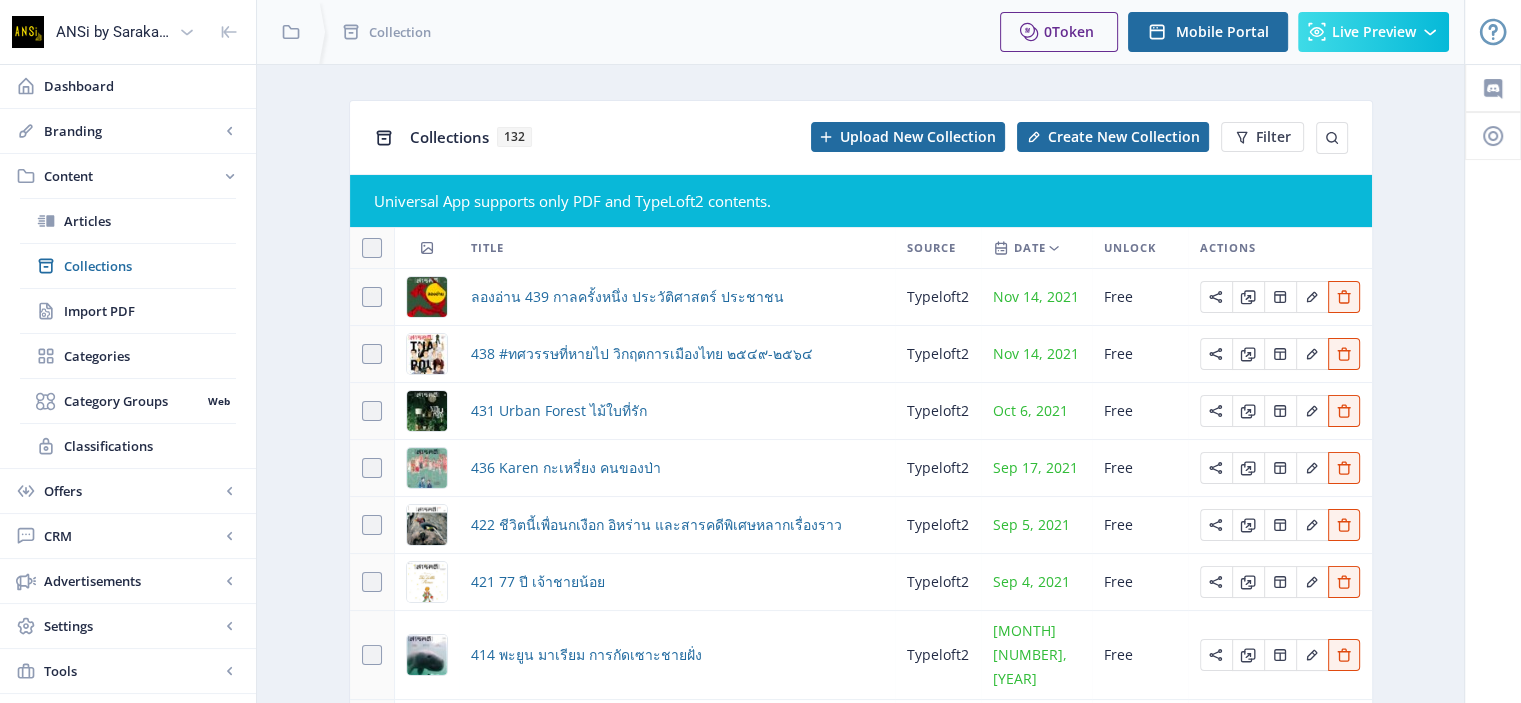scroll, scrollTop: 268, scrollLeft: 0, axis: vertical 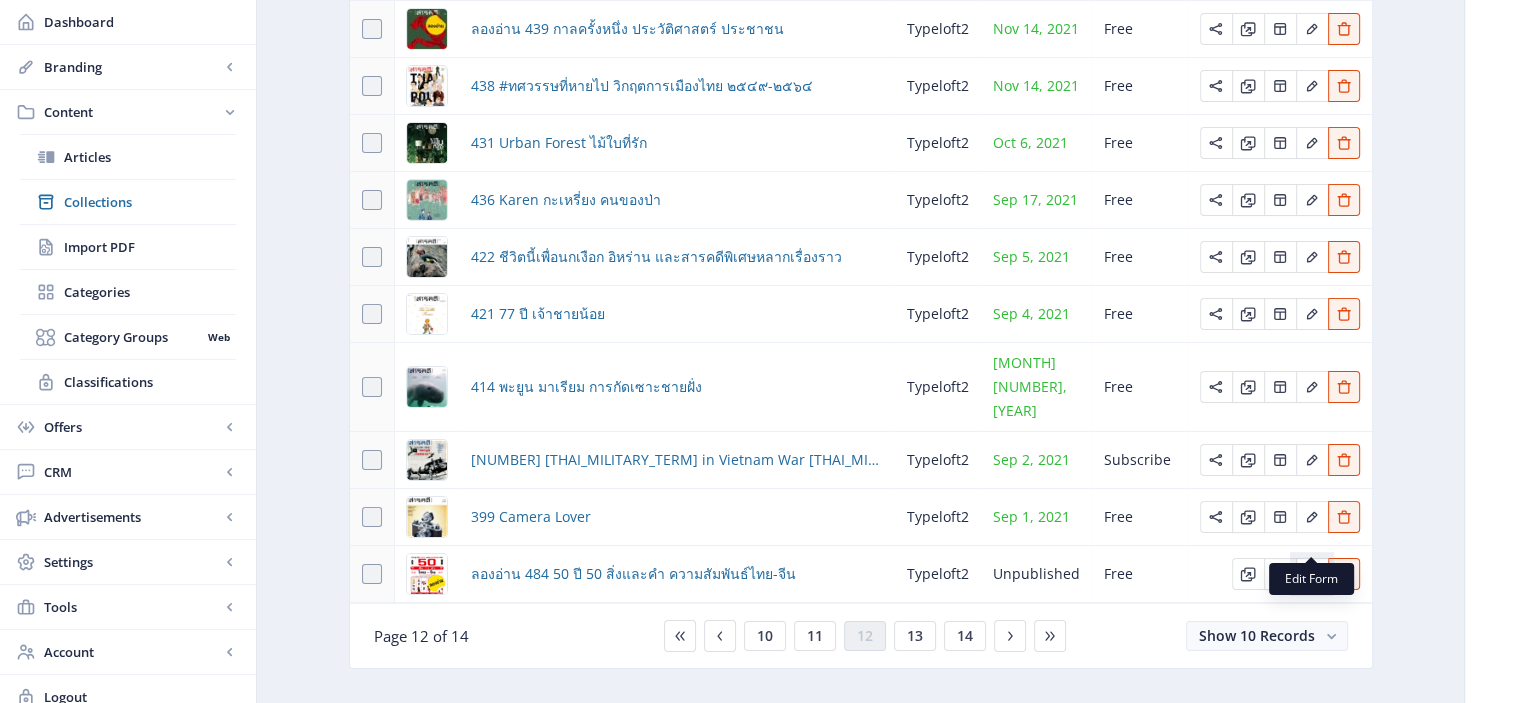 click at bounding box center (1312, 574) 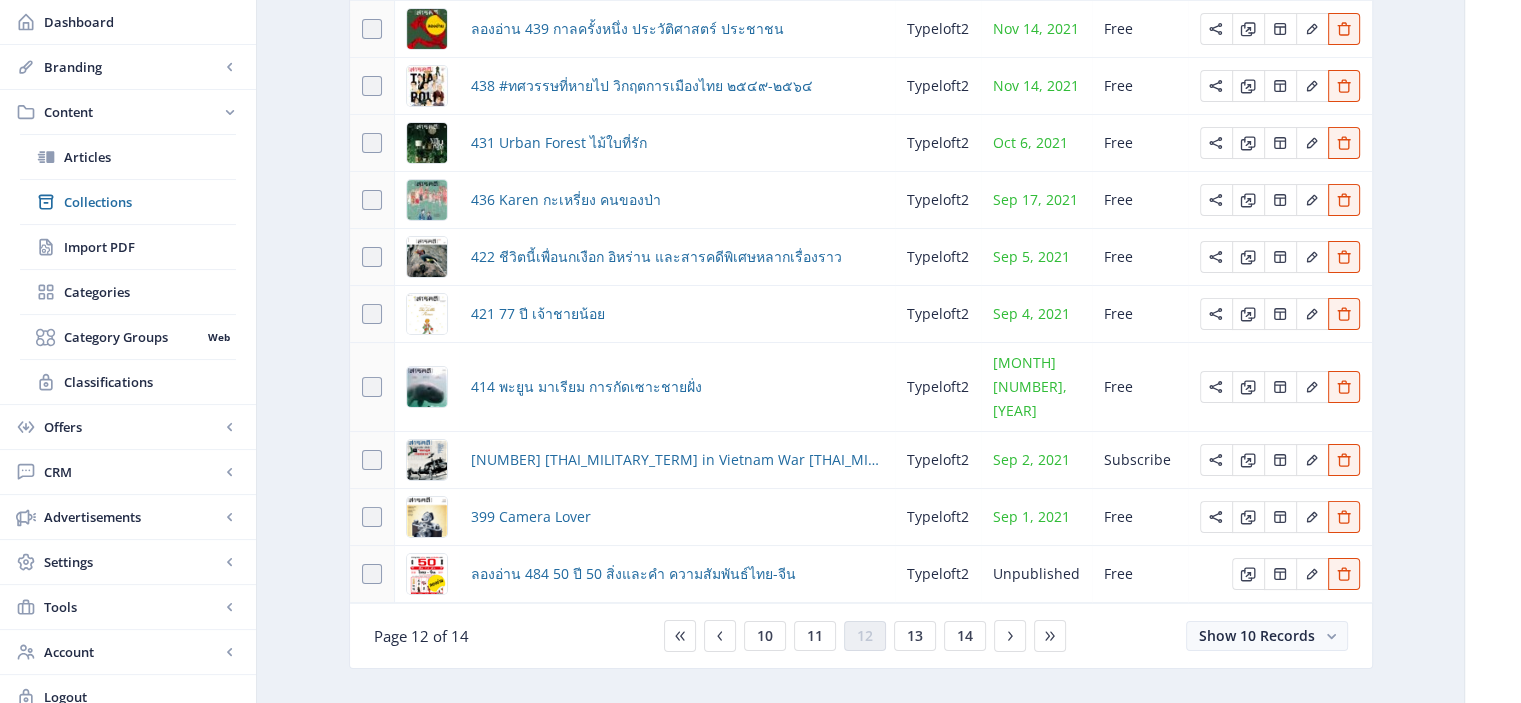 scroll, scrollTop: 0, scrollLeft: 0, axis: both 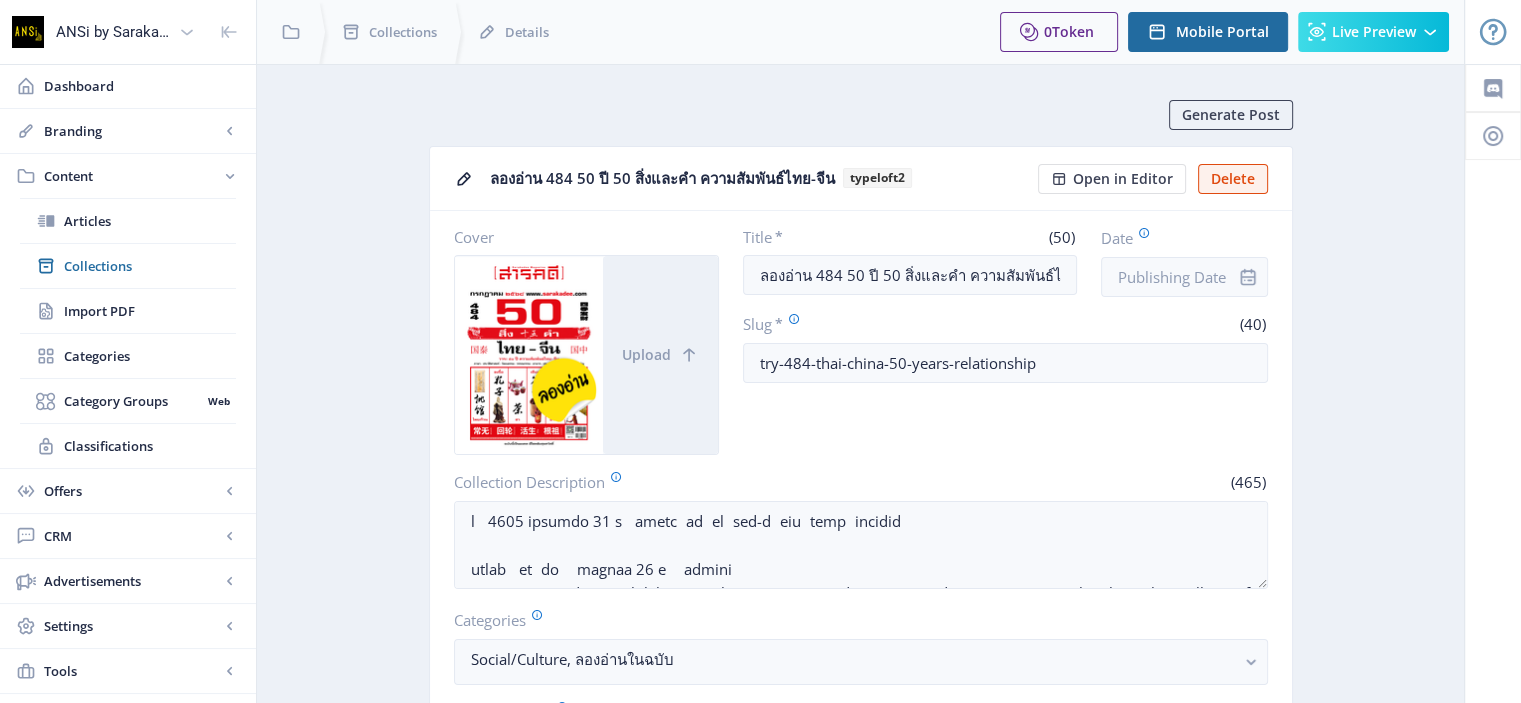 click on "Generate Post" at bounding box center [869, 115] 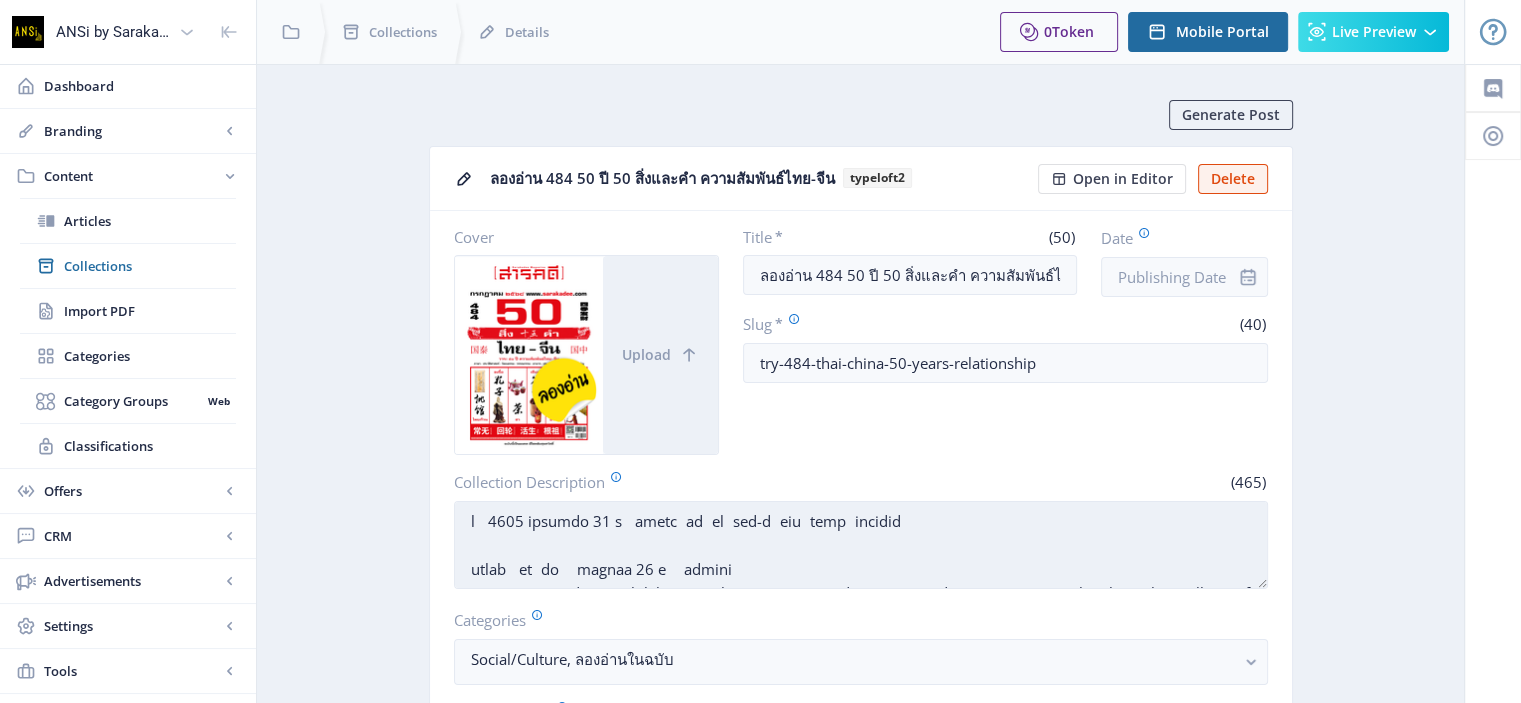 scroll, scrollTop: 120, scrollLeft: 0, axis: vertical 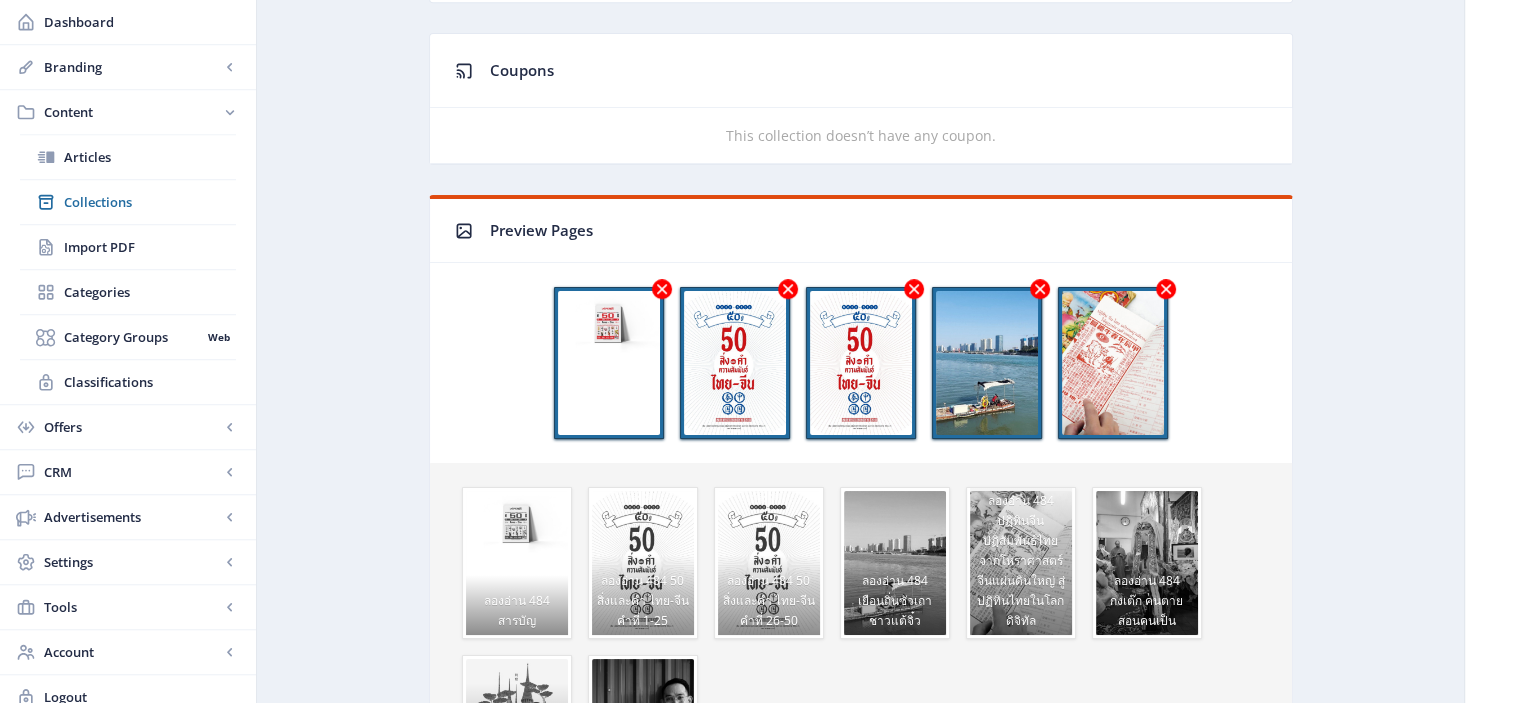 click at bounding box center [661, 289] 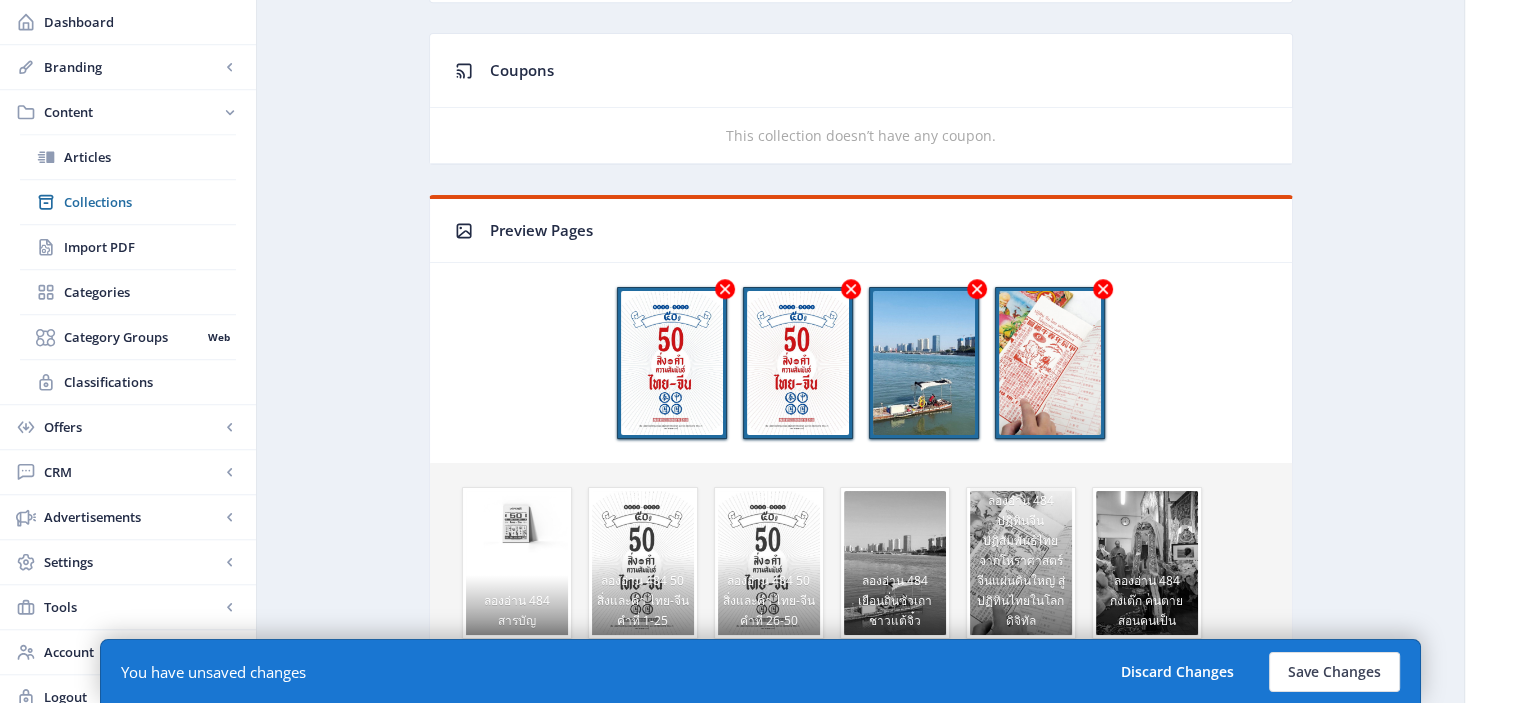 click at bounding box center [725, 289] 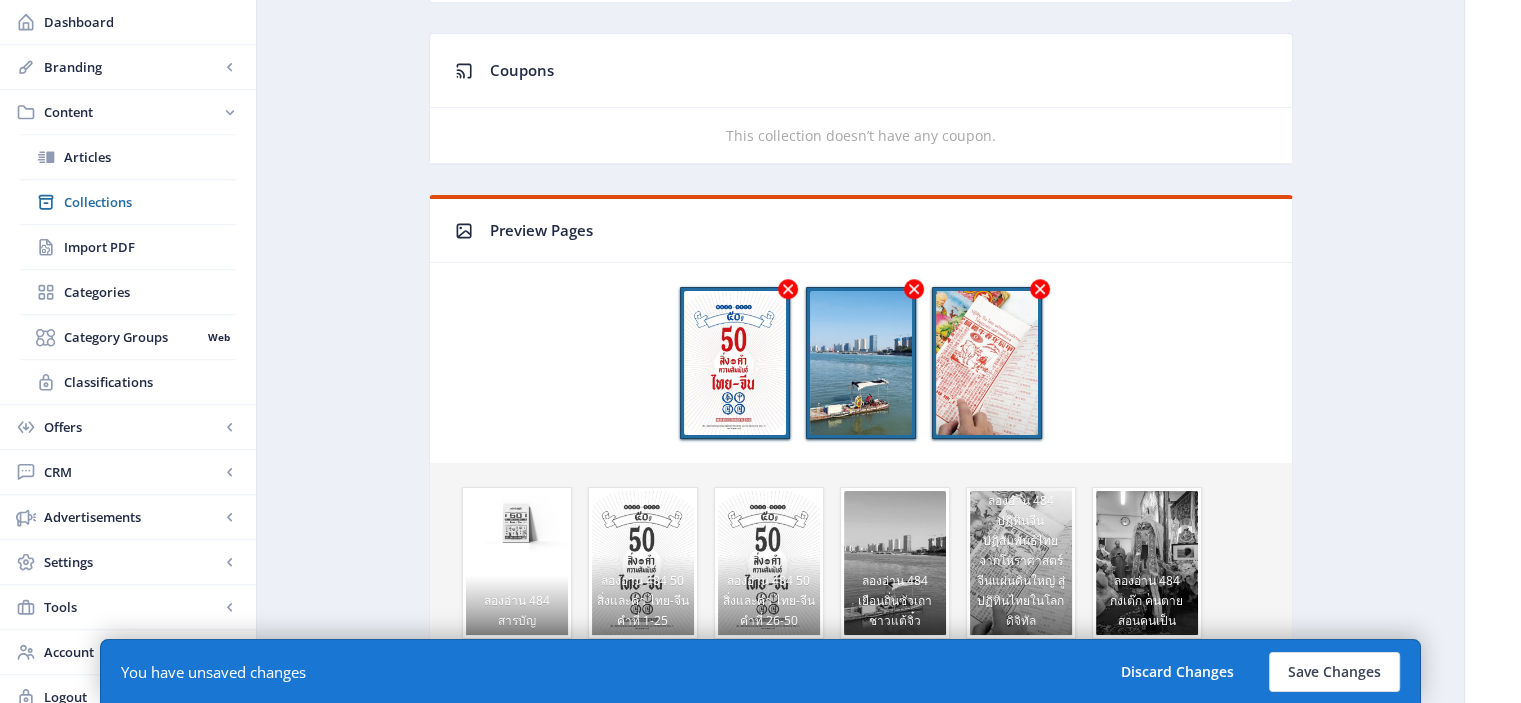 click at bounding box center [788, 289] 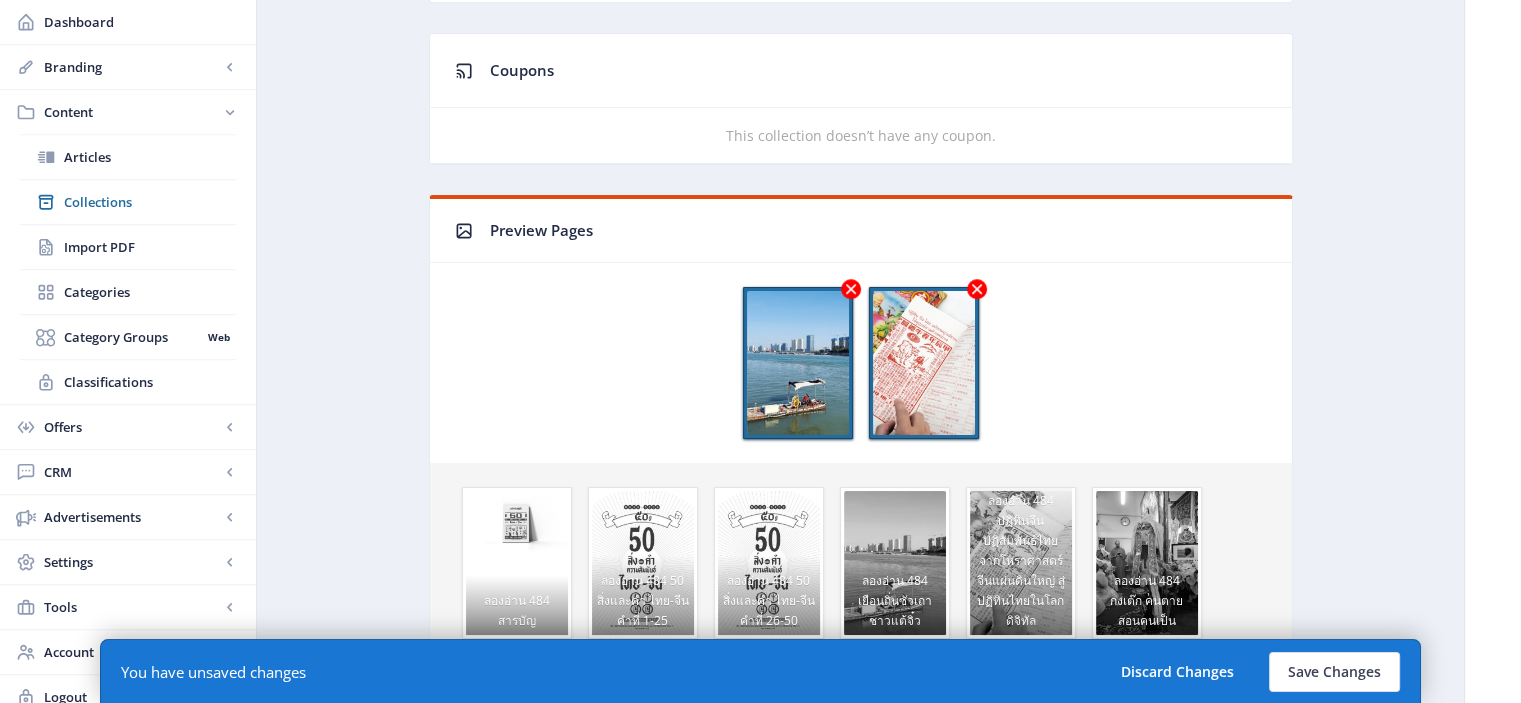 click at bounding box center [851, 289] 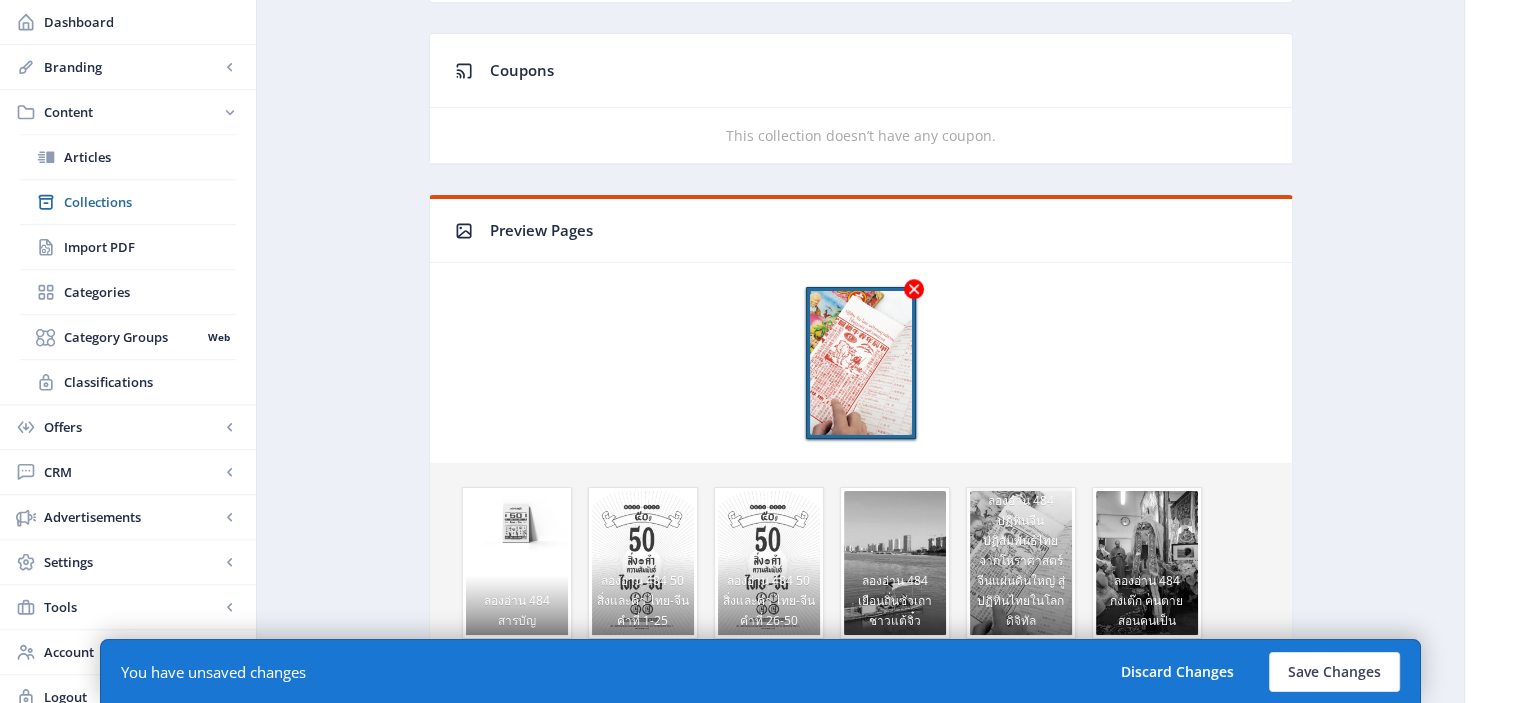 click at bounding box center [914, 289] 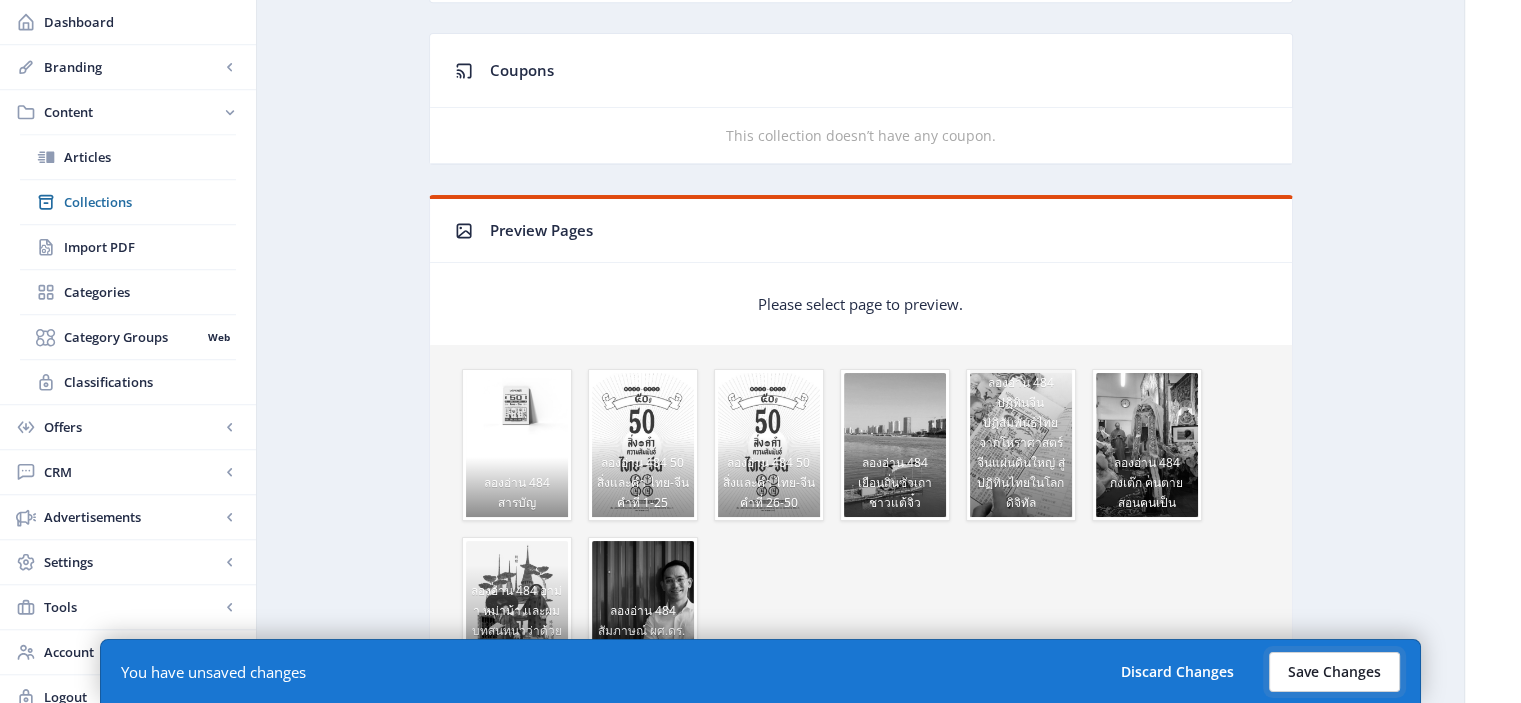 click on "Save Changes" at bounding box center (1334, 672) 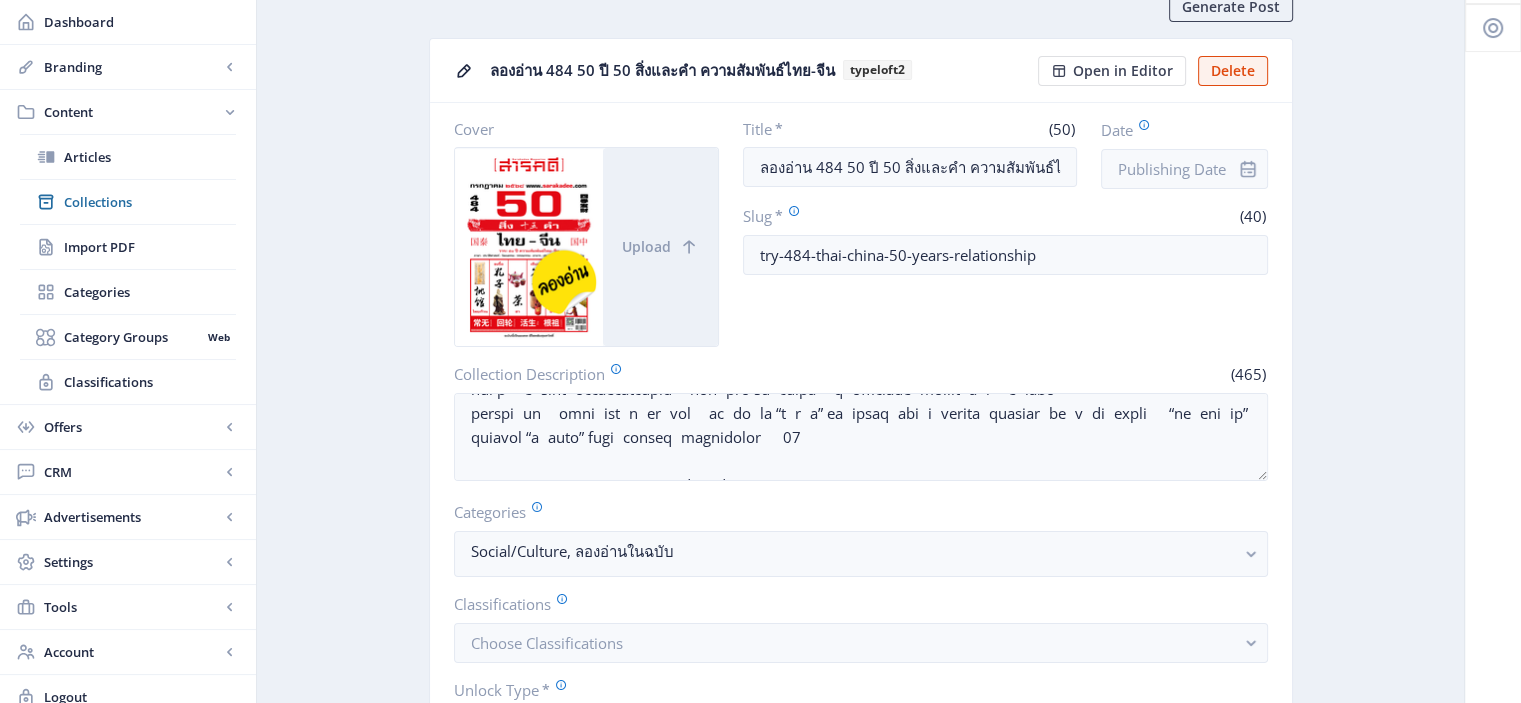 scroll, scrollTop: 107, scrollLeft: 0, axis: vertical 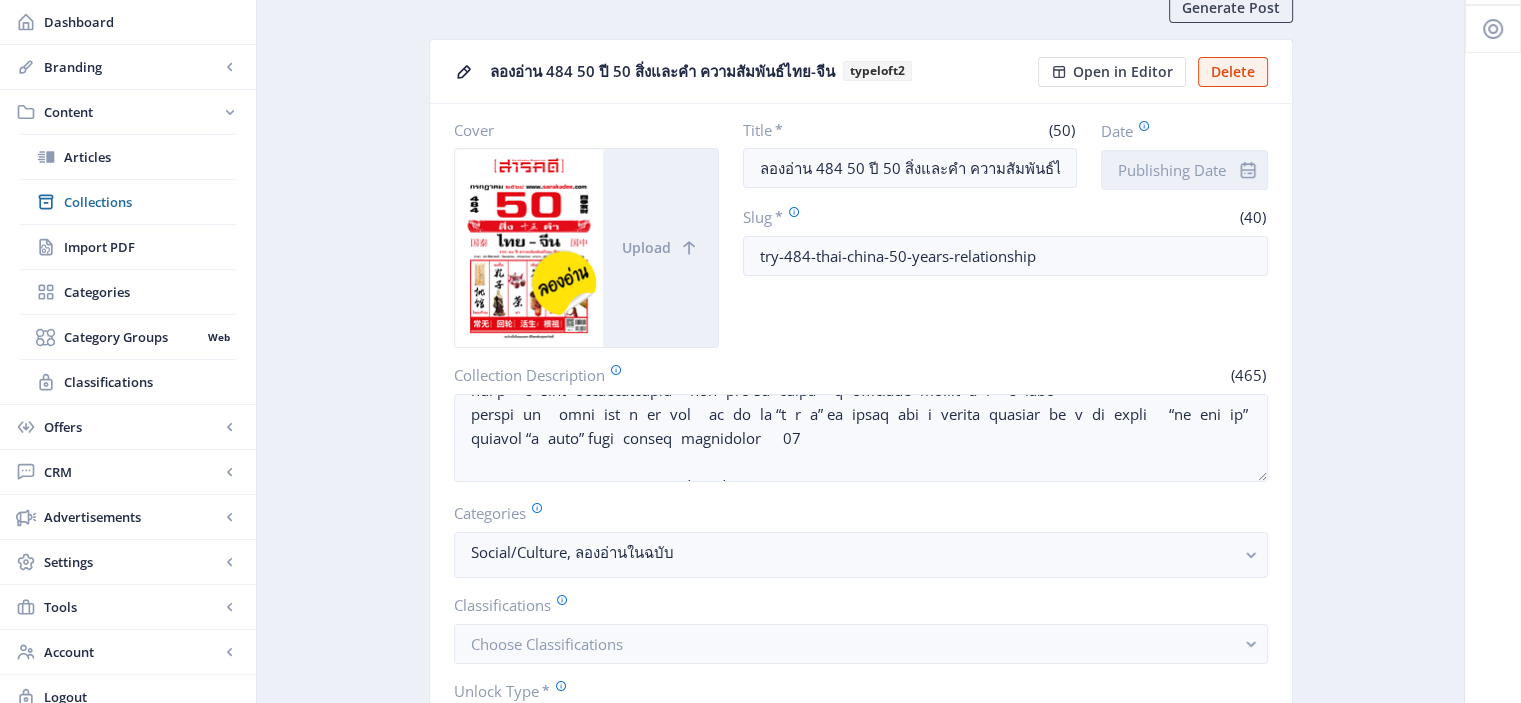 click on "Date" at bounding box center (1184, 170) 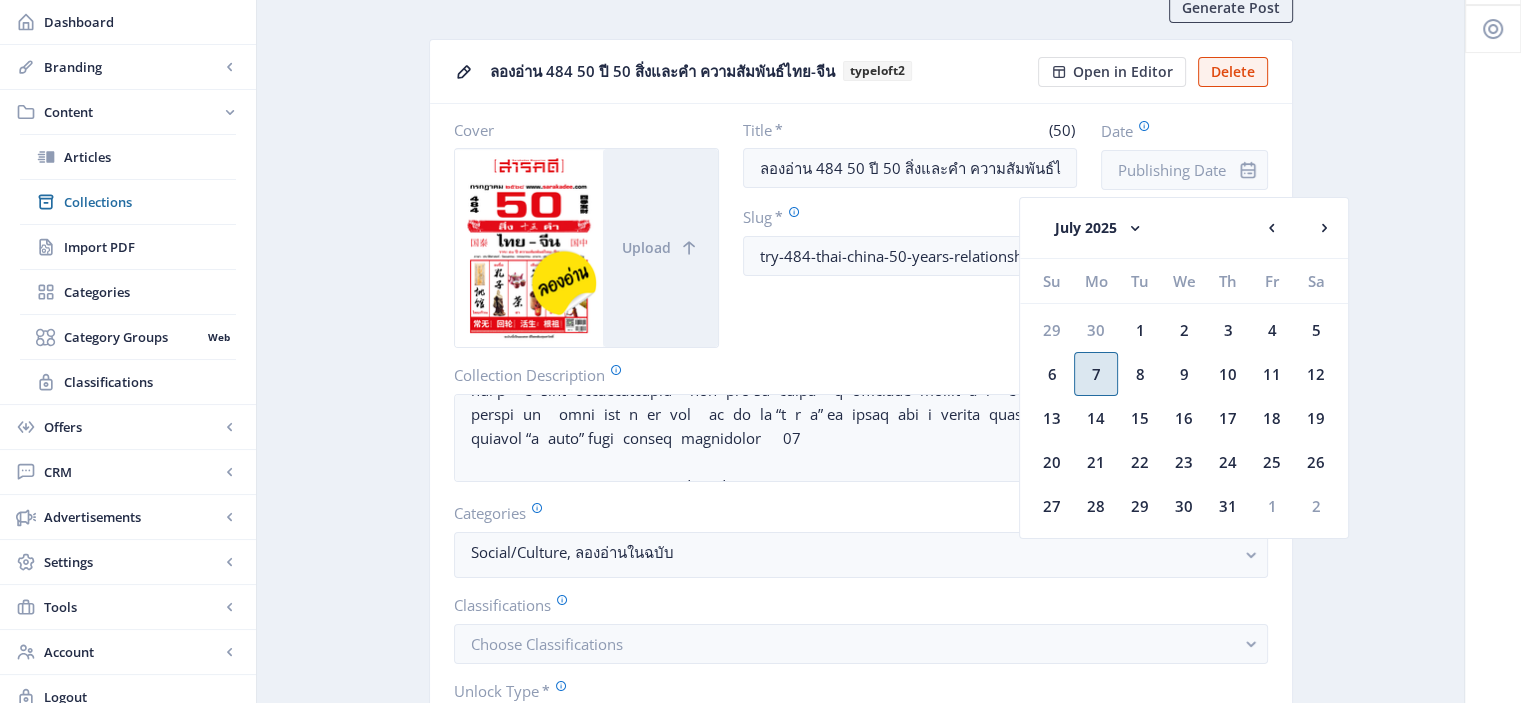 click on "7" at bounding box center [1096, 374] 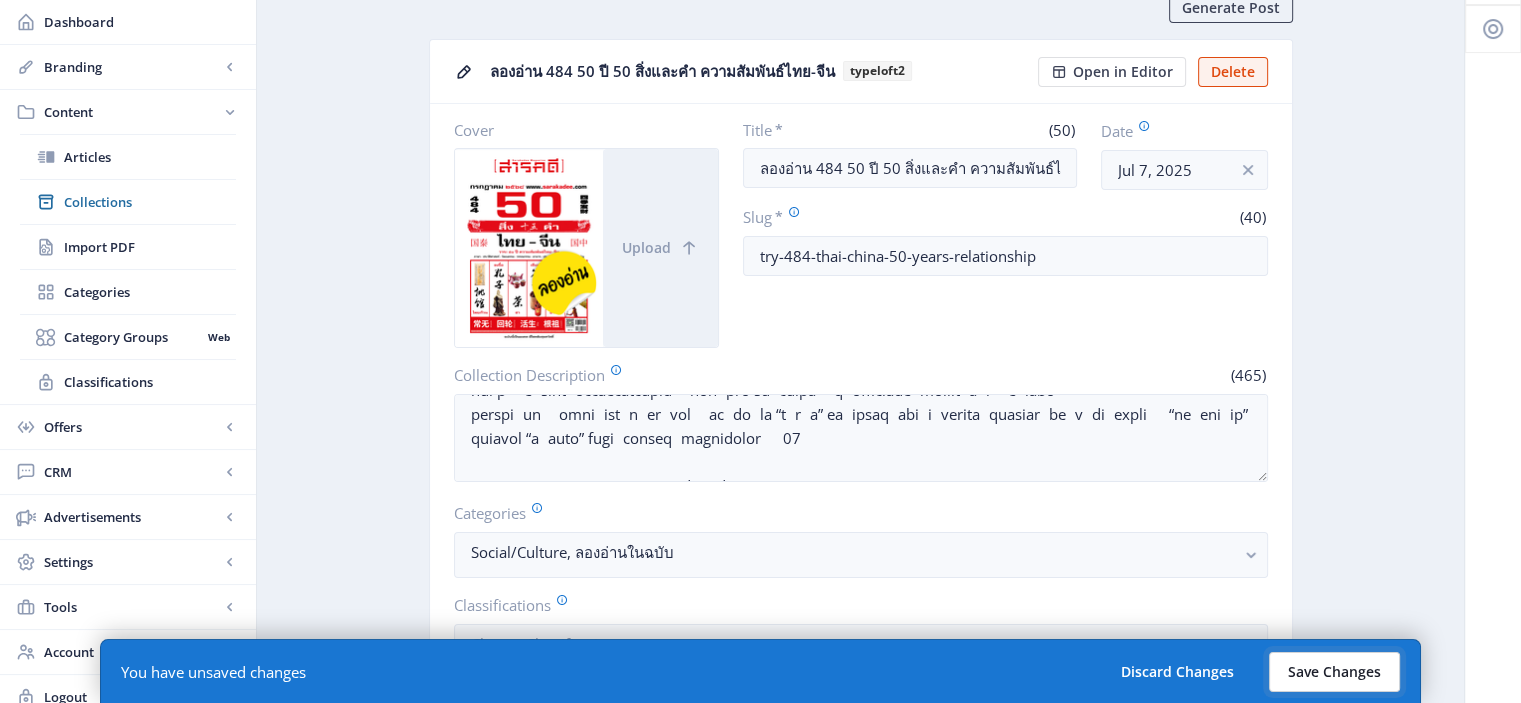click on "Save Changes" at bounding box center [1334, 672] 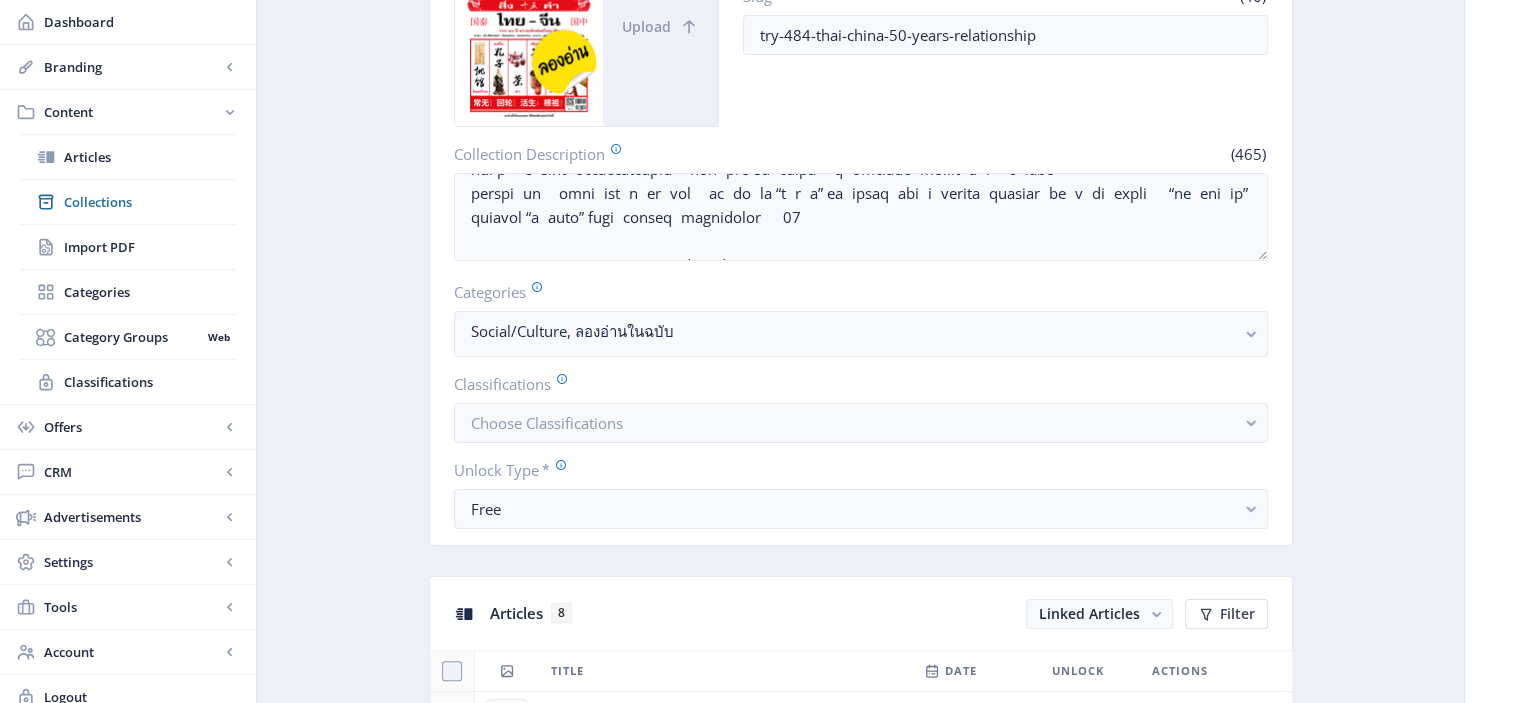 scroll, scrollTop: 0, scrollLeft: 0, axis: both 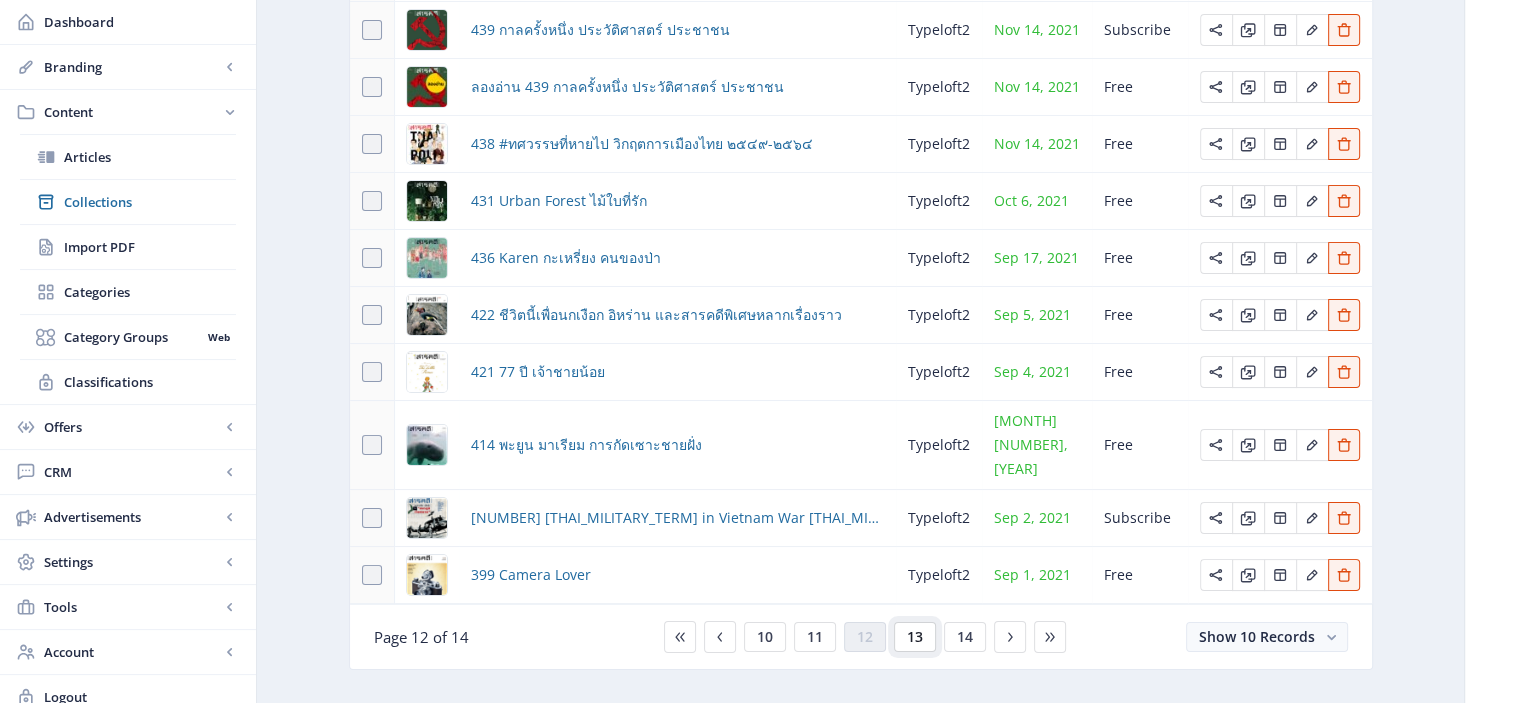 click on "13" at bounding box center (915, 637) 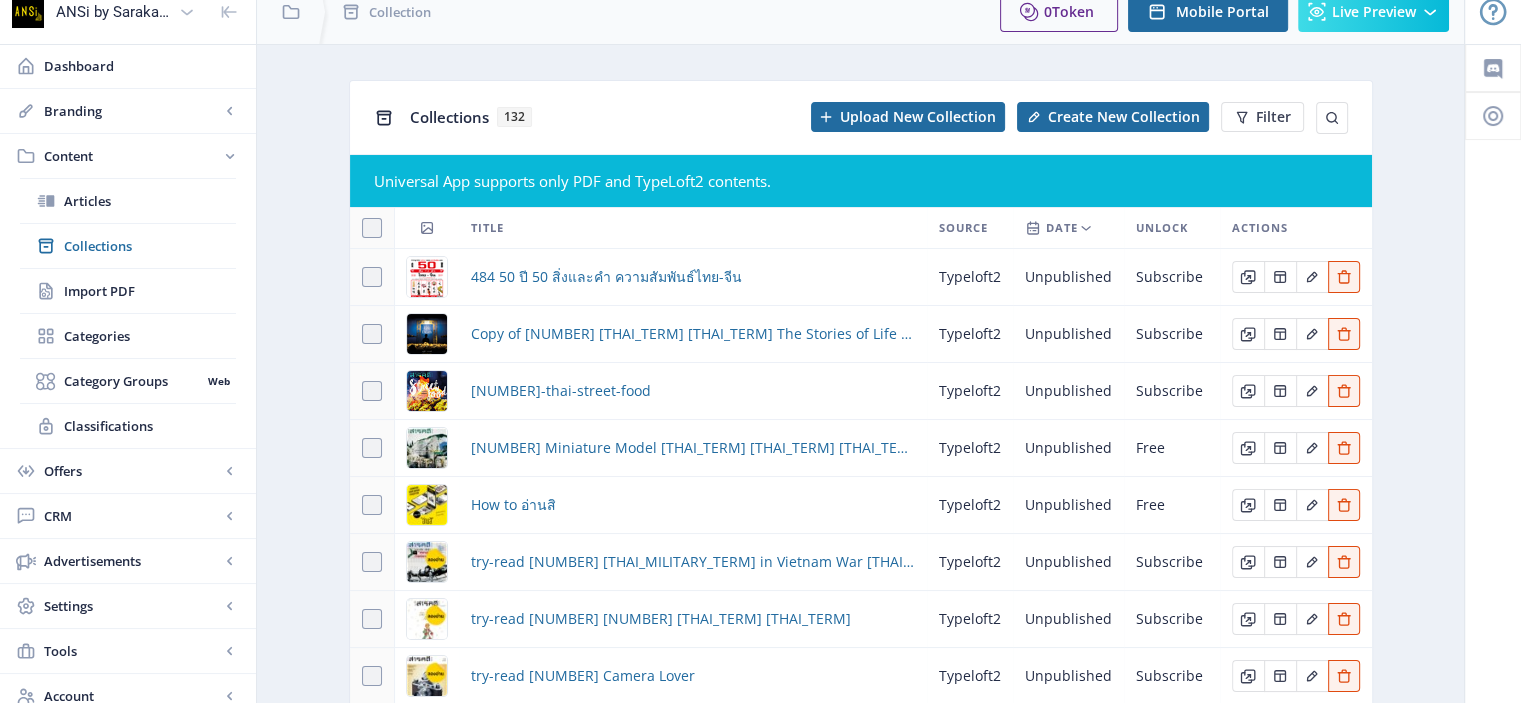 scroll, scrollTop: 18, scrollLeft: 0, axis: vertical 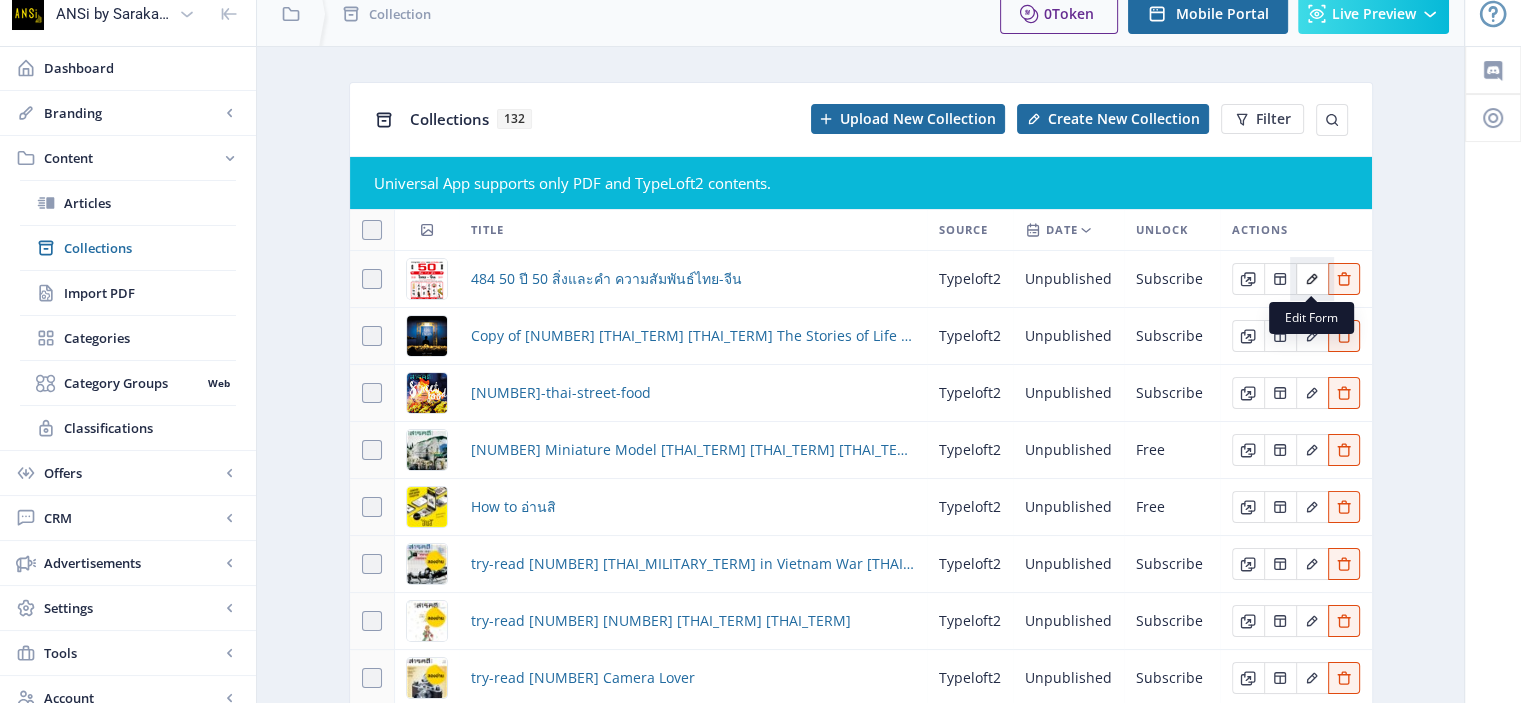 click at bounding box center [1312, 279] 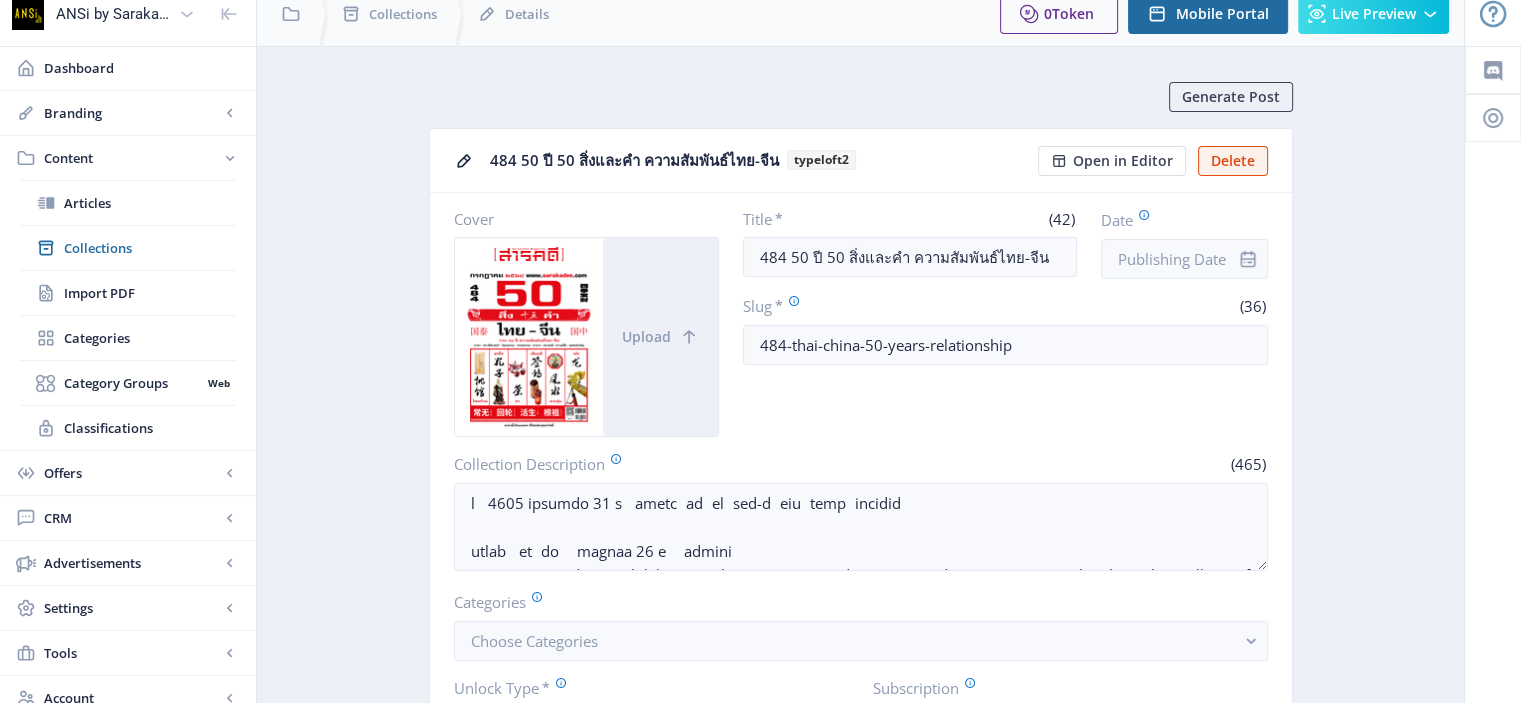 scroll, scrollTop: 0, scrollLeft: 0, axis: both 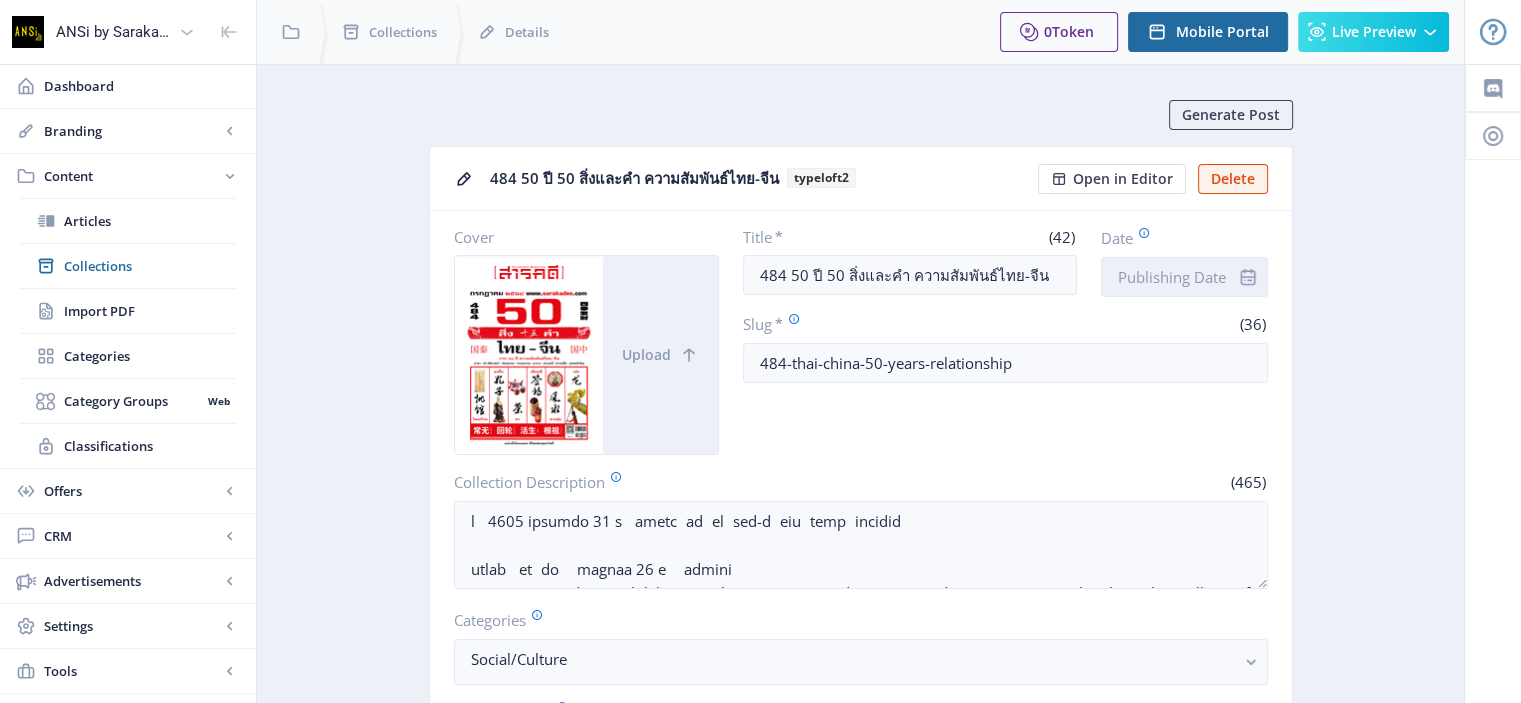 click on "Date" at bounding box center [1184, 277] 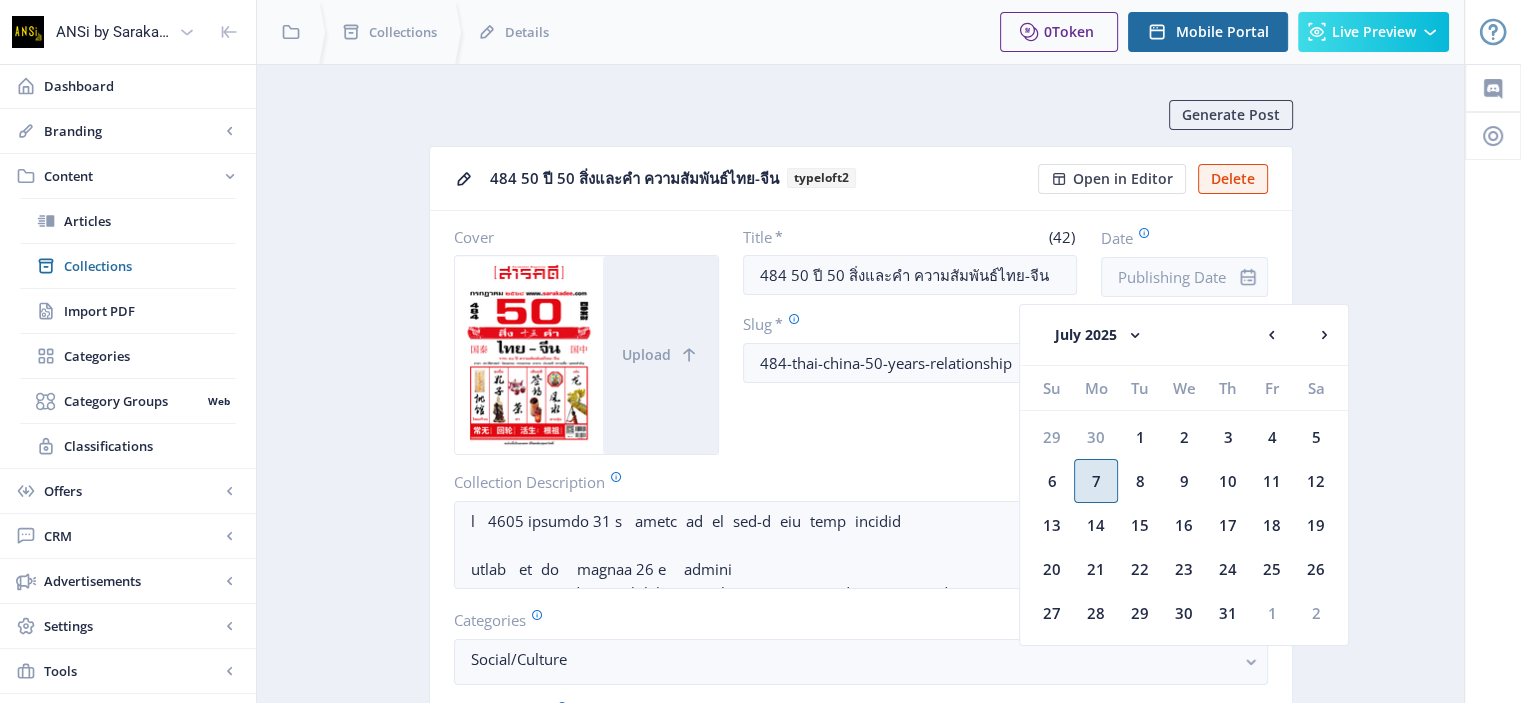 click on "7" at bounding box center (1096, 481) 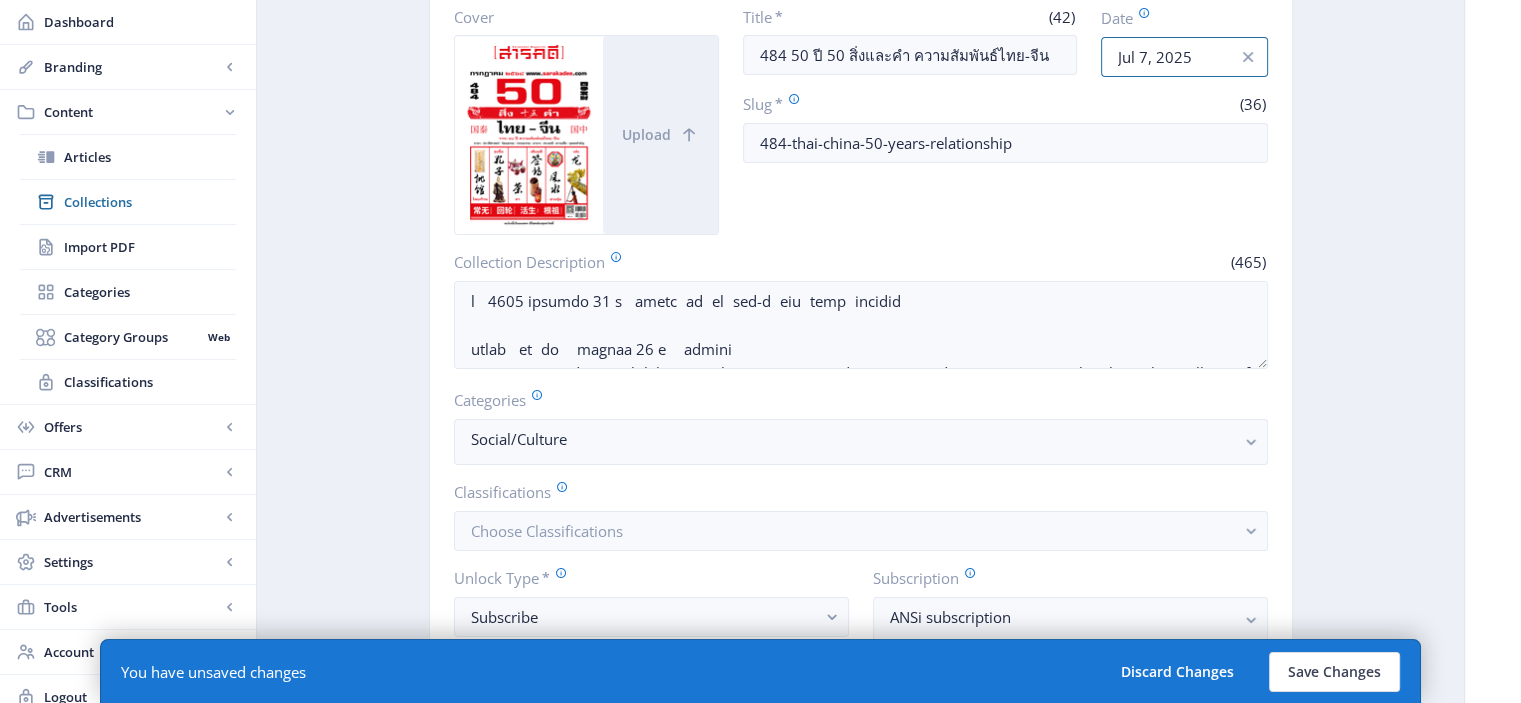 scroll, scrollTop: 227, scrollLeft: 0, axis: vertical 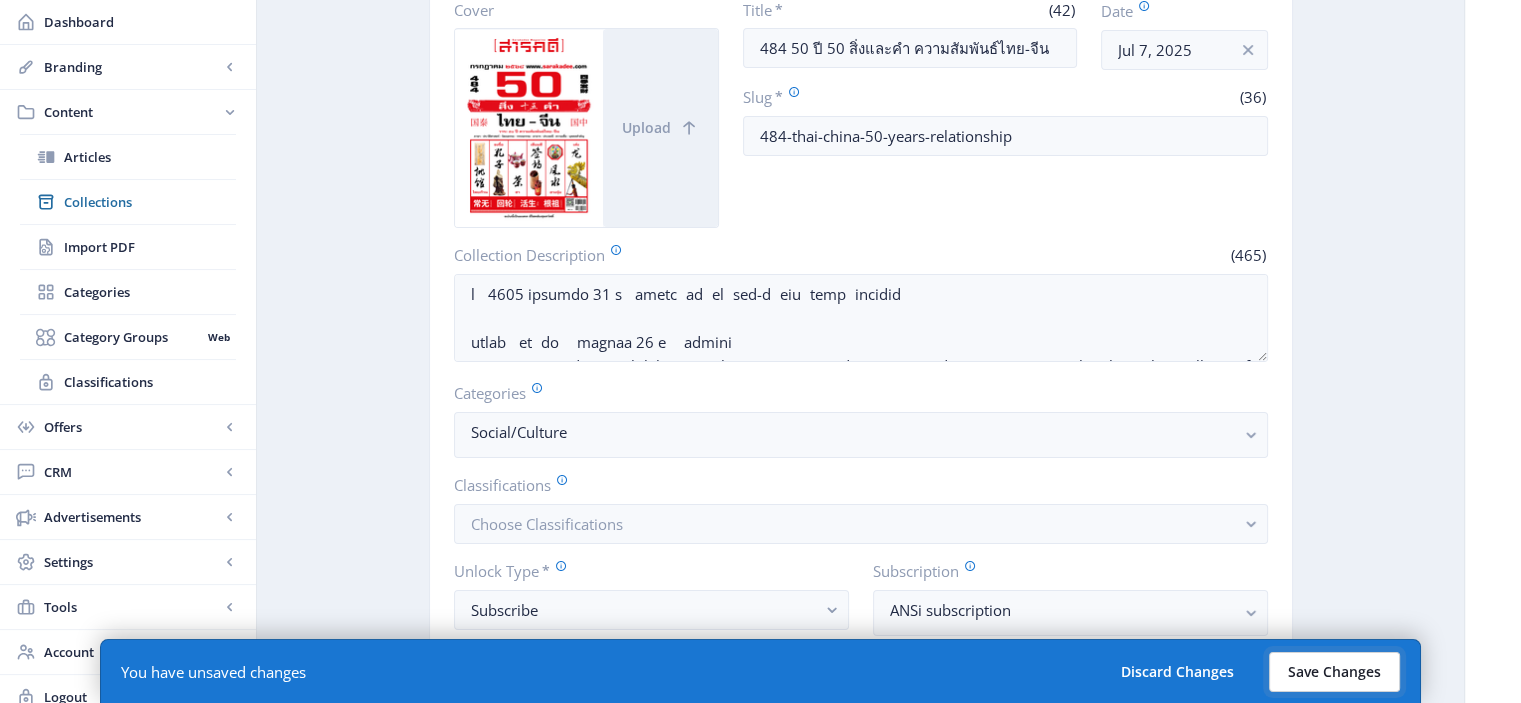 click on "Save Changes" at bounding box center [1334, 672] 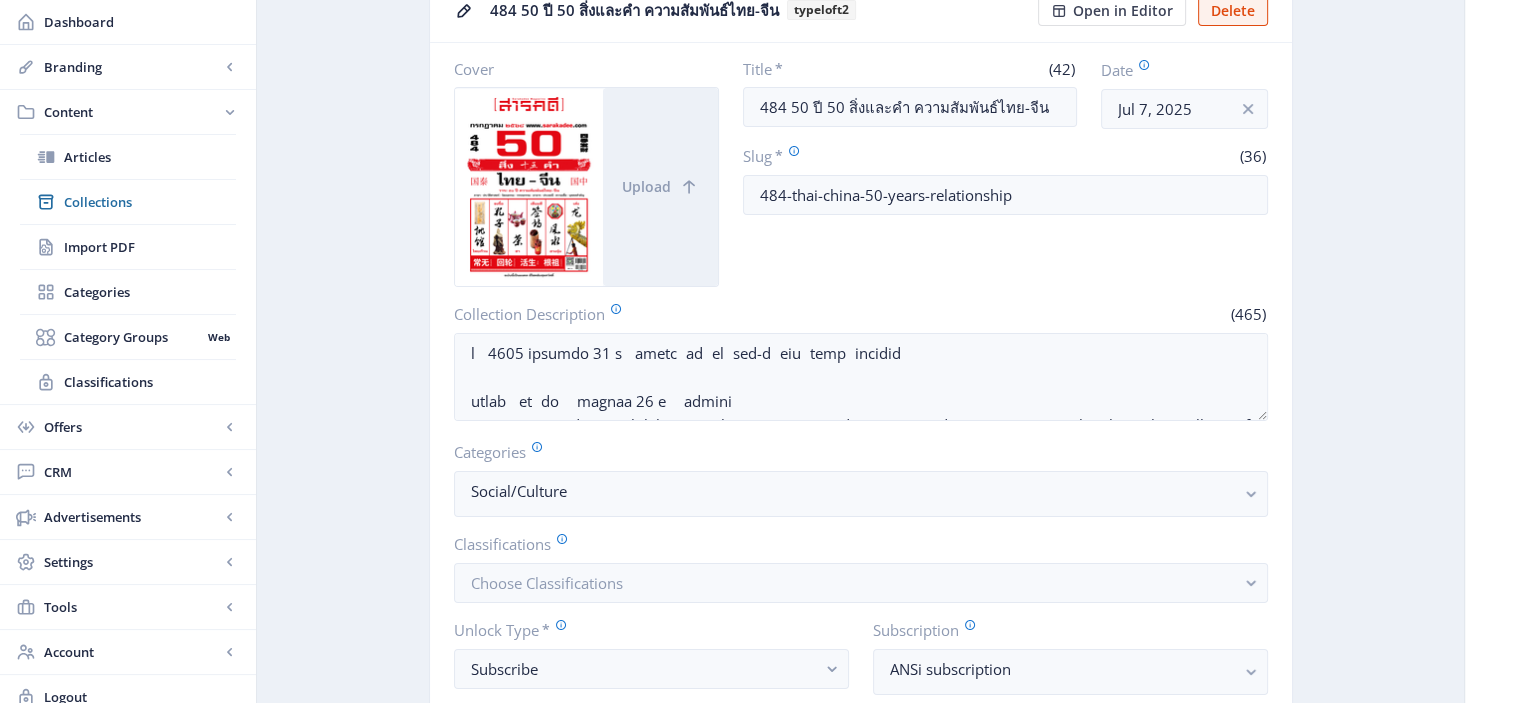 scroll, scrollTop: 0, scrollLeft: 0, axis: both 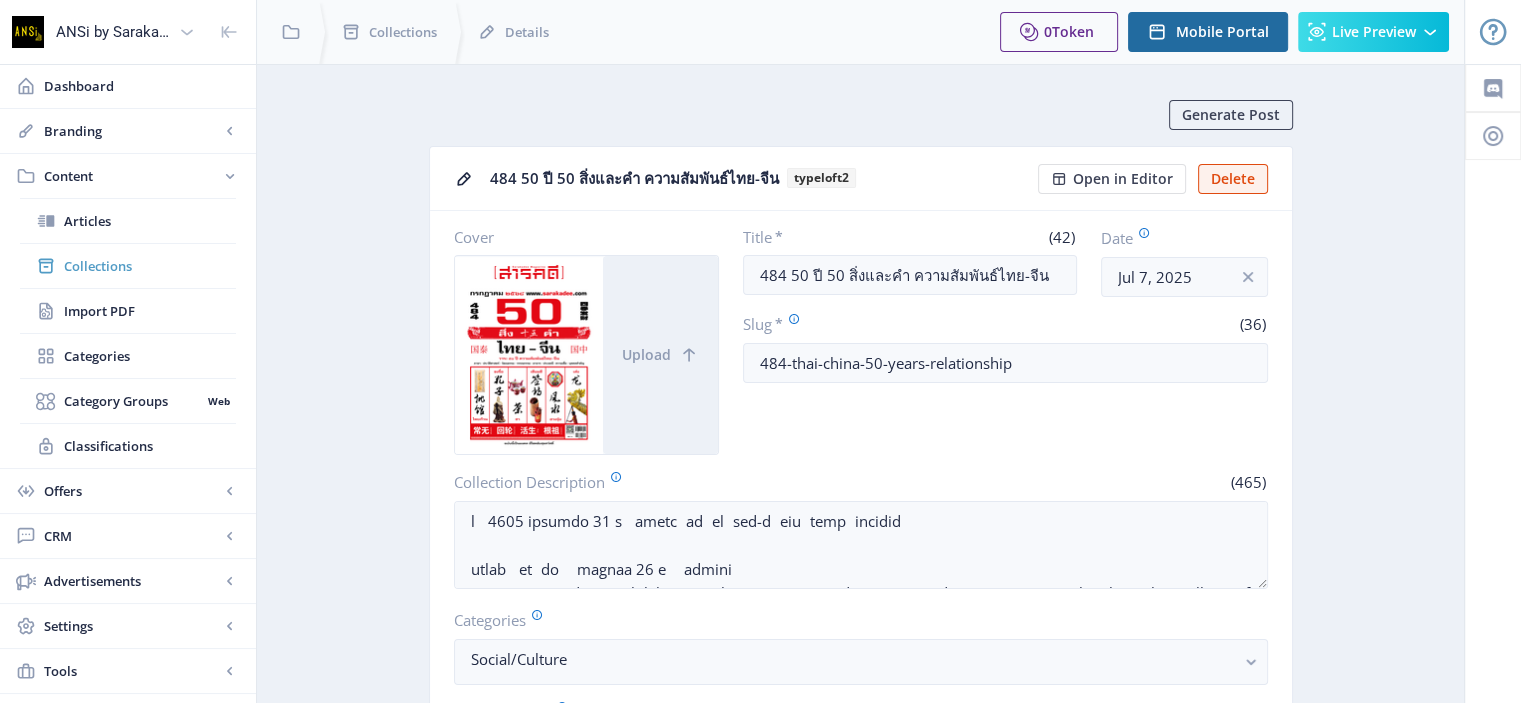 click on "Collections" at bounding box center [150, 266] 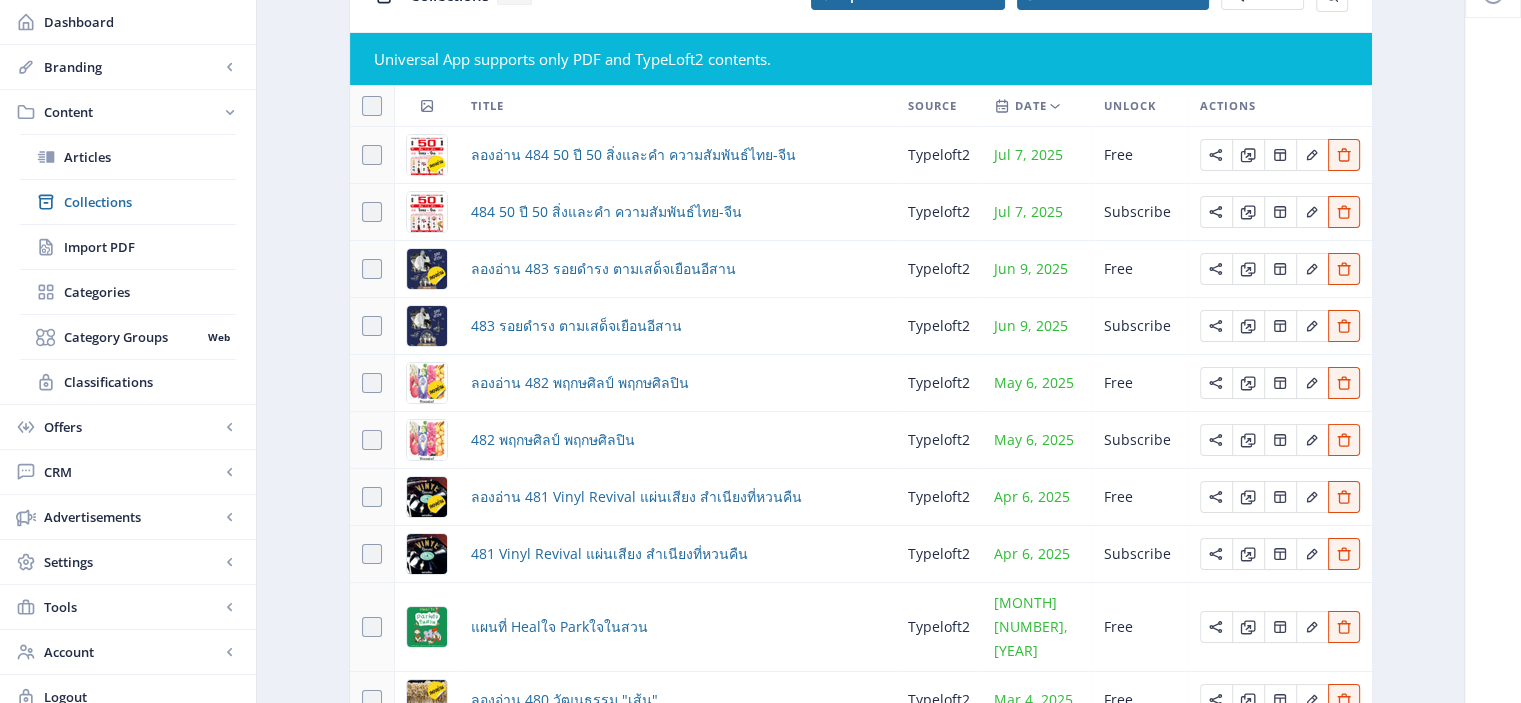 scroll, scrollTop: 140, scrollLeft: 0, axis: vertical 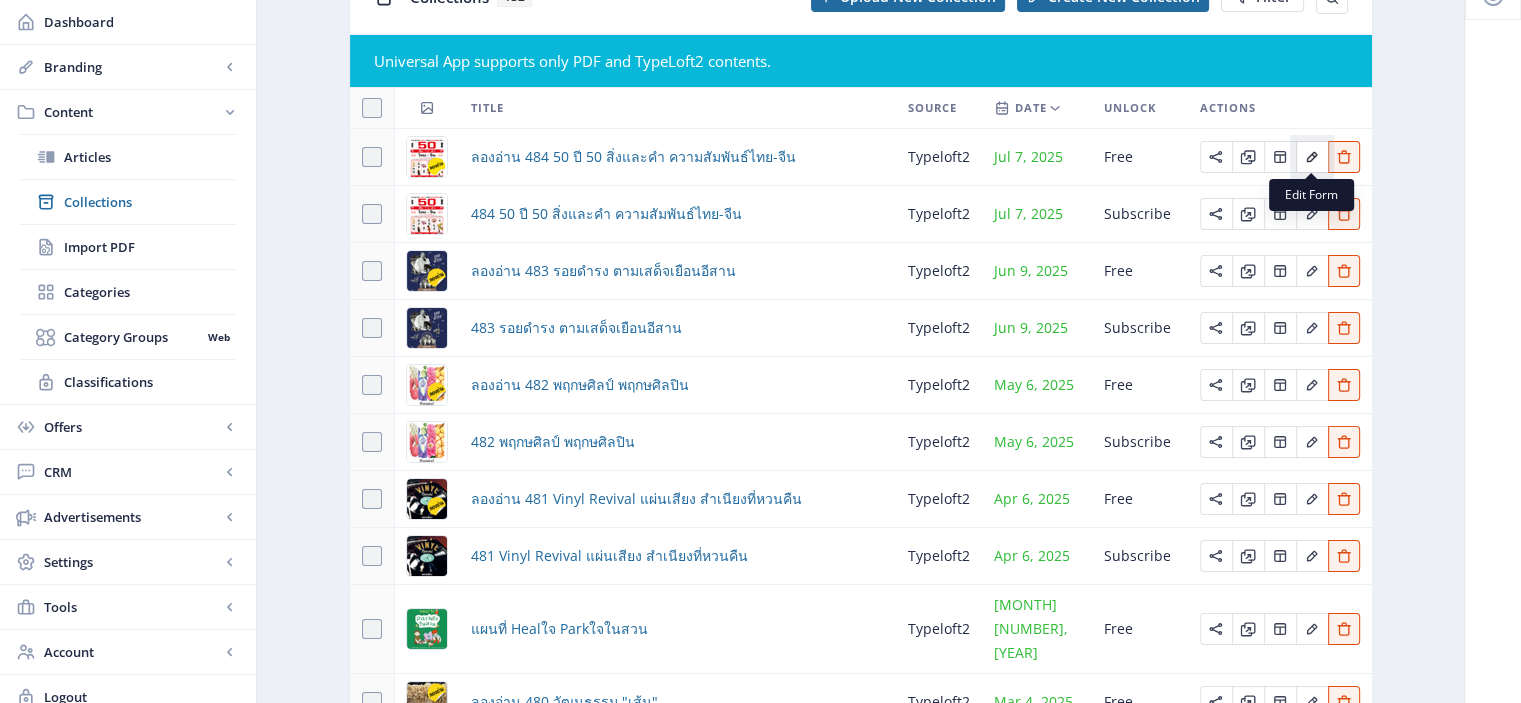 click at bounding box center (1312, 157) 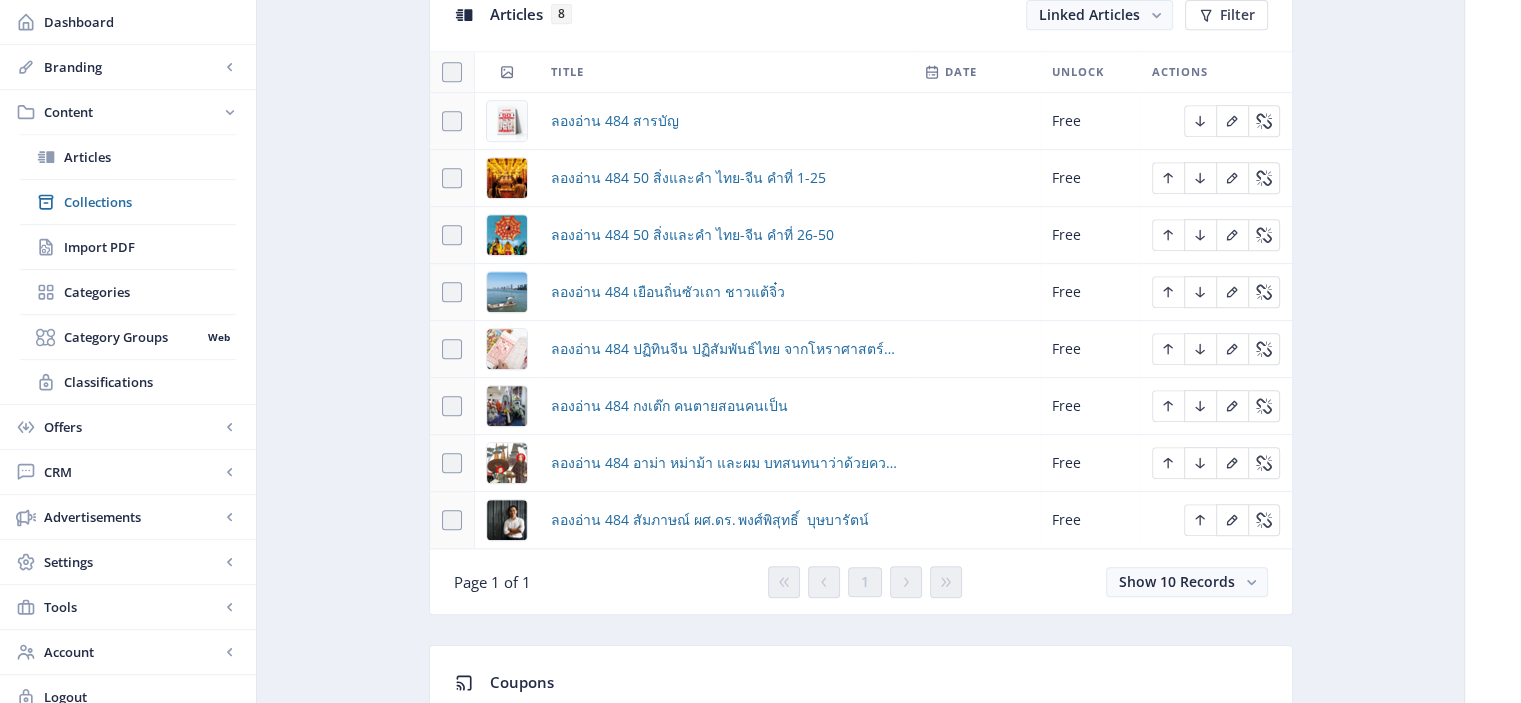 scroll, scrollTop: 926, scrollLeft: 0, axis: vertical 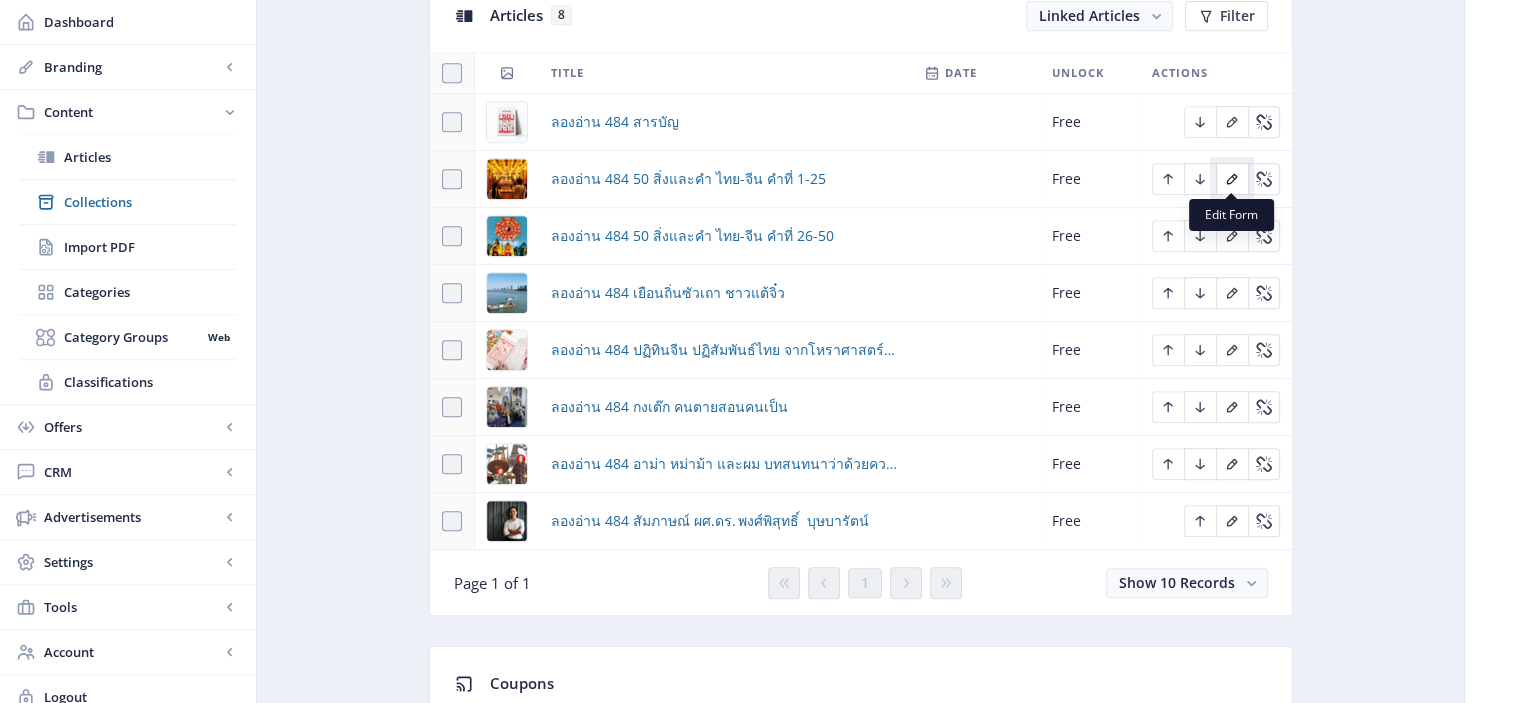 click at bounding box center [1232, 179] 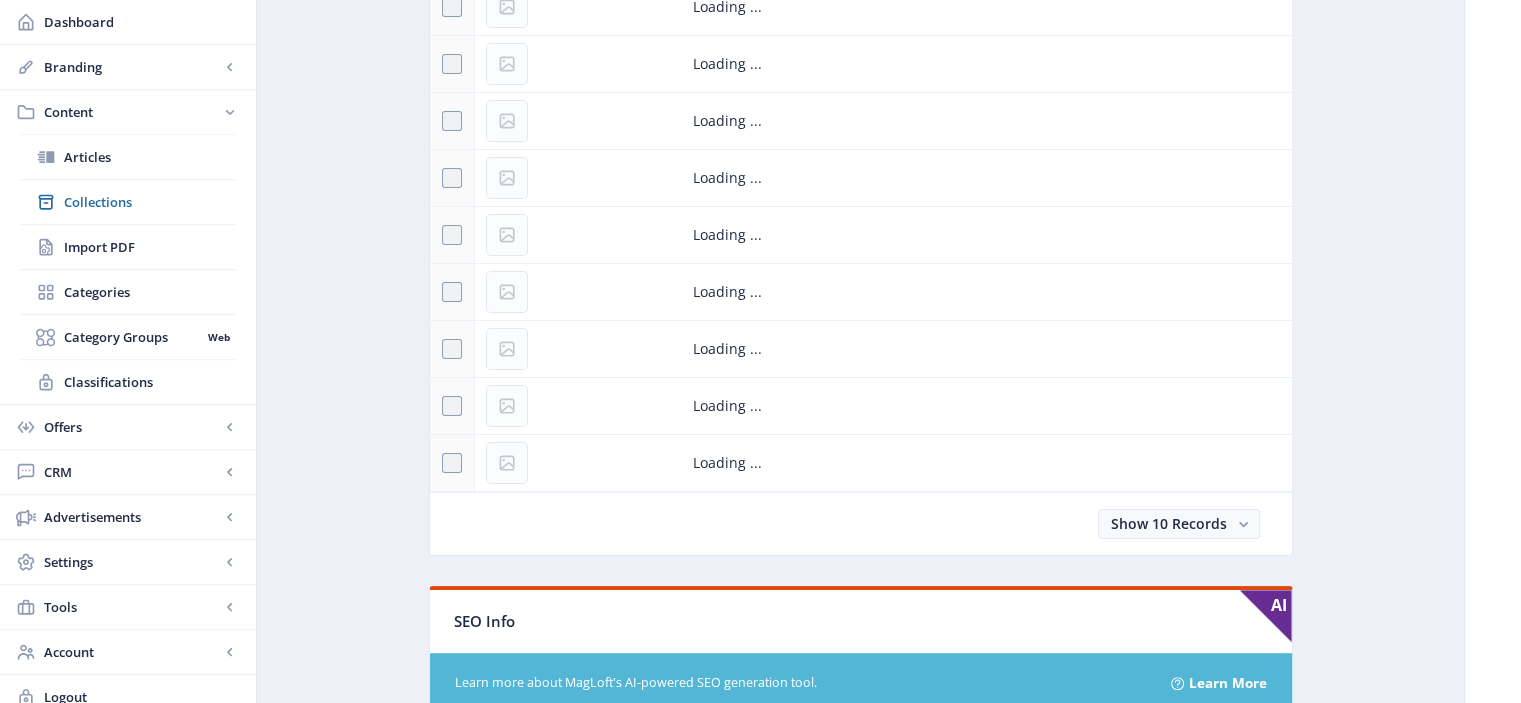 scroll, scrollTop: 0, scrollLeft: 0, axis: both 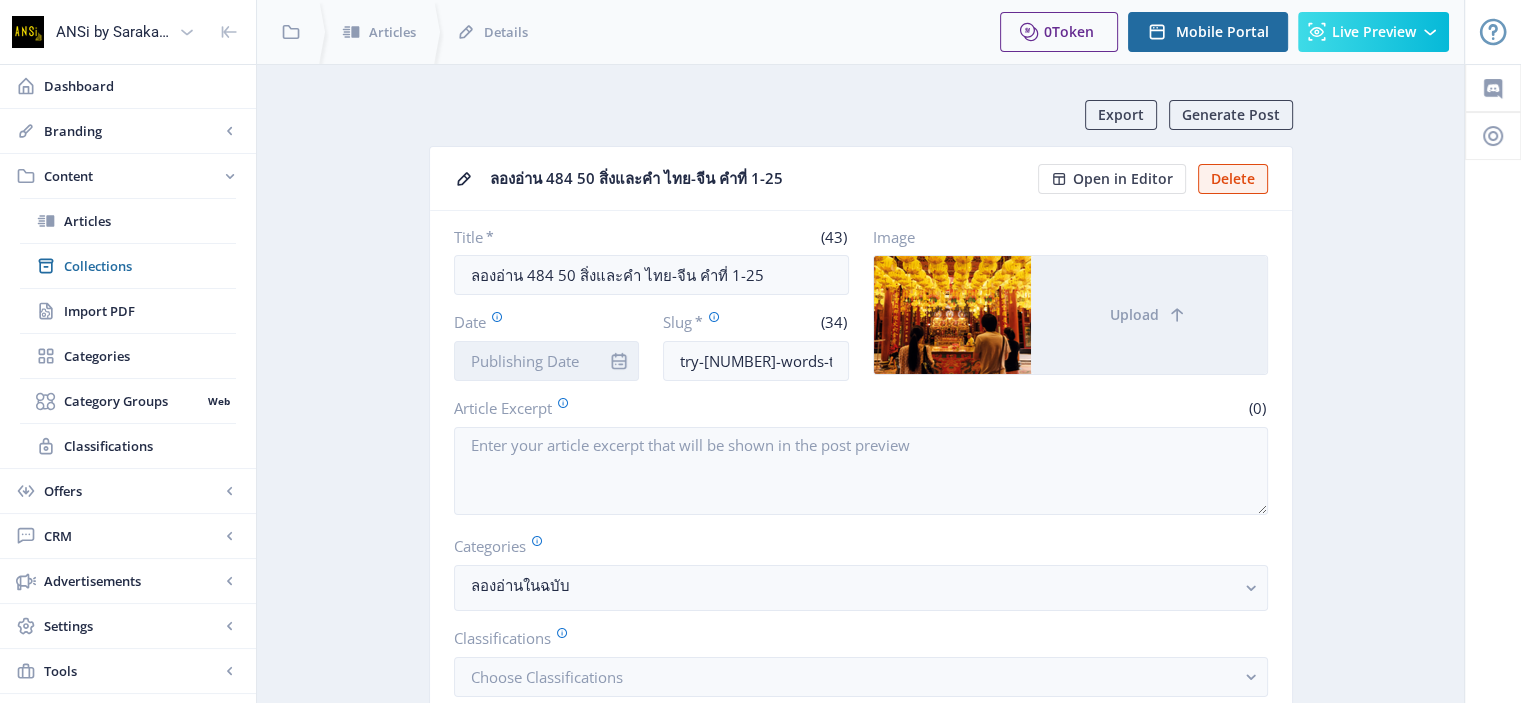 click on "Date" at bounding box center (547, 361) 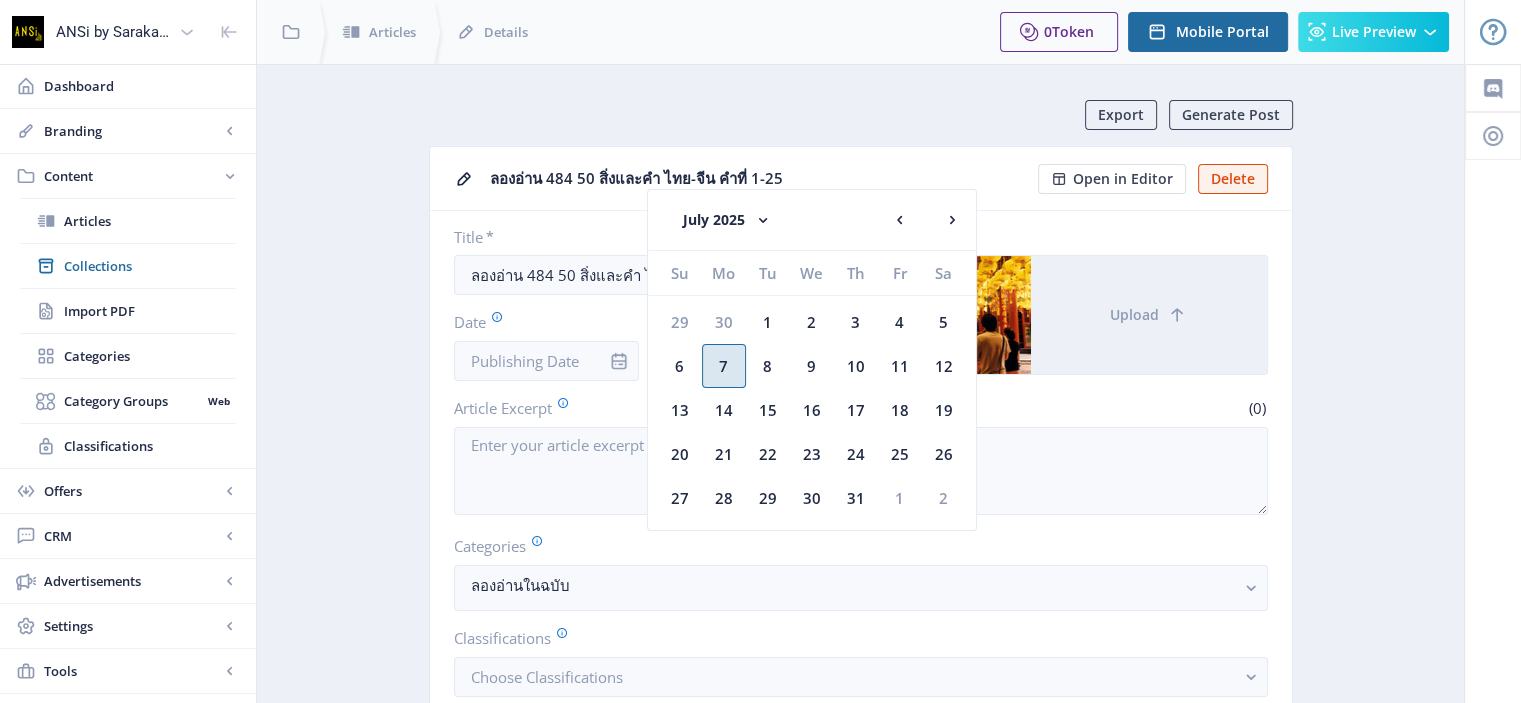 click on "7" at bounding box center [724, 366] 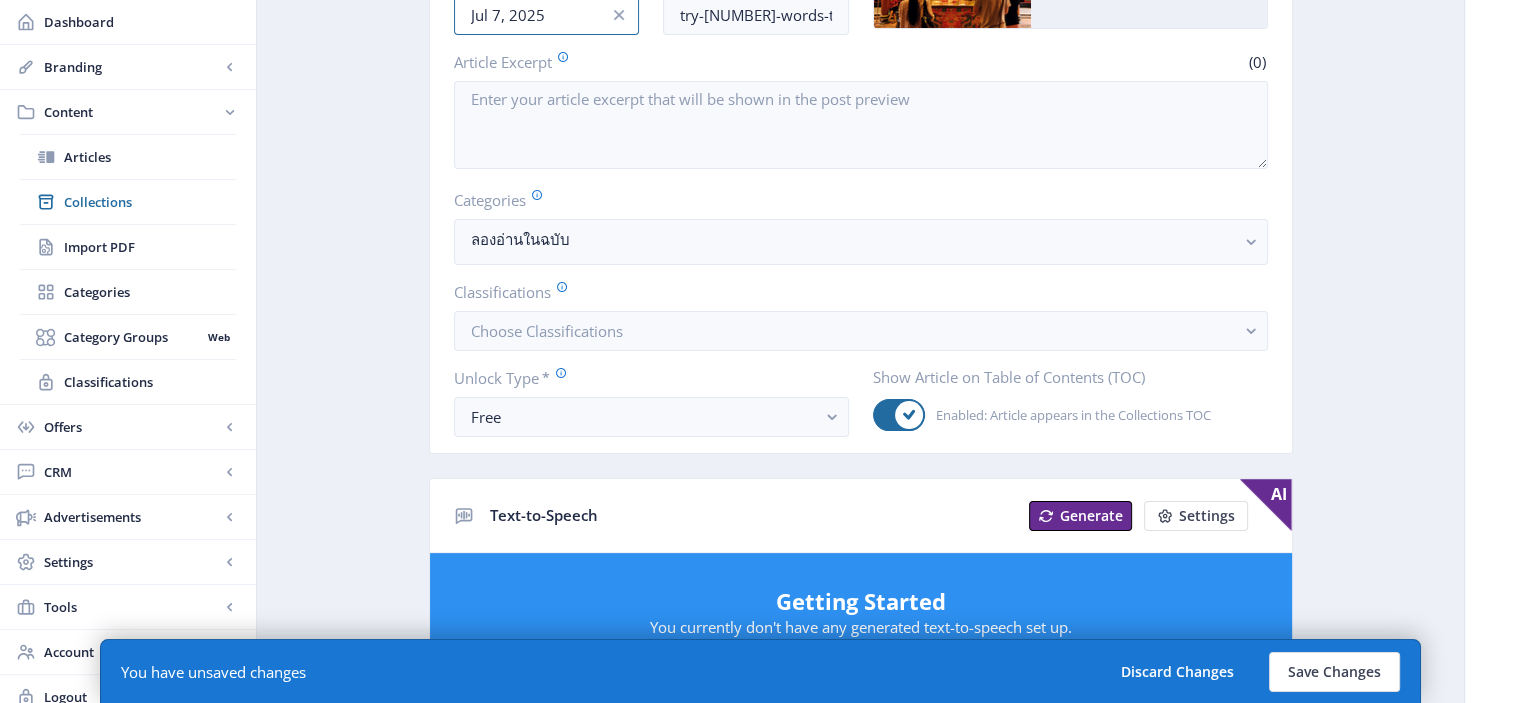 scroll, scrollTop: 344, scrollLeft: 0, axis: vertical 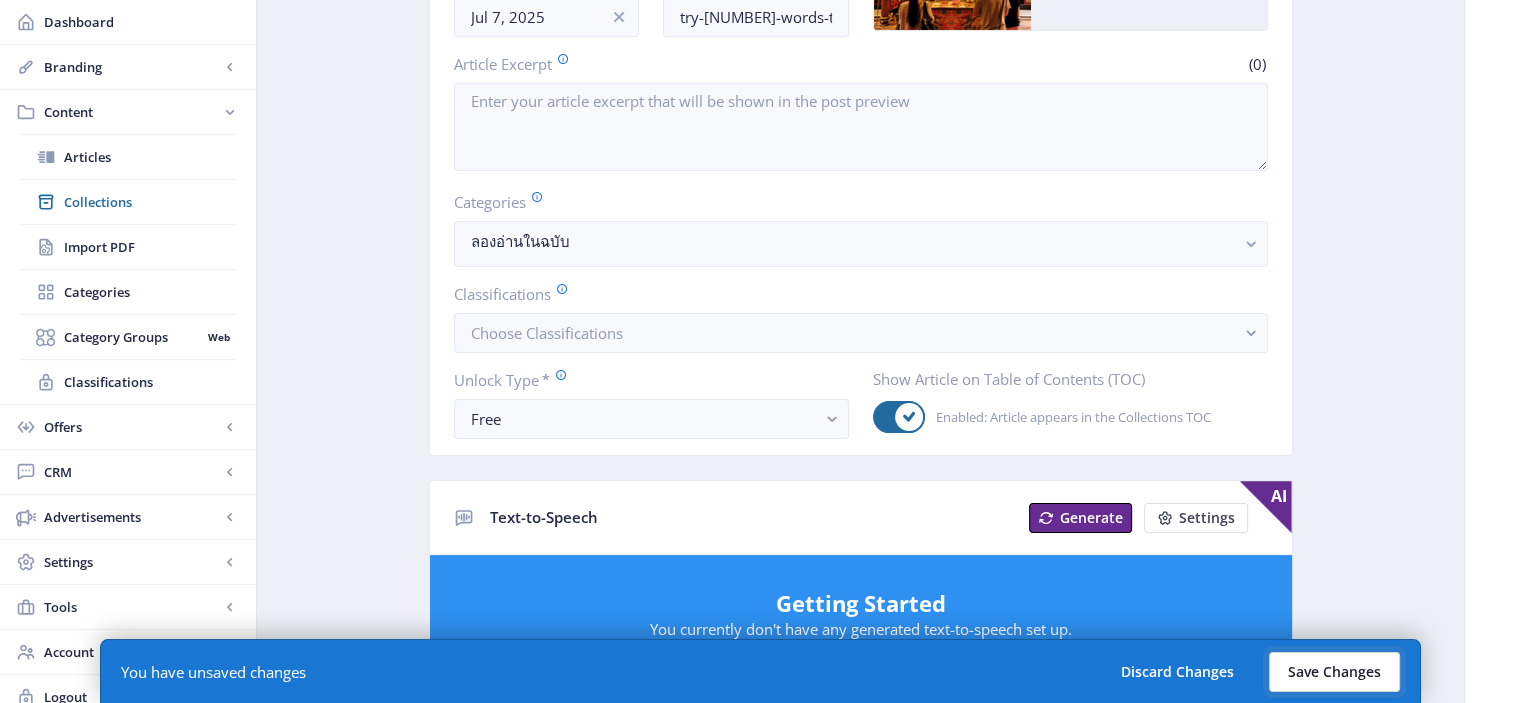 click on "Save Changes" at bounding box center [1334, 672] 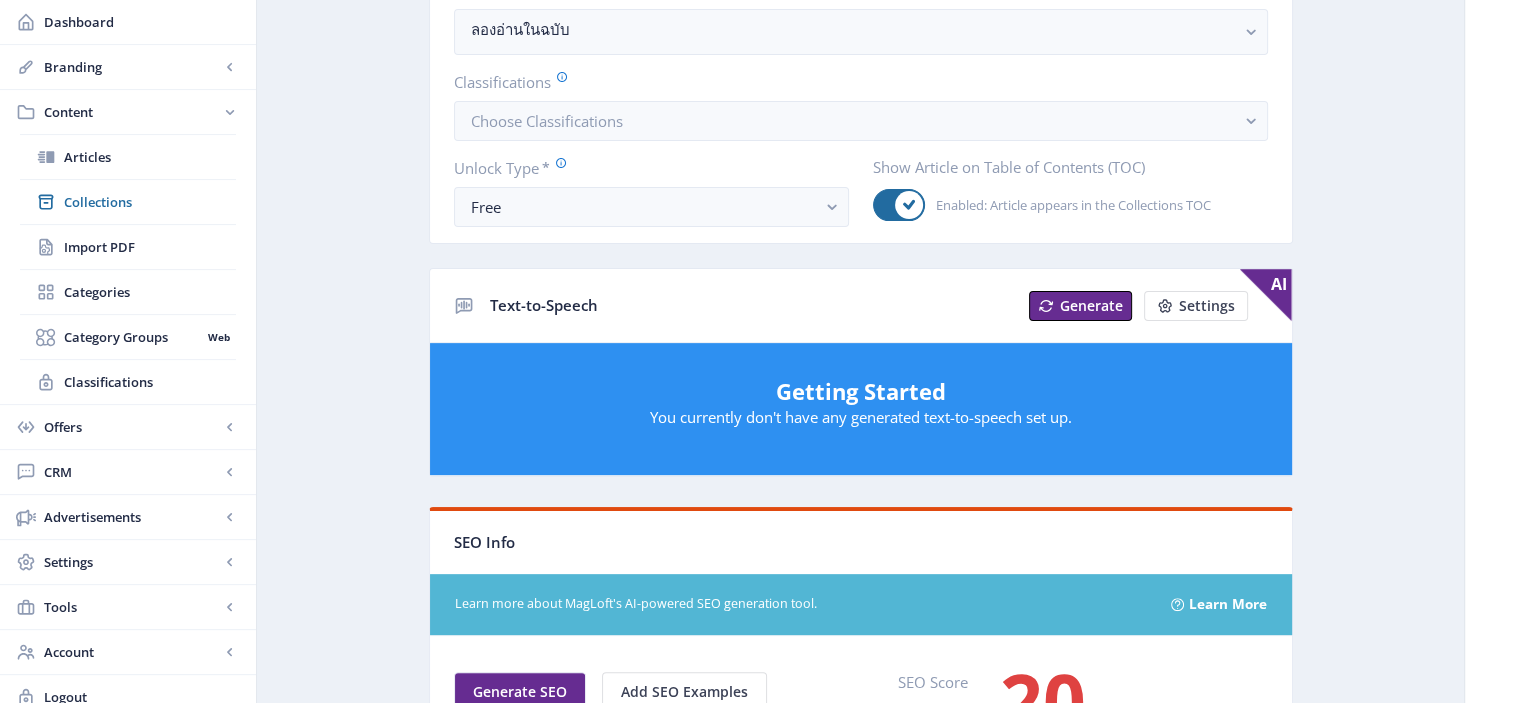 scroll, scrollTop: 555, scrollLeft: 0, axis: vertical 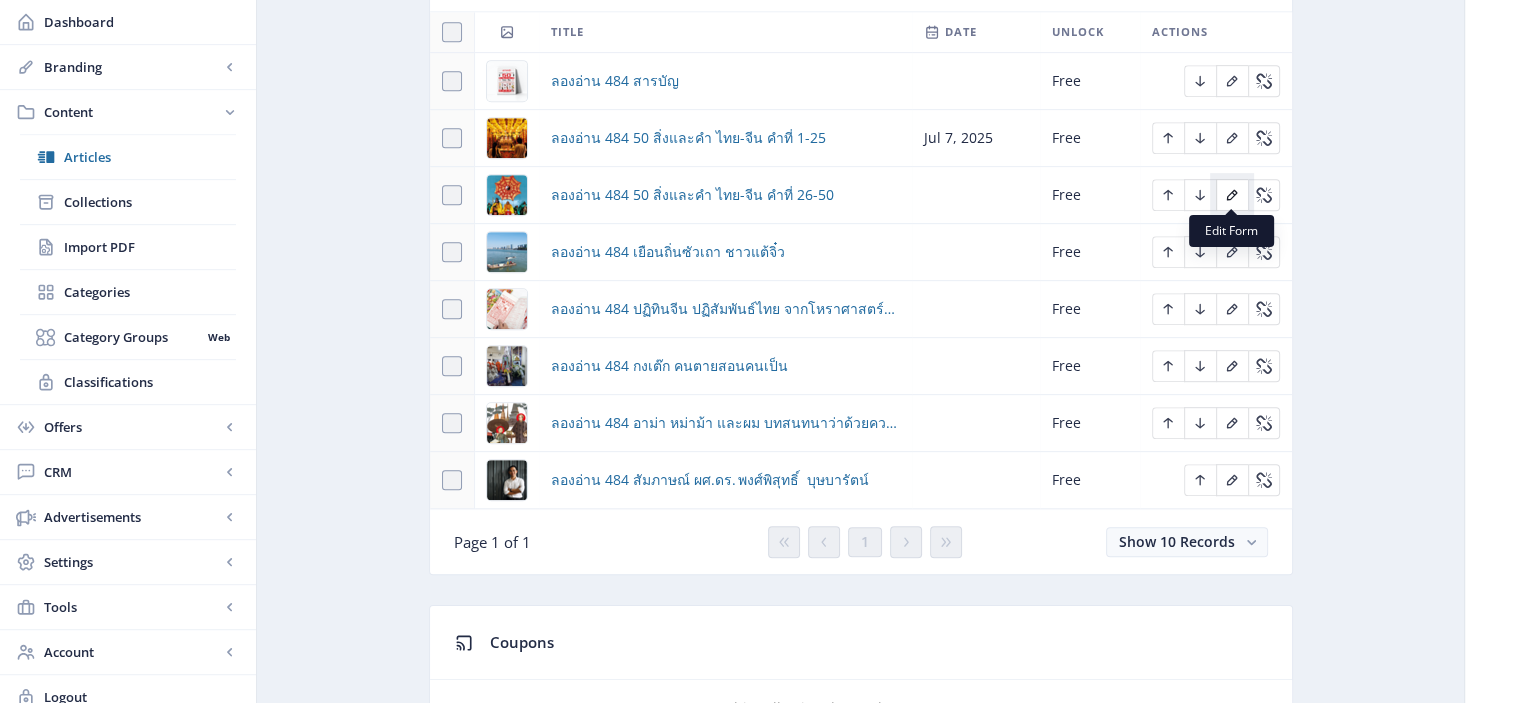 click at bounding box center [1232, 195] 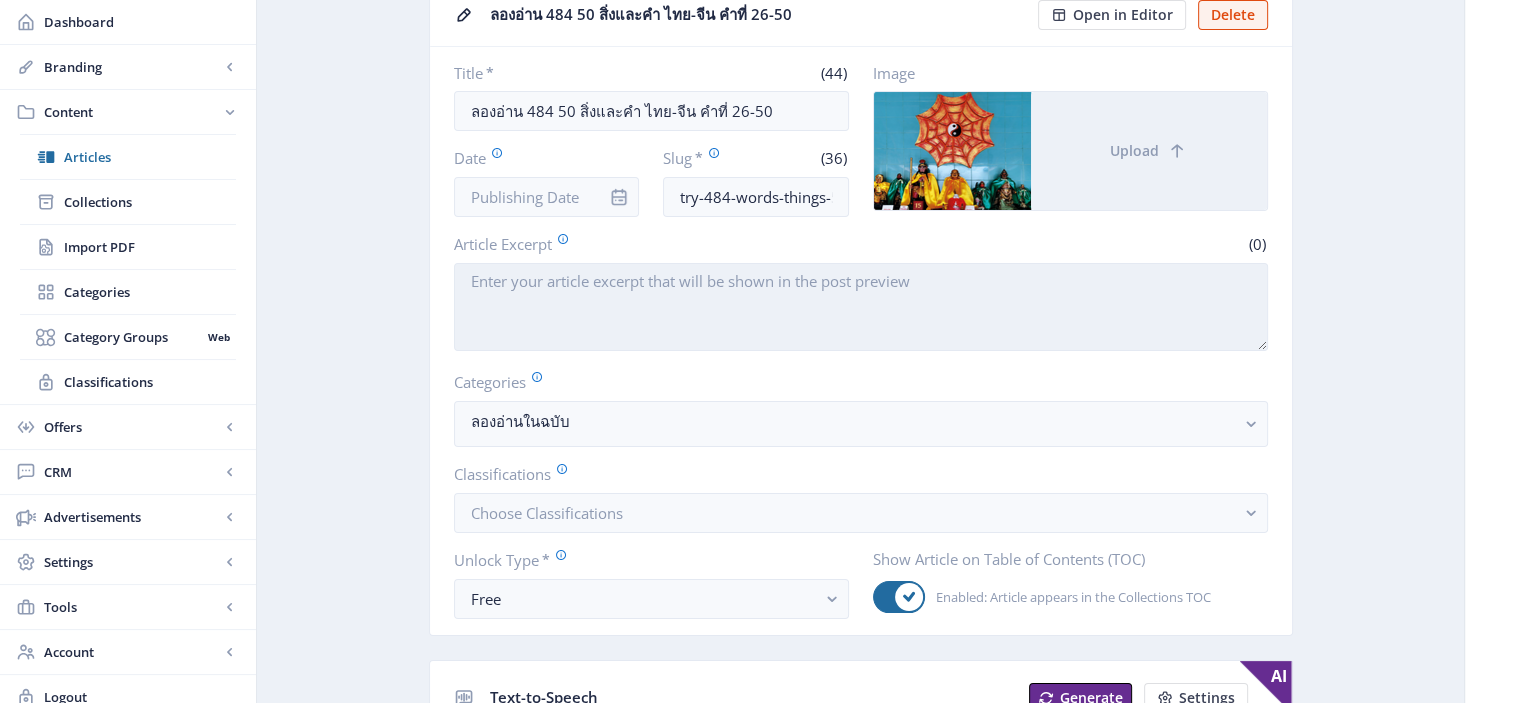 scroll, scrollTop: 164, scrollLeft: 0, axis: vertical 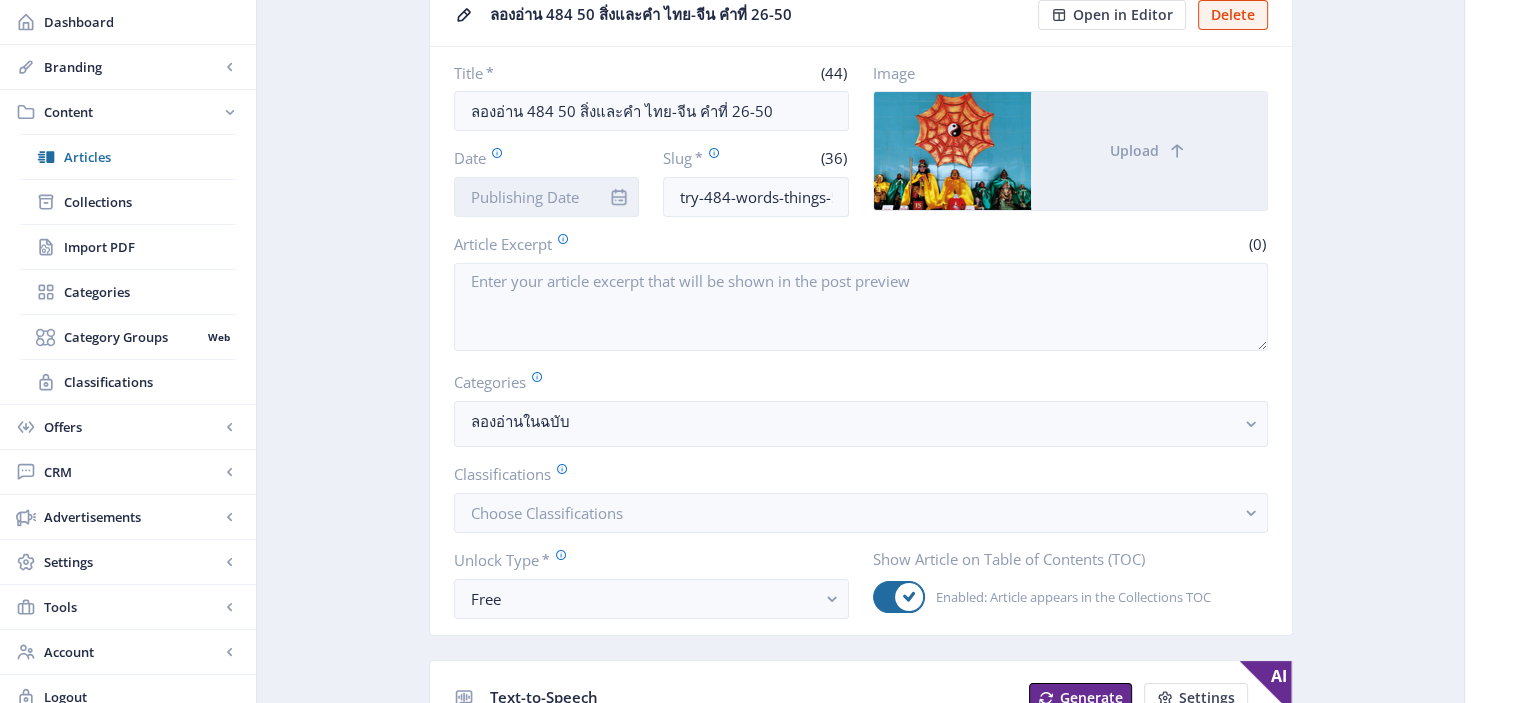 click on "Date" at bounding box center [547, 197] 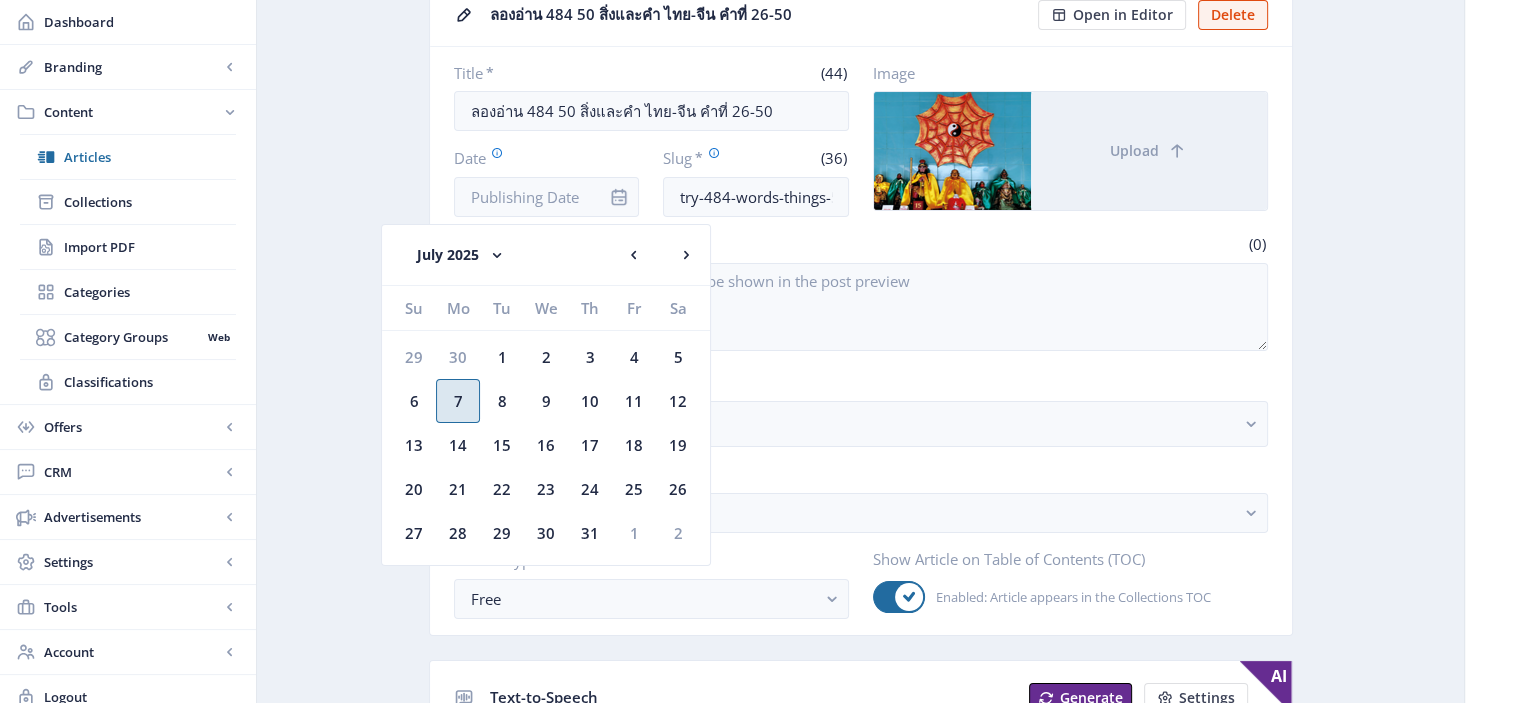 click on "7" at bounding box center (458, 401) 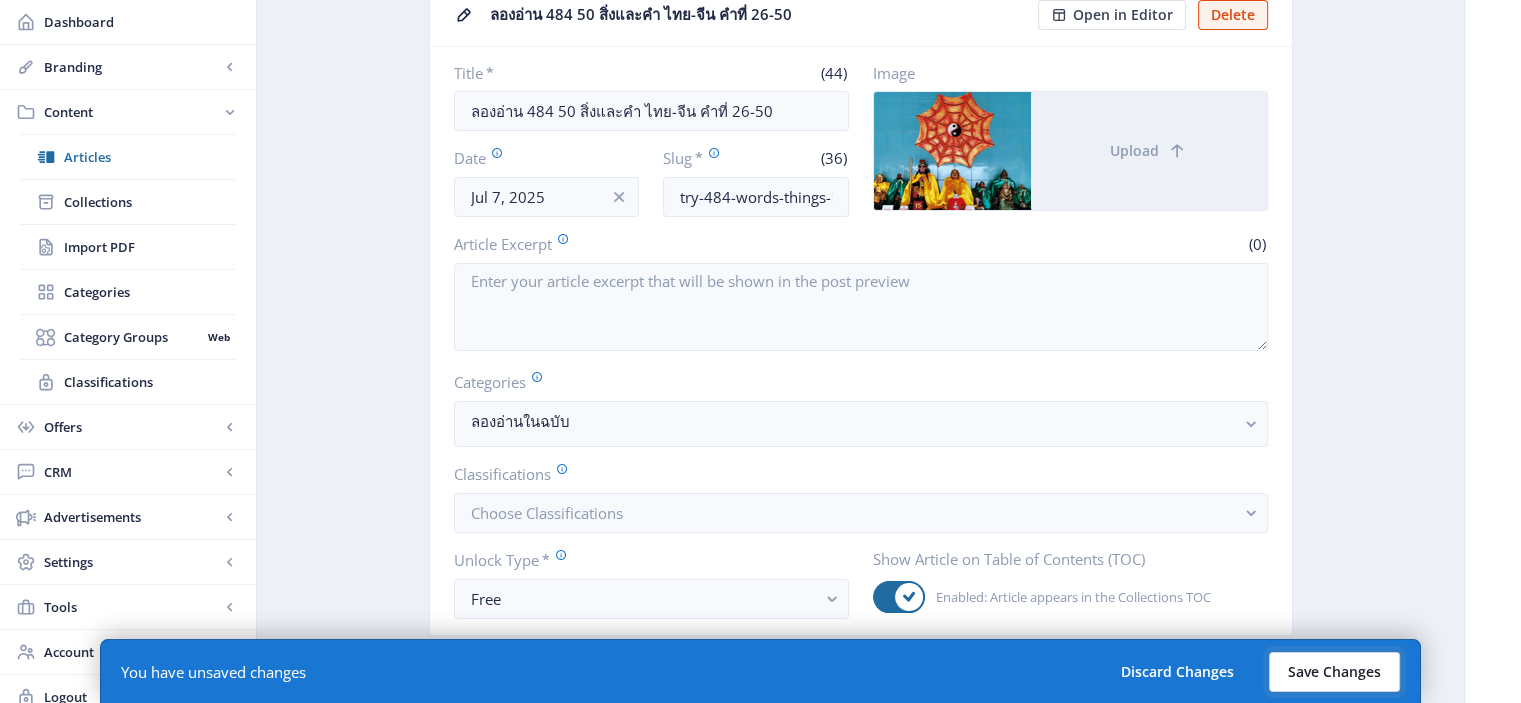 click on "Save Changes" at bounding box center [1334, 672] 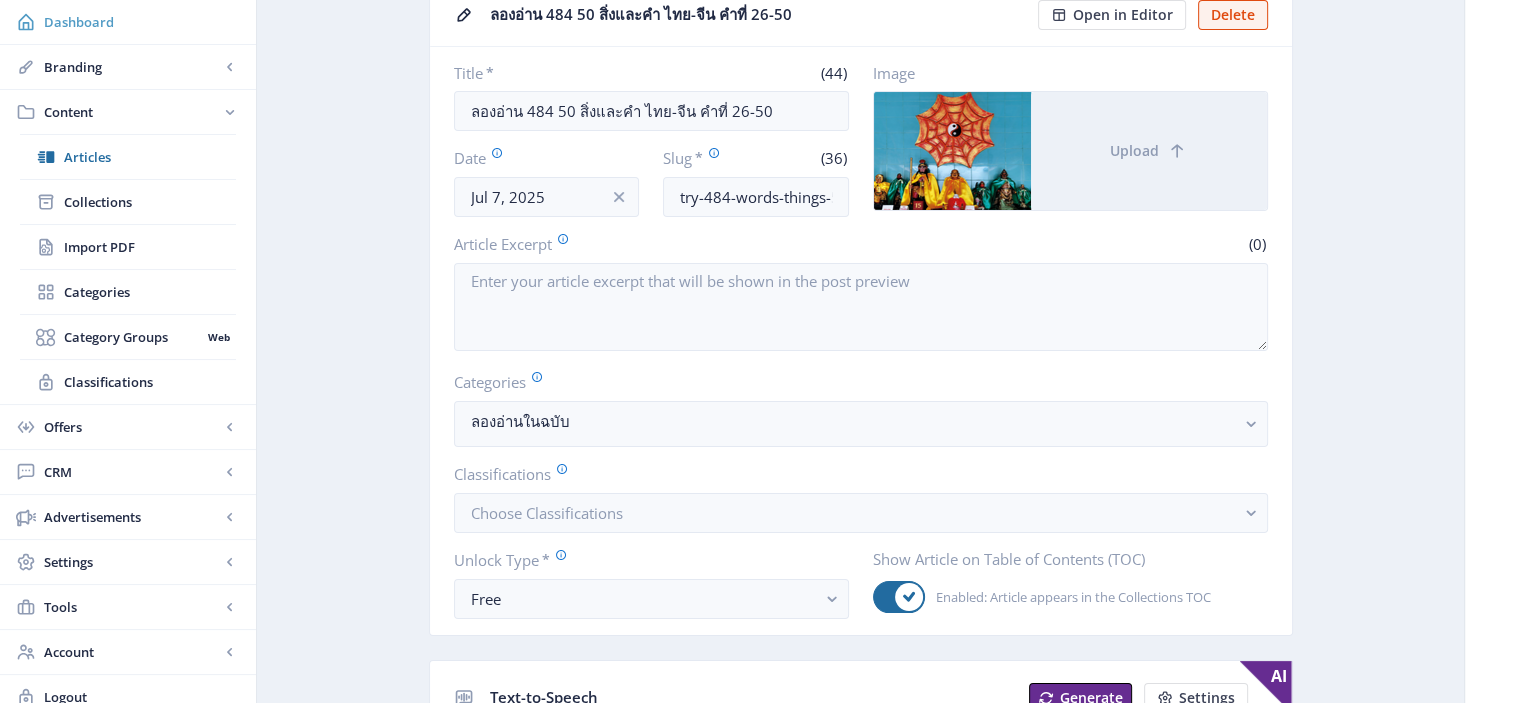 scroll, scrollTop: 0, scrollLeft: 0, axis: both 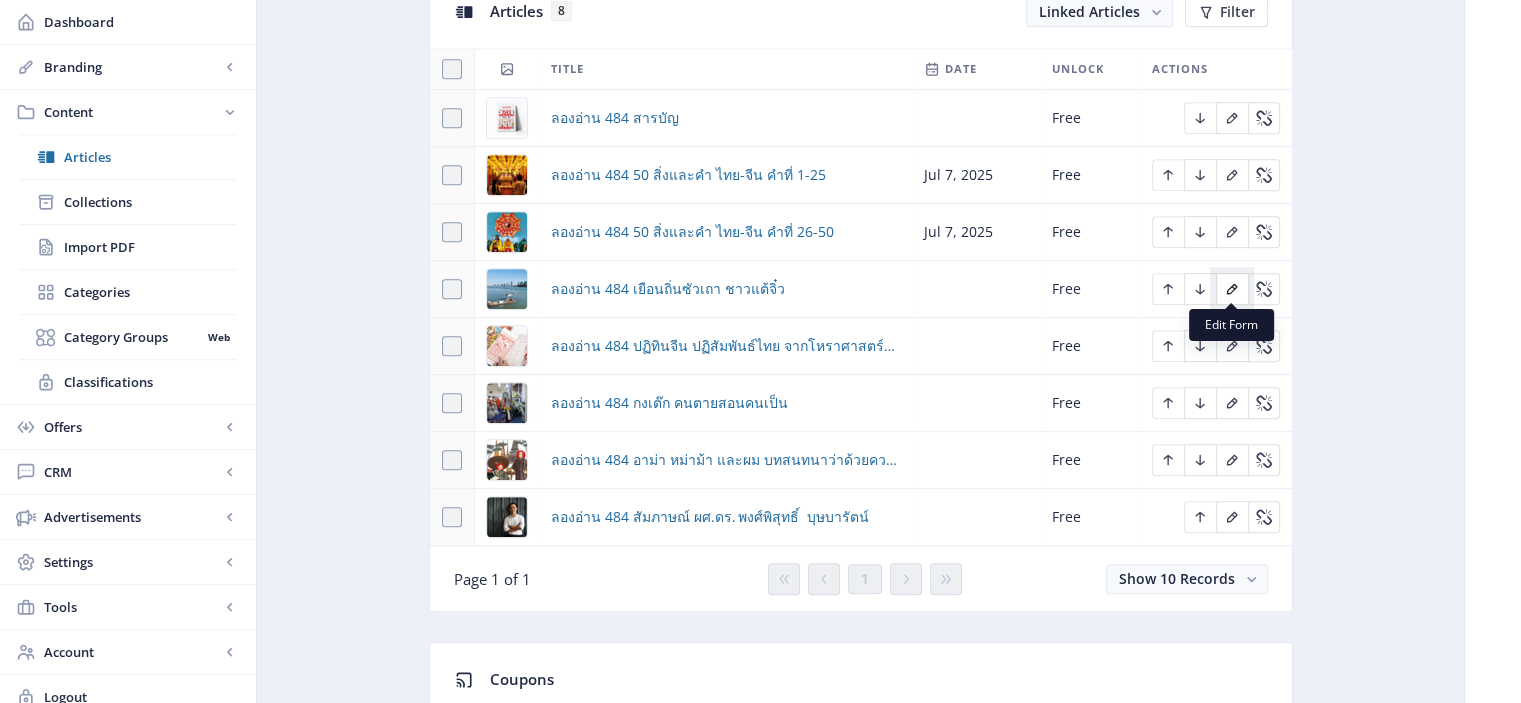 click at bounding box center (1232, 289) 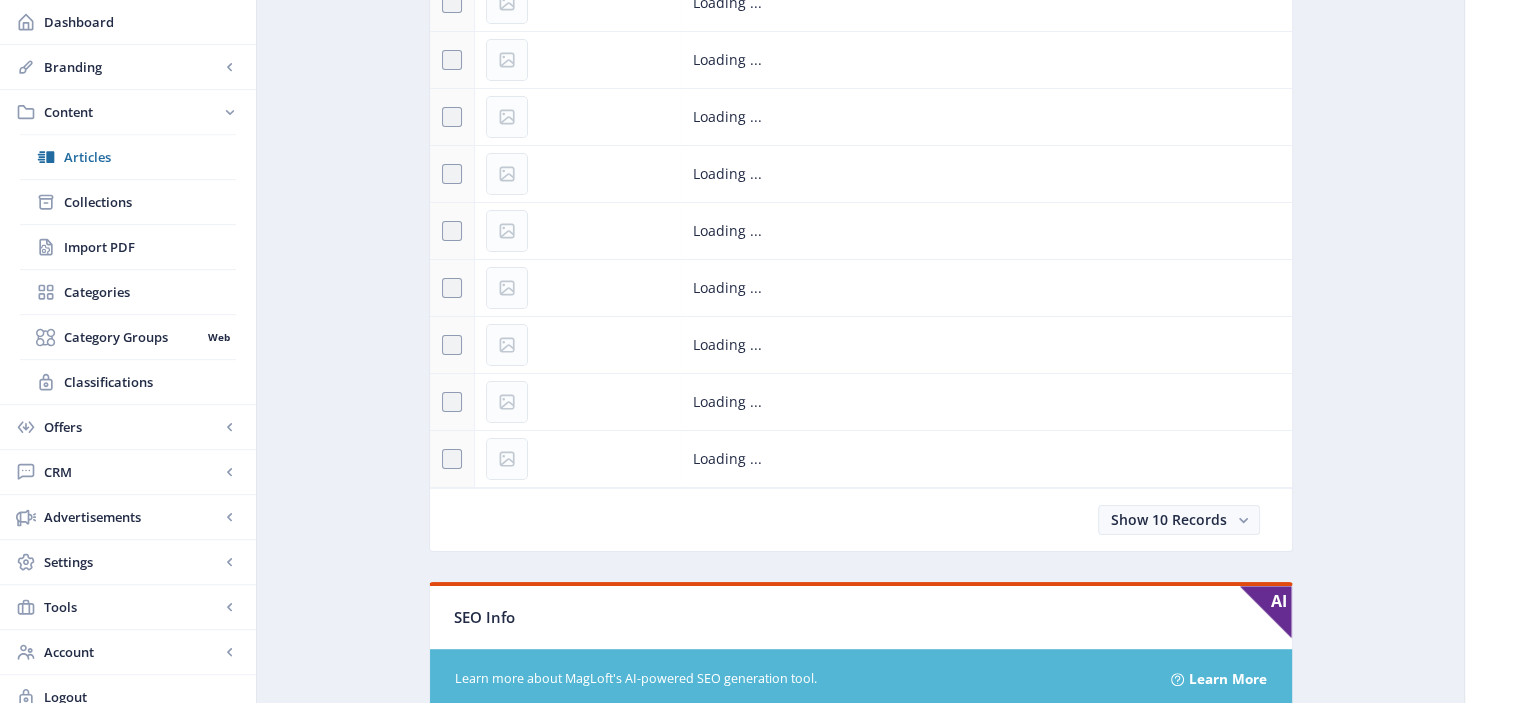 scroll, scrollTop: 0, scrollLeft: 0, axis: both 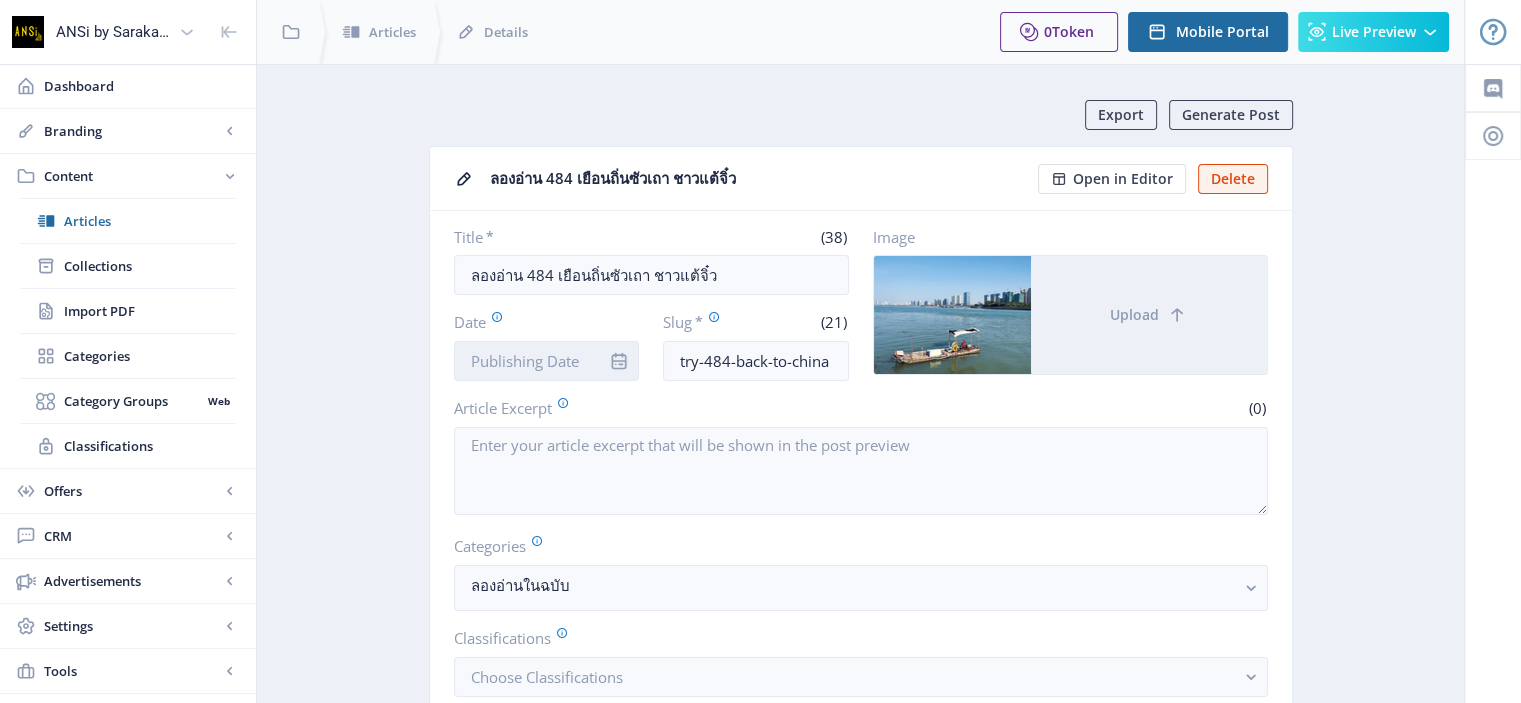 click on "Date" at bounding box center [547, 361] 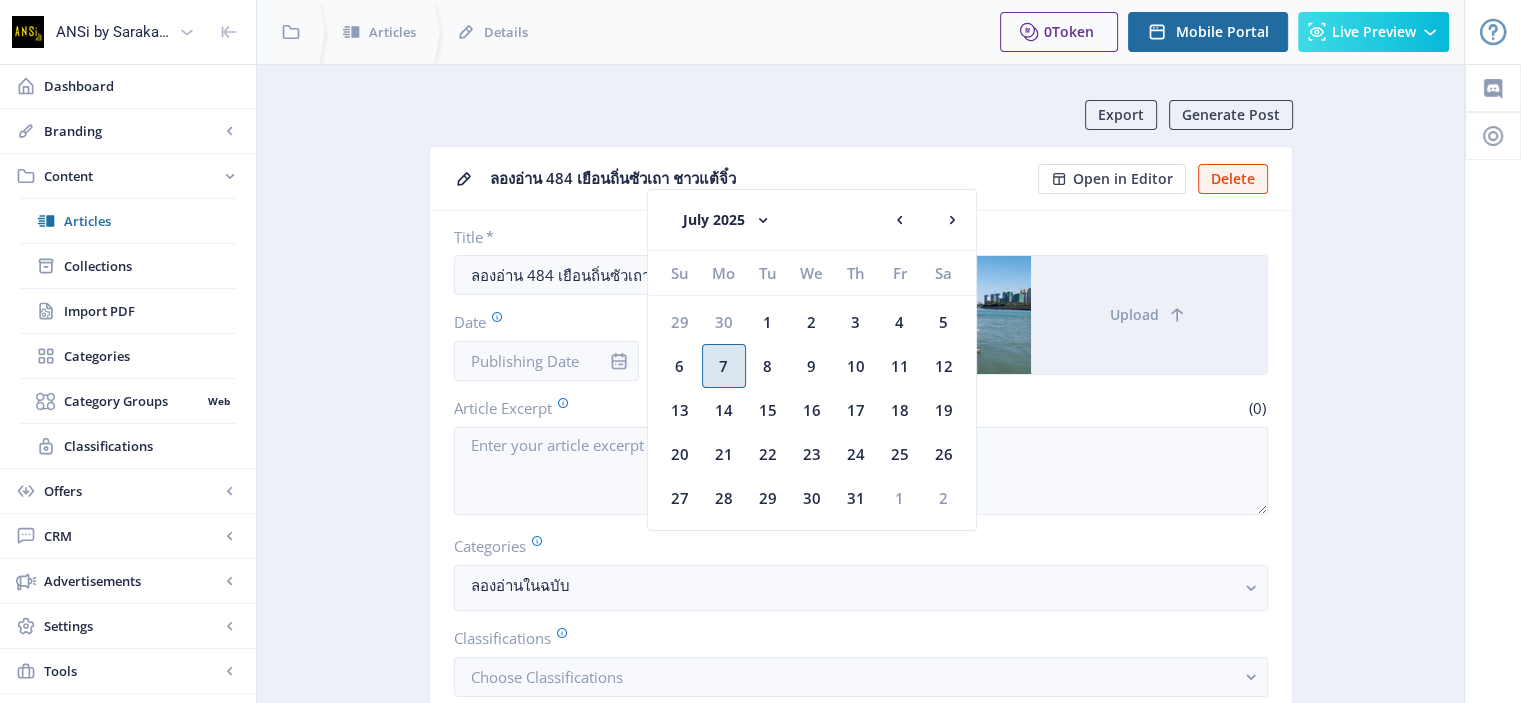 click on "7" at bounding box center [724, 366] 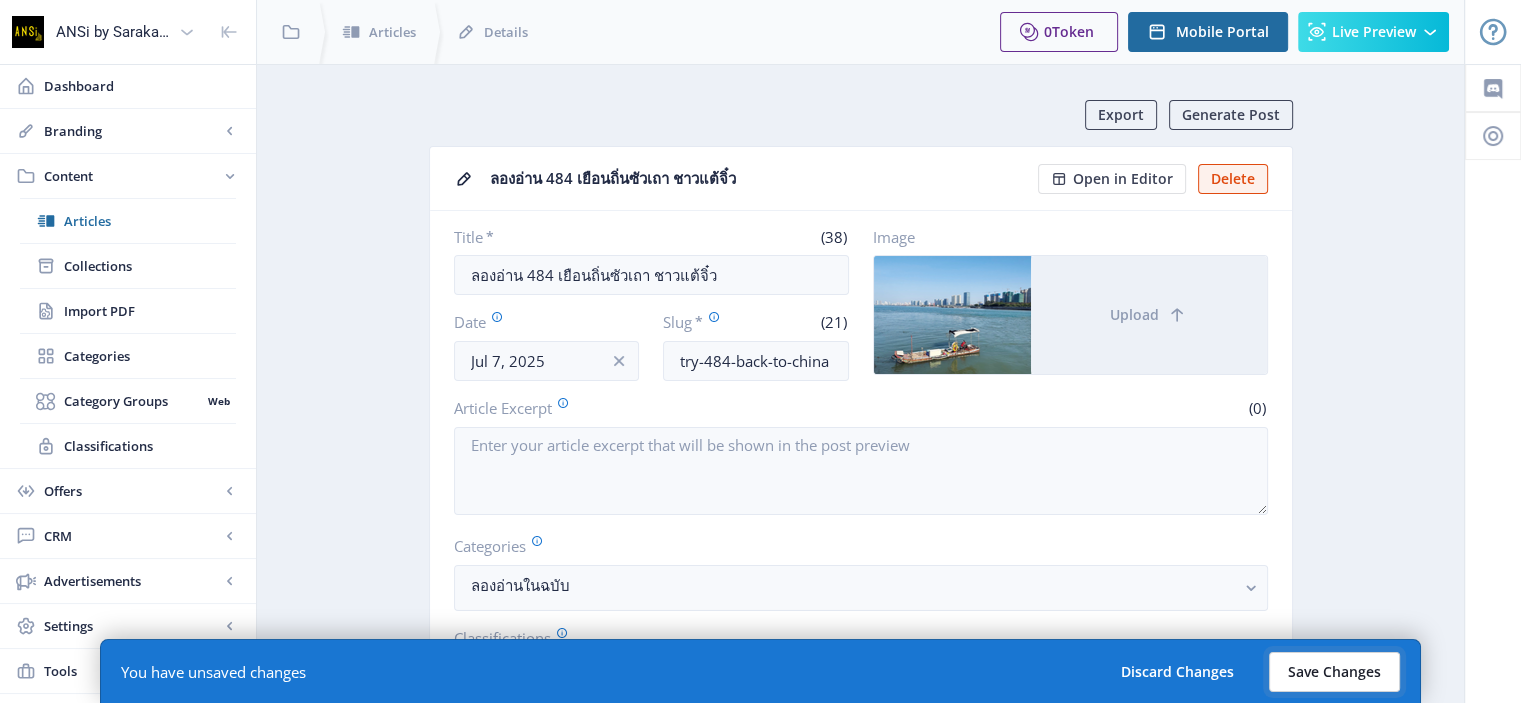 click on "Save Changes" at bounding box center [1334, 672] 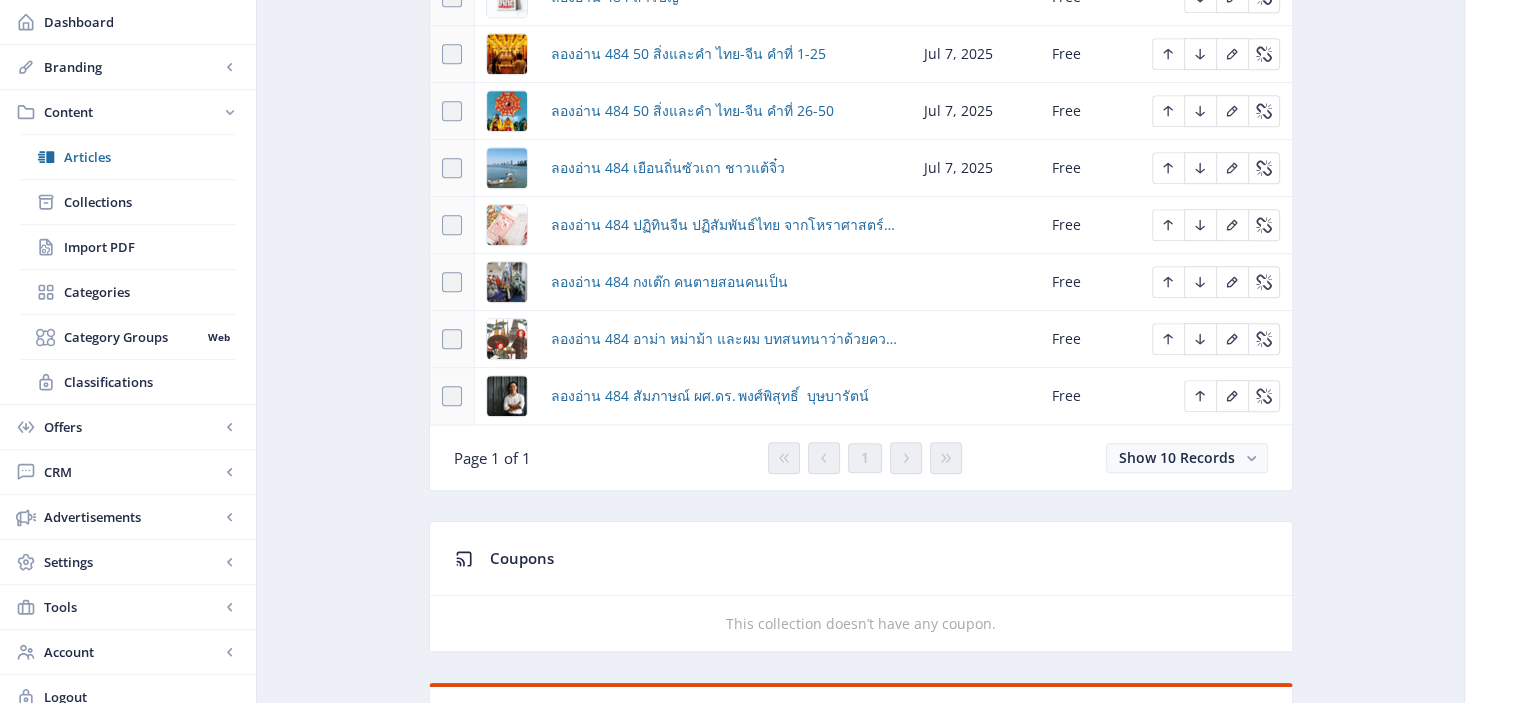 scroll, scrollTop: 1050, scrollLeft: 0, axis: vertical 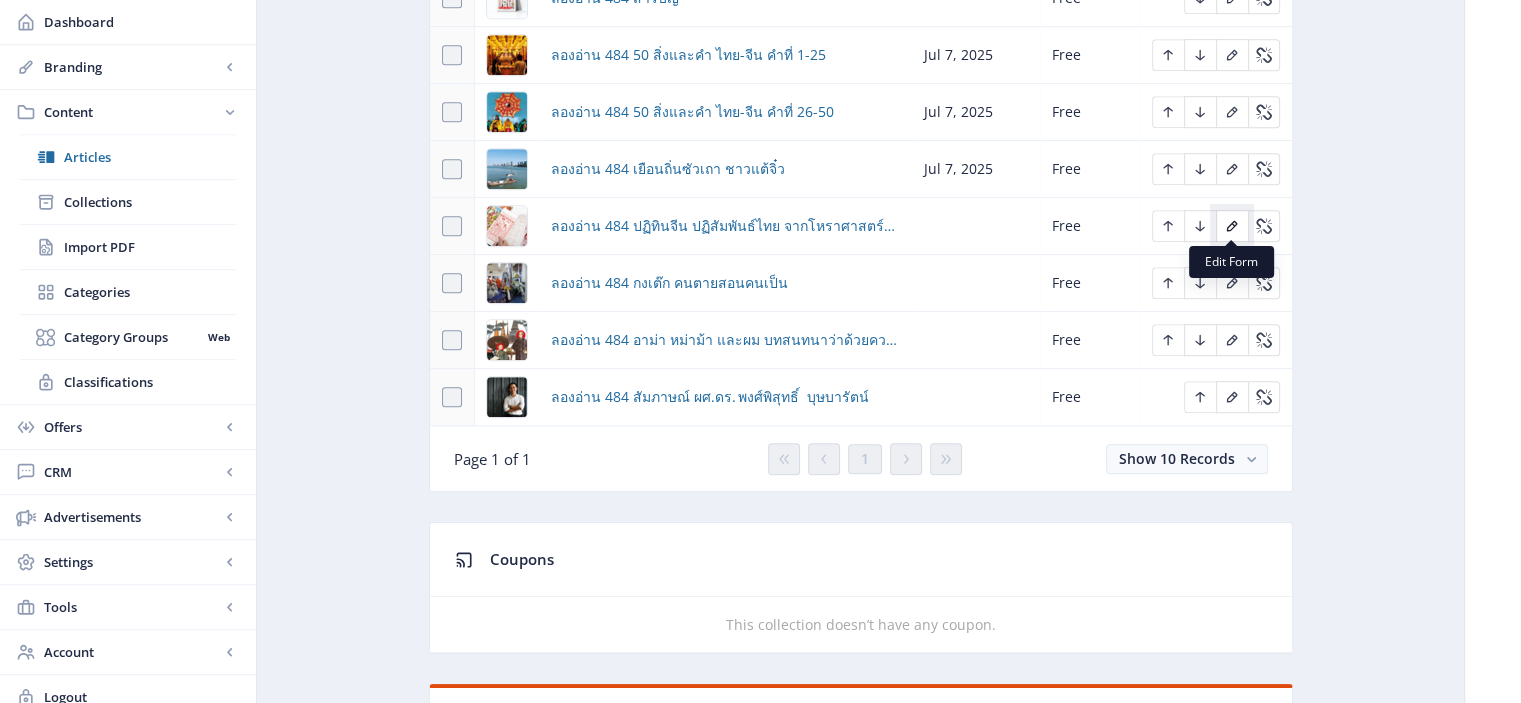 click at bounding box center (1232, 226) 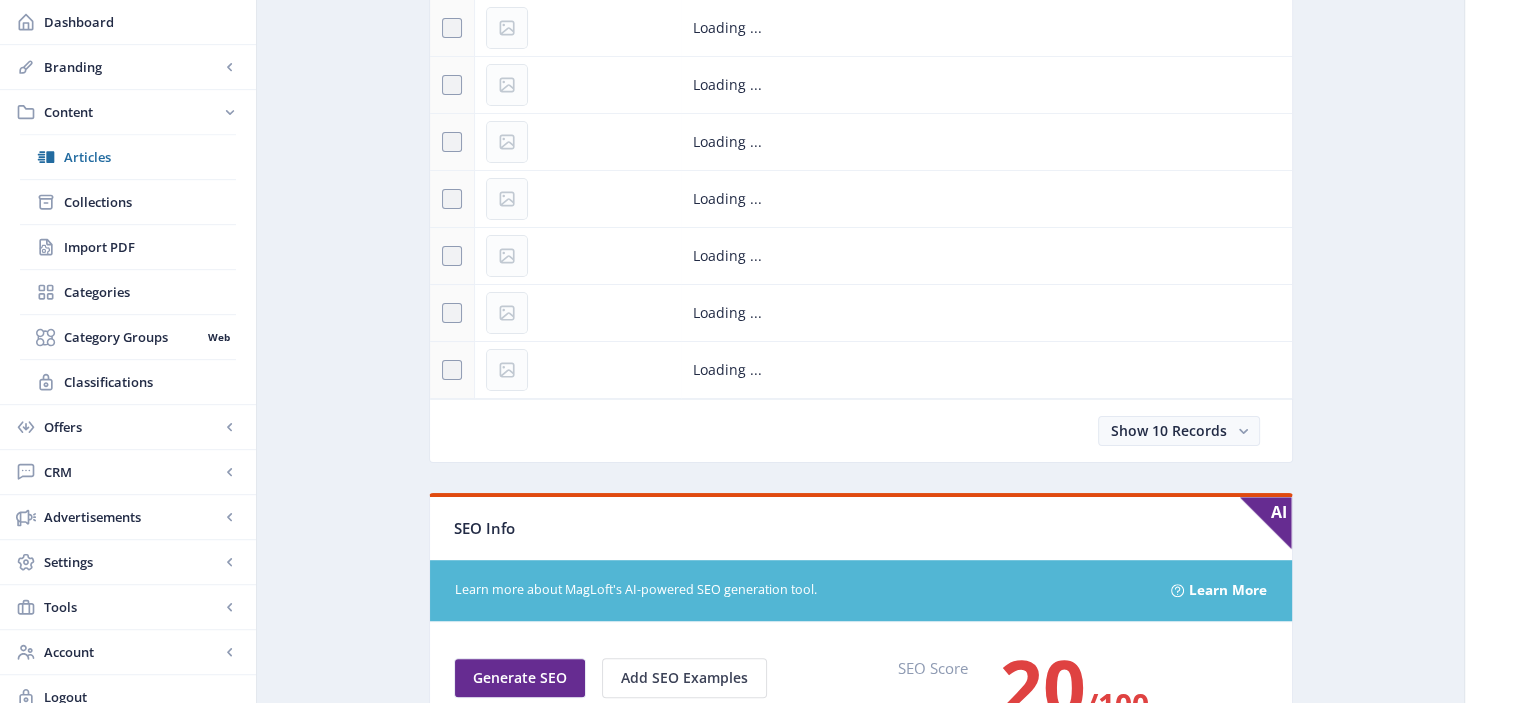 scroll, scrollTop: 0, scrollLeft: 0, axis: both 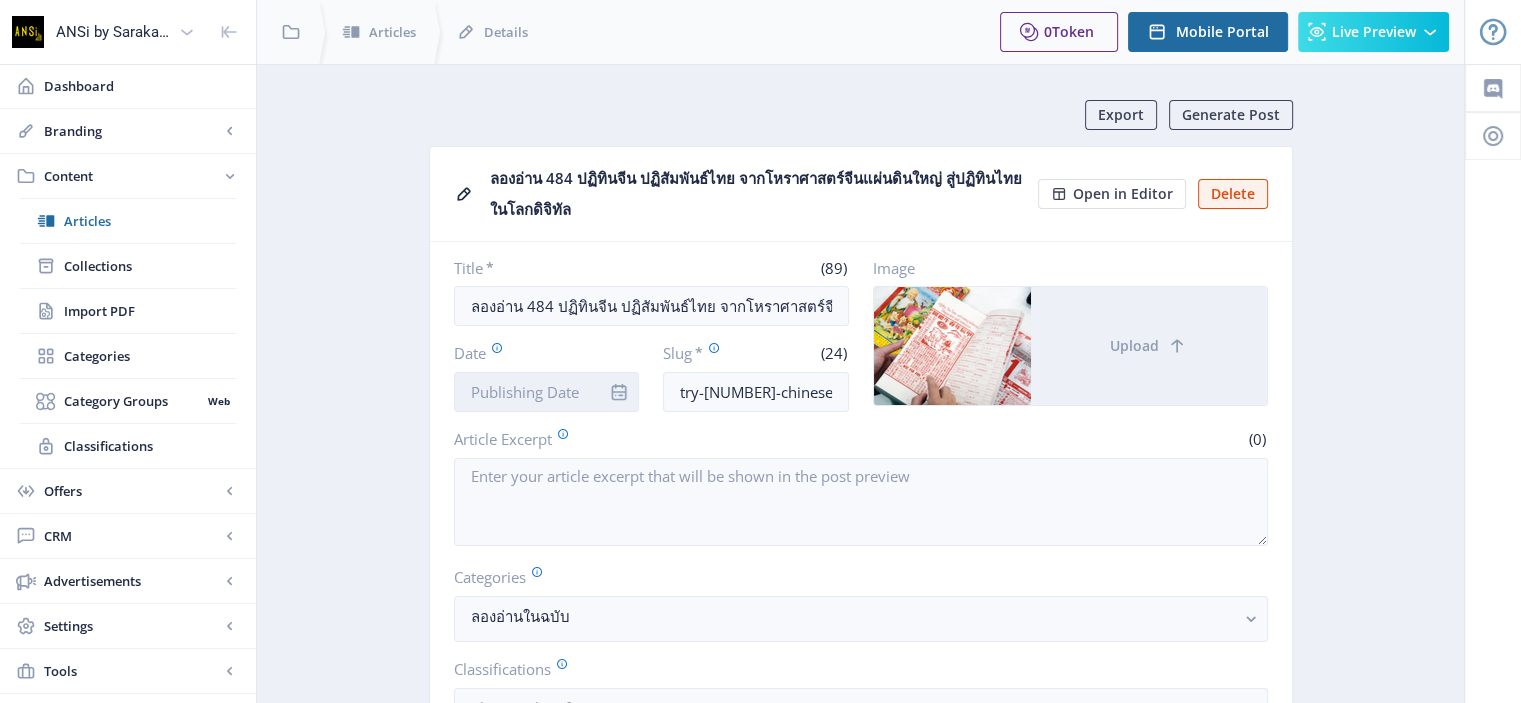 click on "Date" at bounding box center [547, 392] 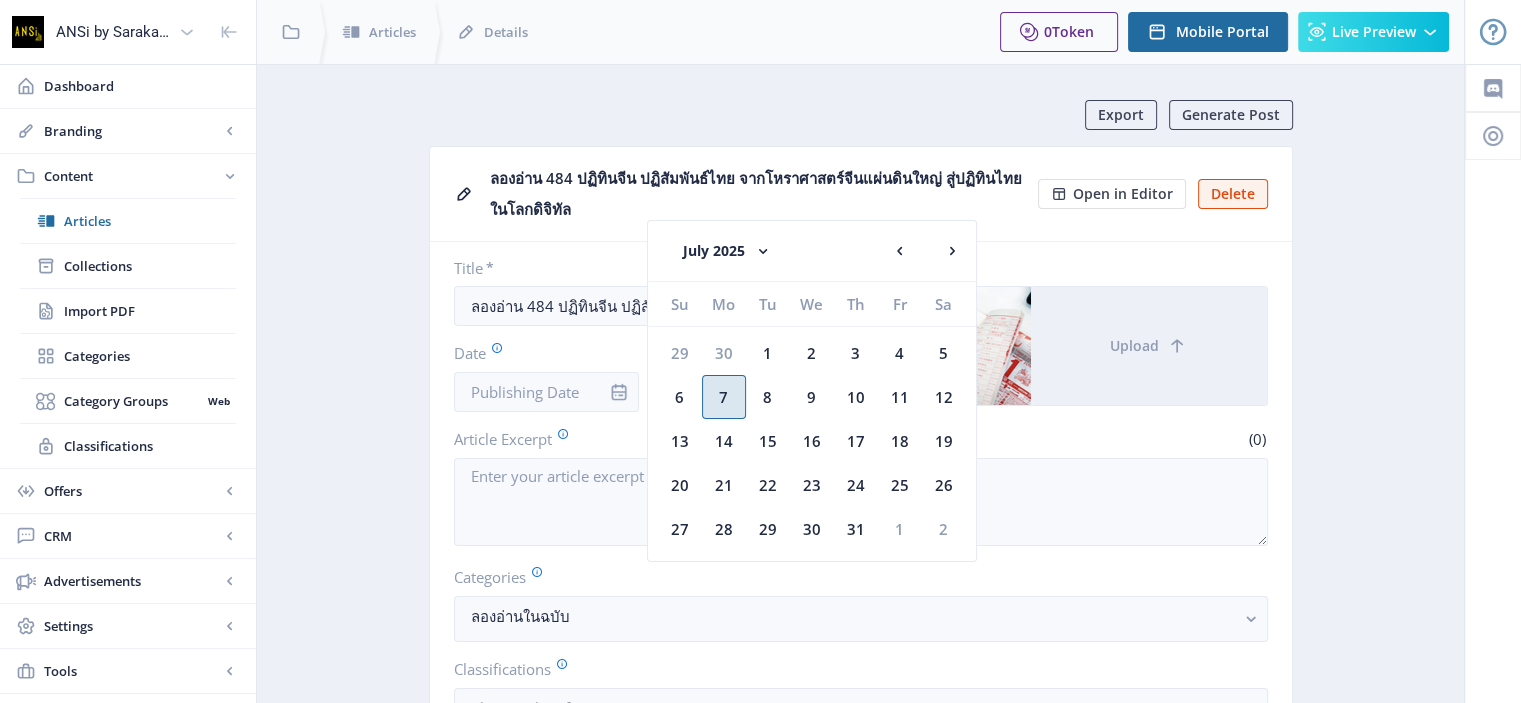 click on "7" at bounding box center [724, 397] 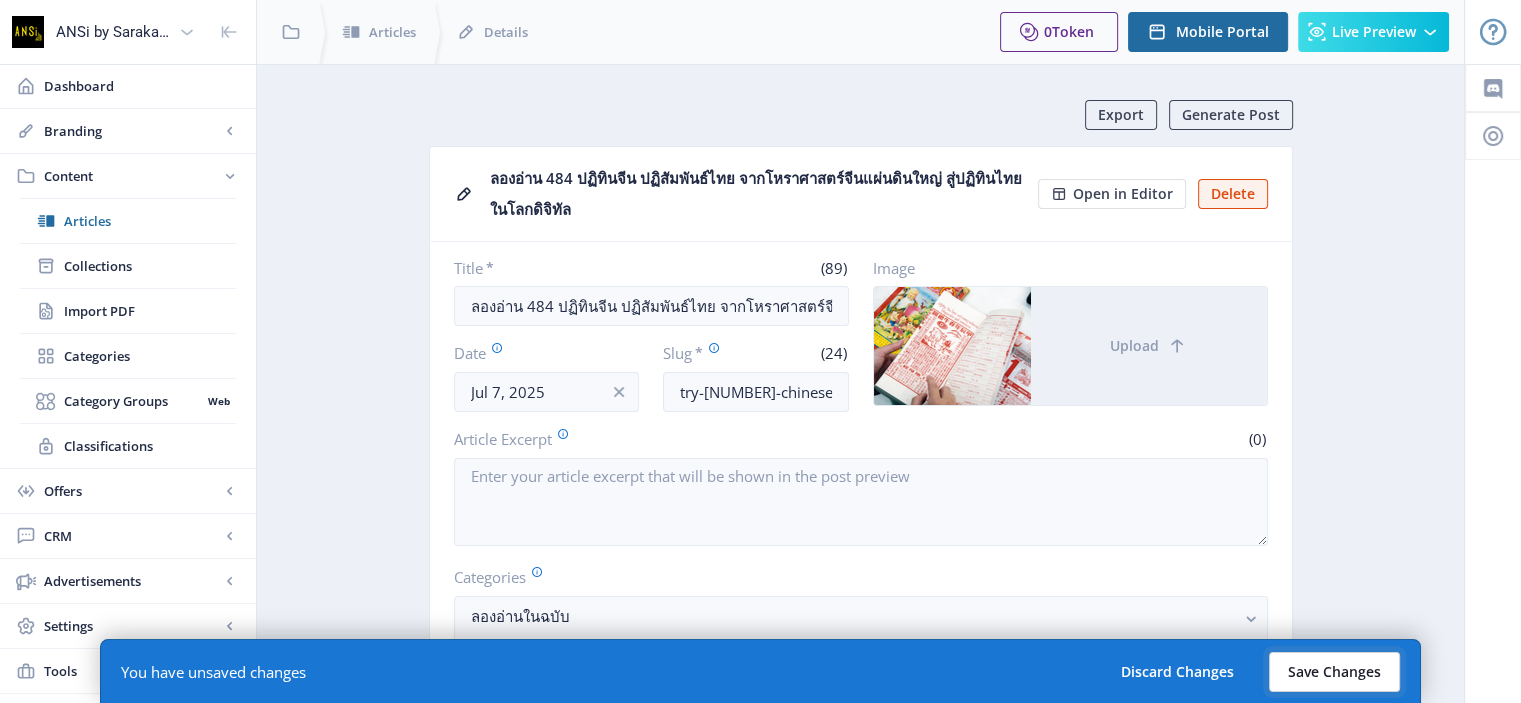 click on "Save Changes" at bounding box center (1334, 672) 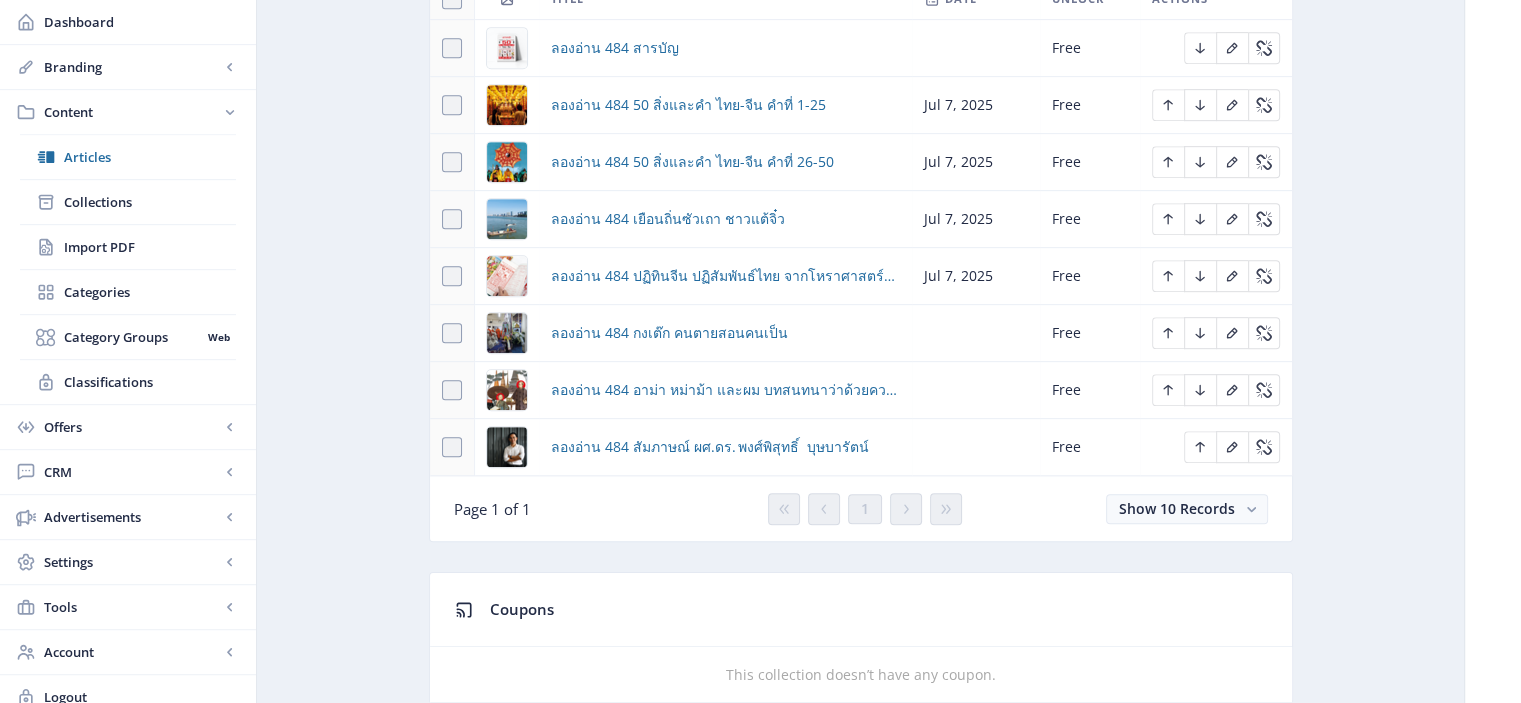 scroll, scrollTop: 1012, scrollLeft: 0, axis: vertical 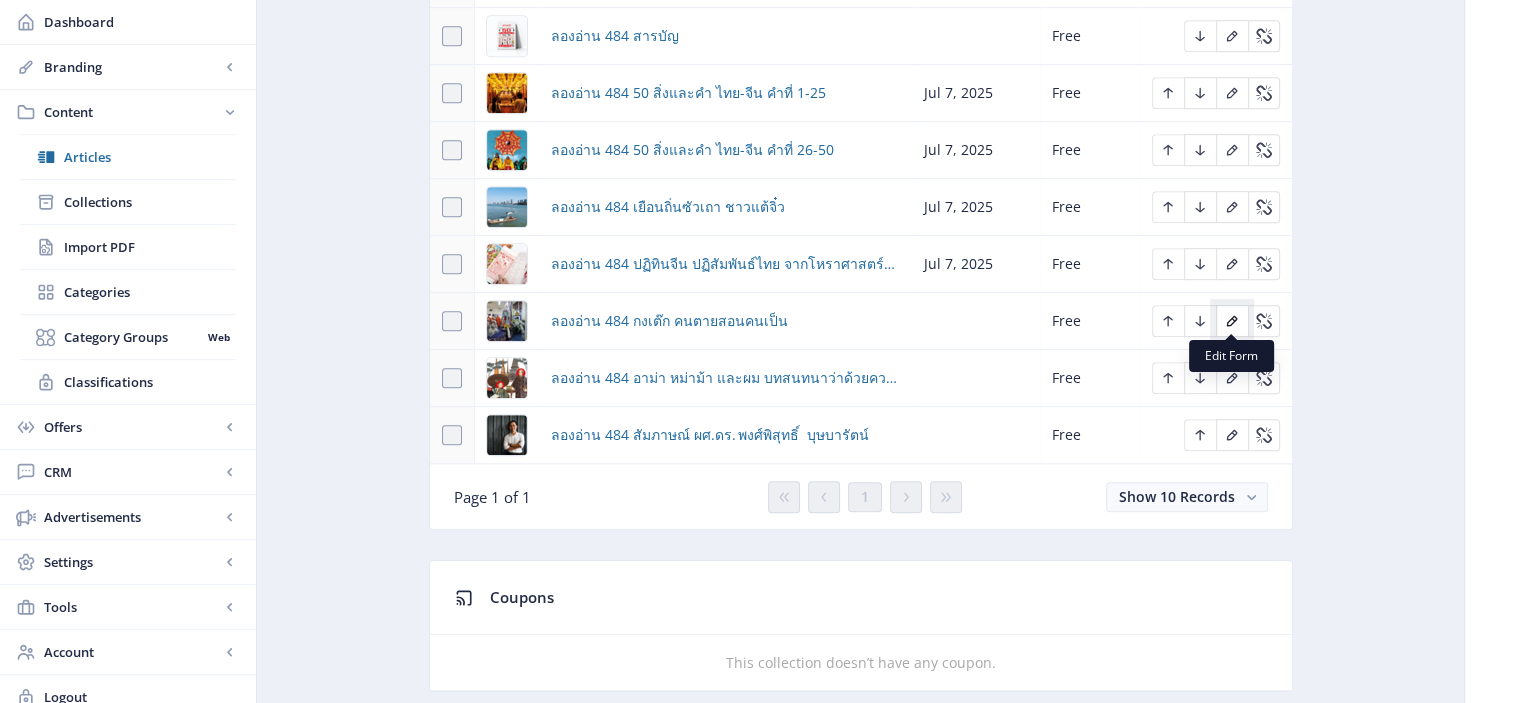 click at bounding box center (1232, 321) 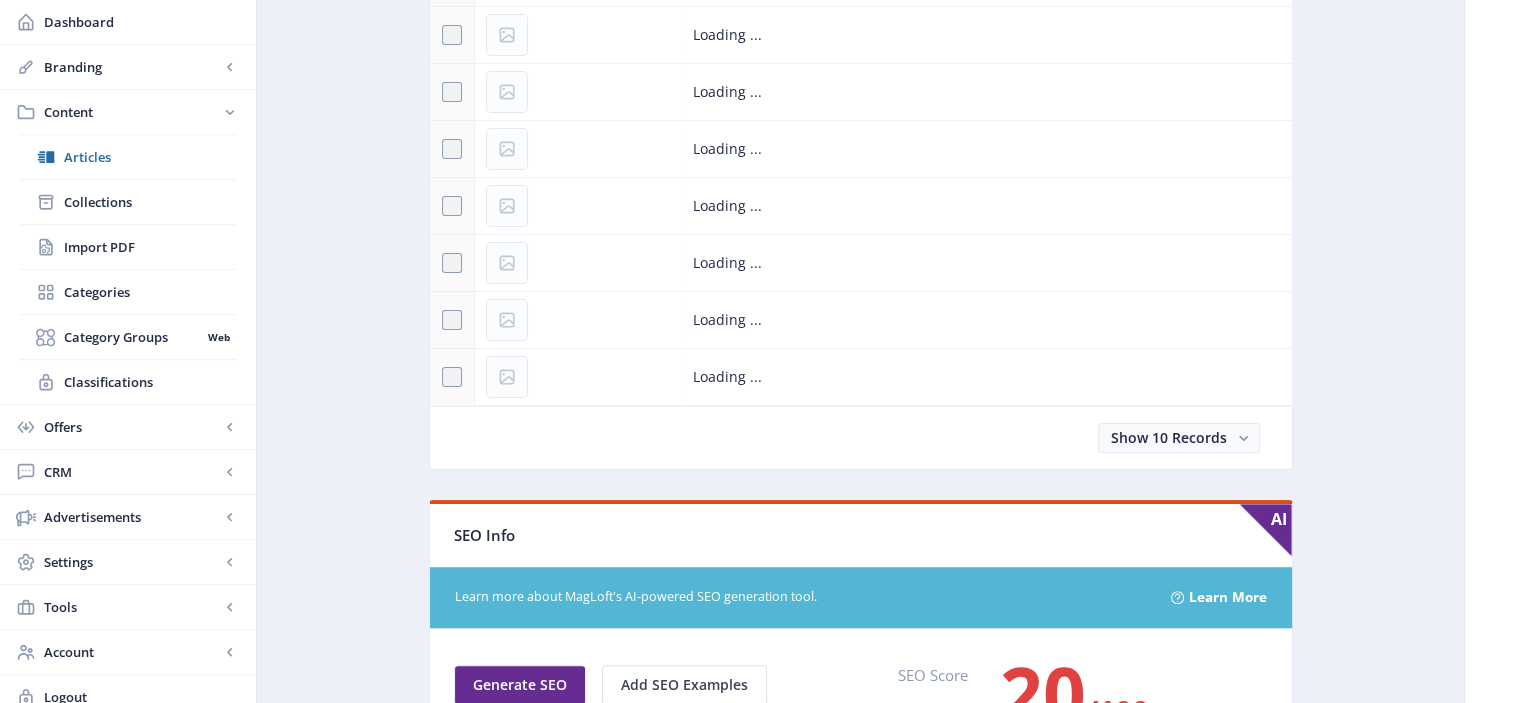 scroll, scrollTop: 0, scrollLeft: 0, axis: both 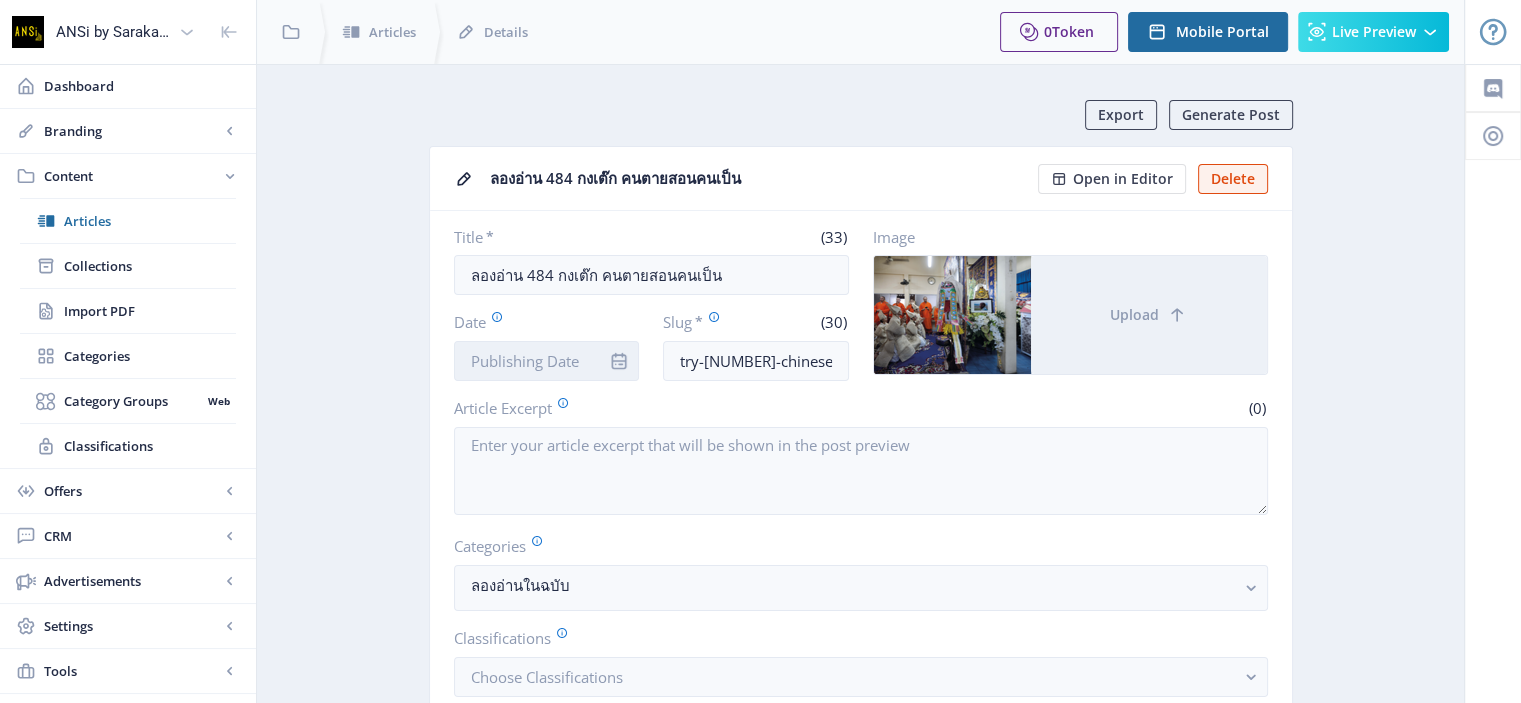 click on "Date" at bounding box center (547, 361) 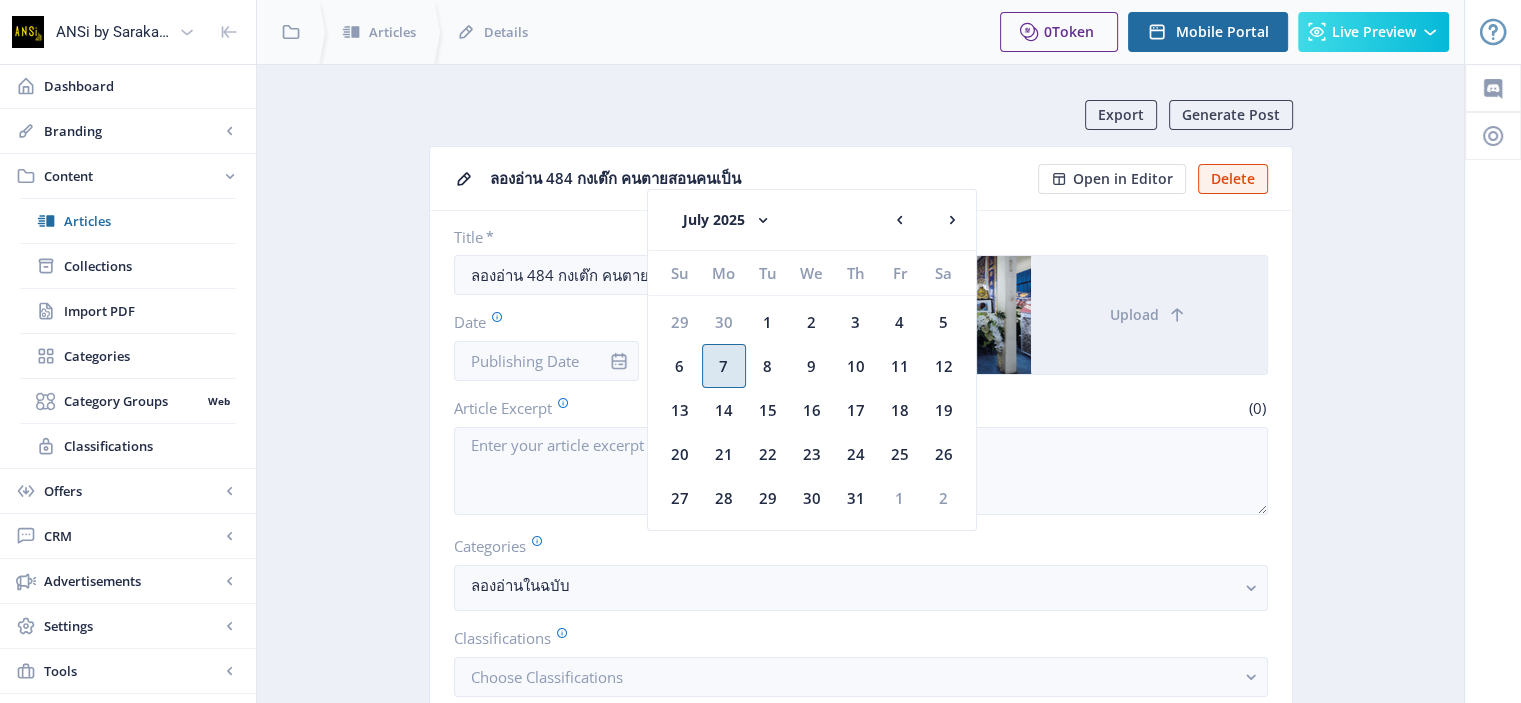 click on "7" at bounding box center [724, 366] 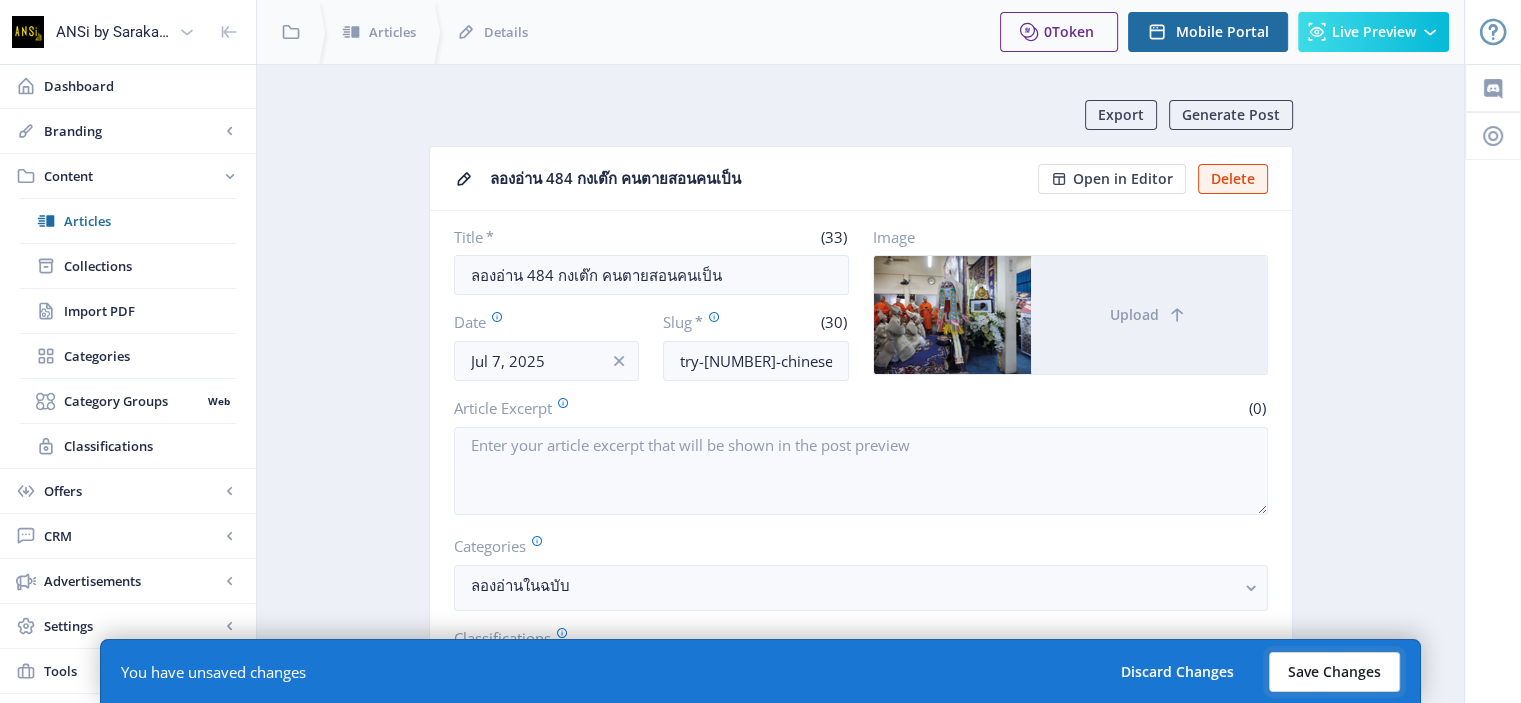 click on "Save Changes" at bounding box center [1334, 672] 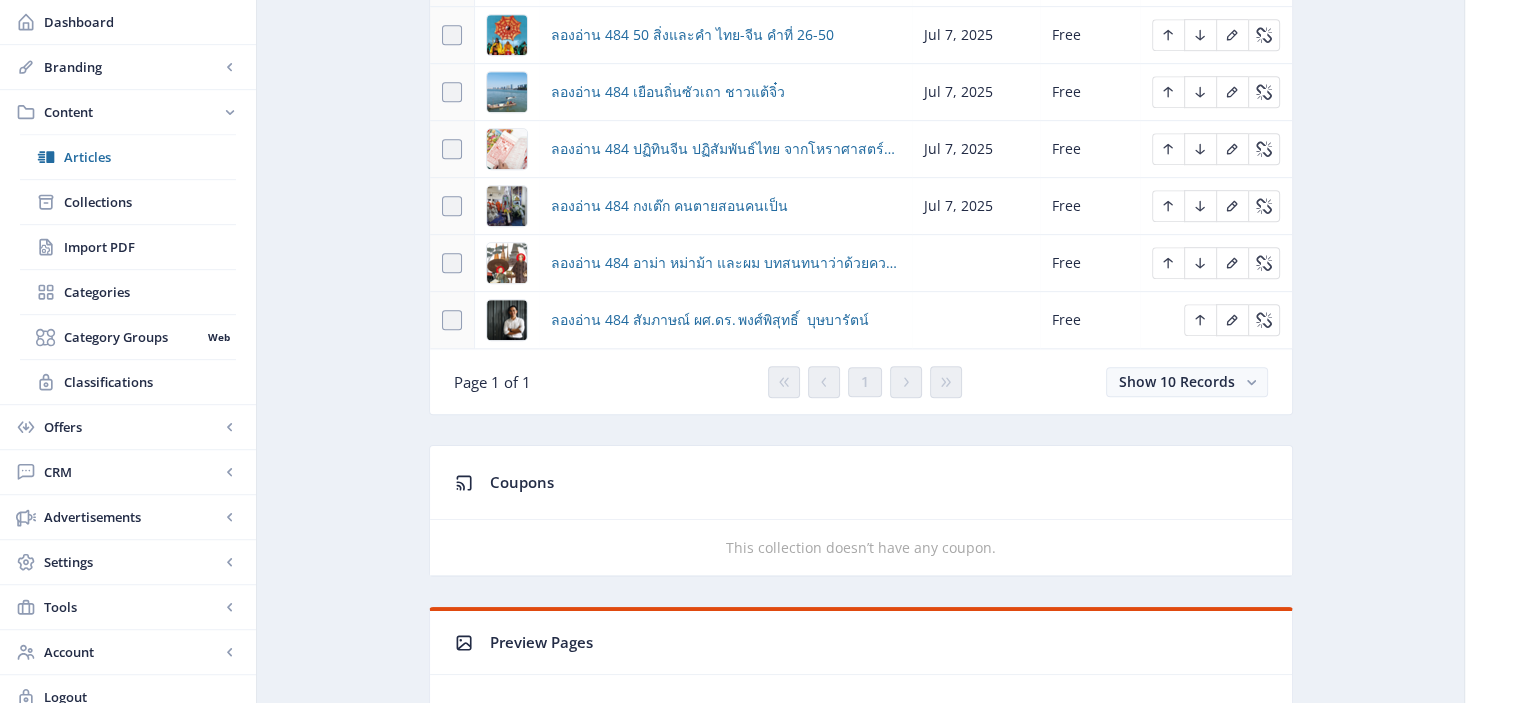 scroll, scrollTop: 1126, scrollLeft: 0, axis: vertical 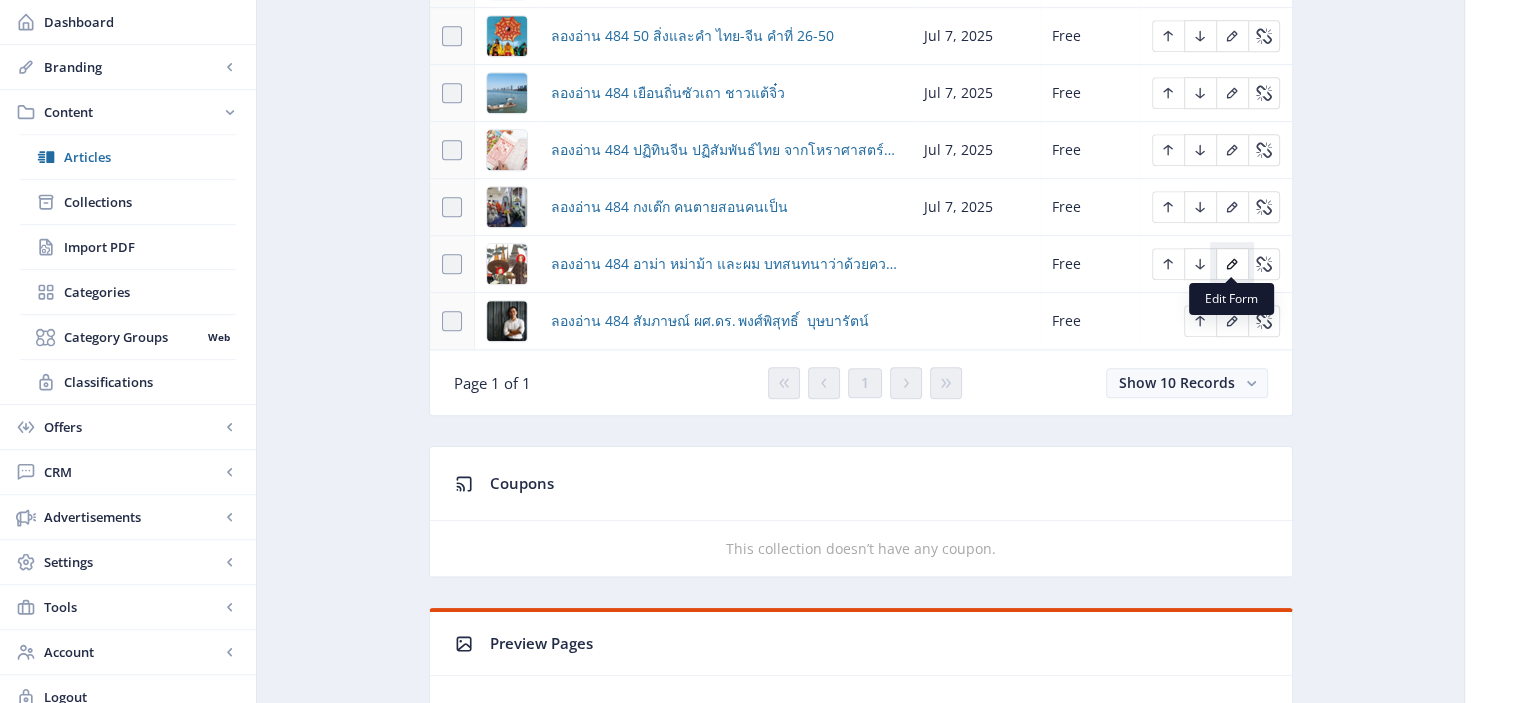 click at bounding box center (1232, 264) 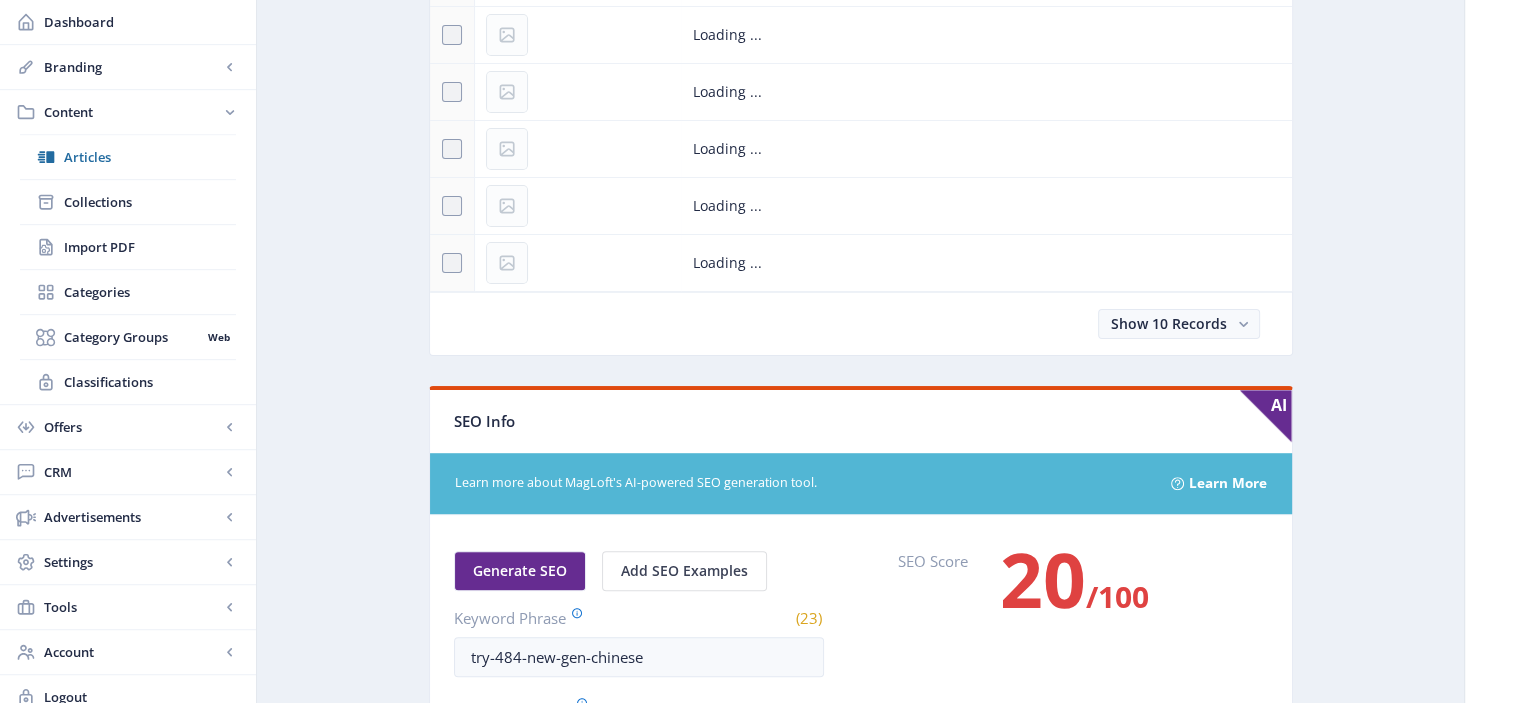 scroll, scrollTop: 0, scrollLeft: 0, axis: both 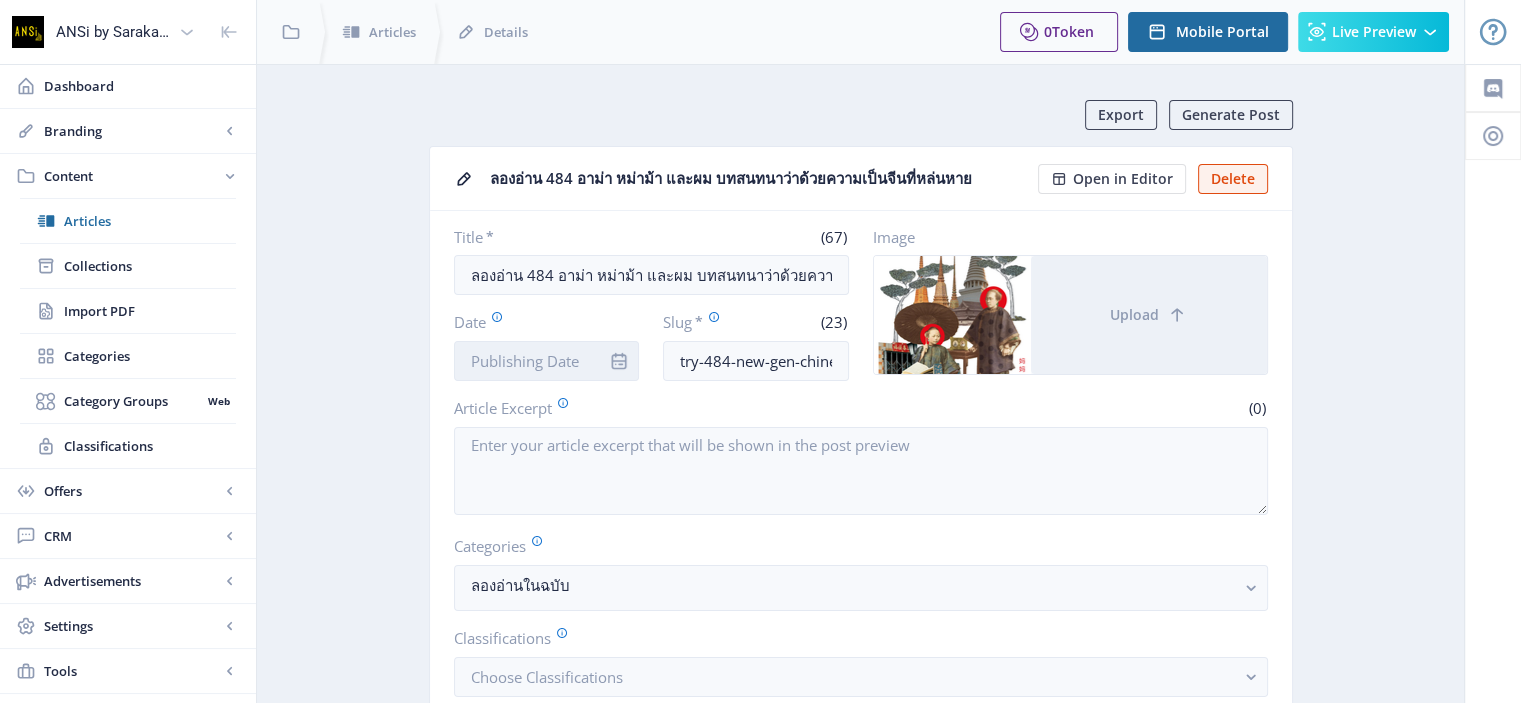 click on "Date" at bounding box center [547, 361] 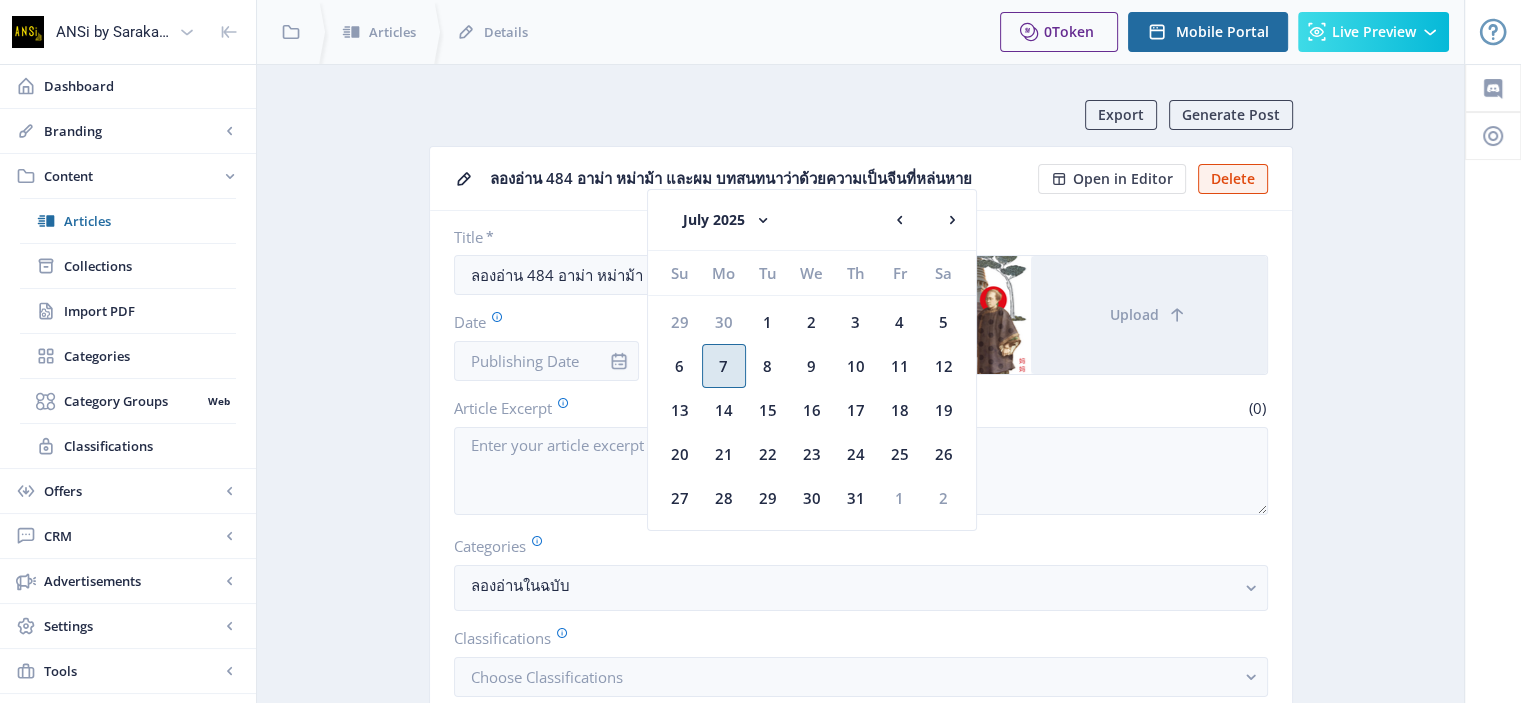 click on "7" at bounding box center [724, 366] 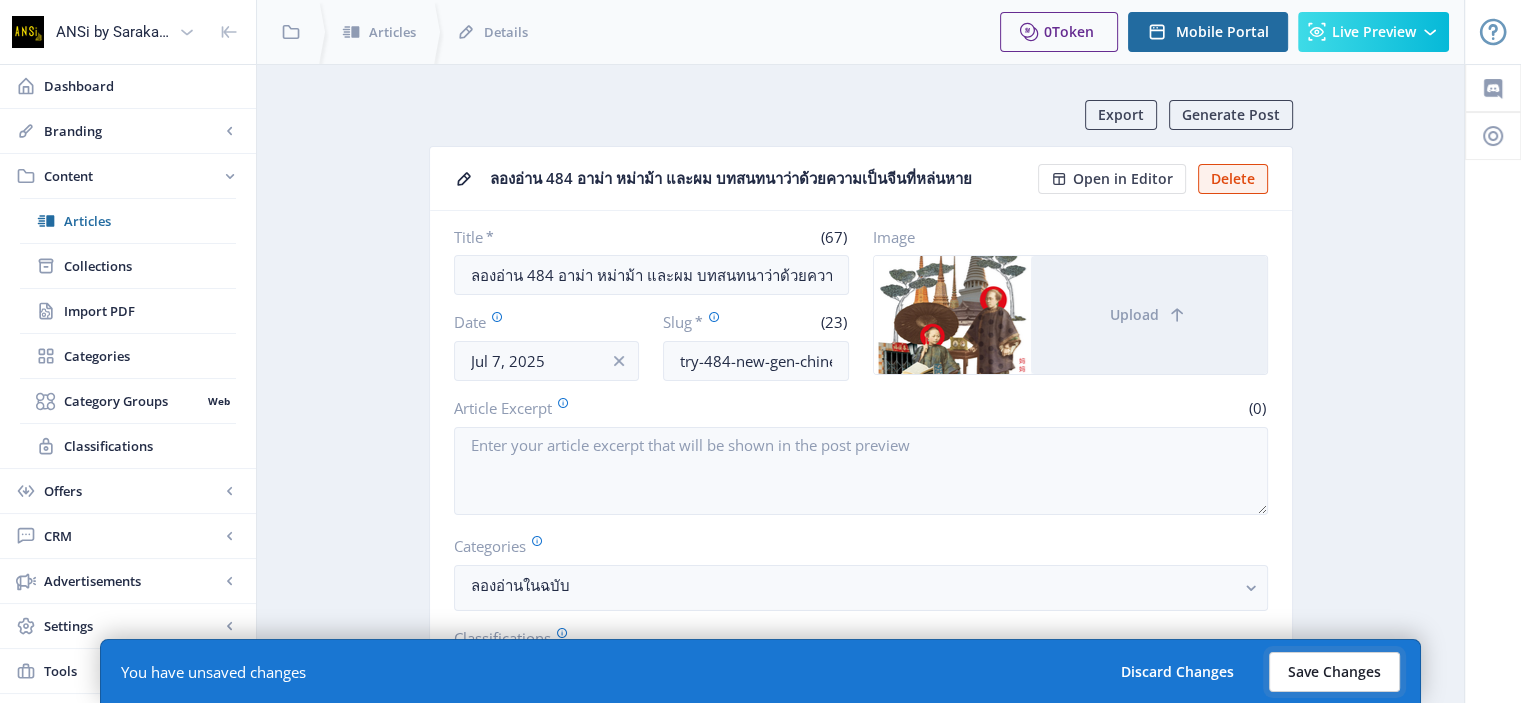 click on "Save Changes" at bounding box center [1334, 672] 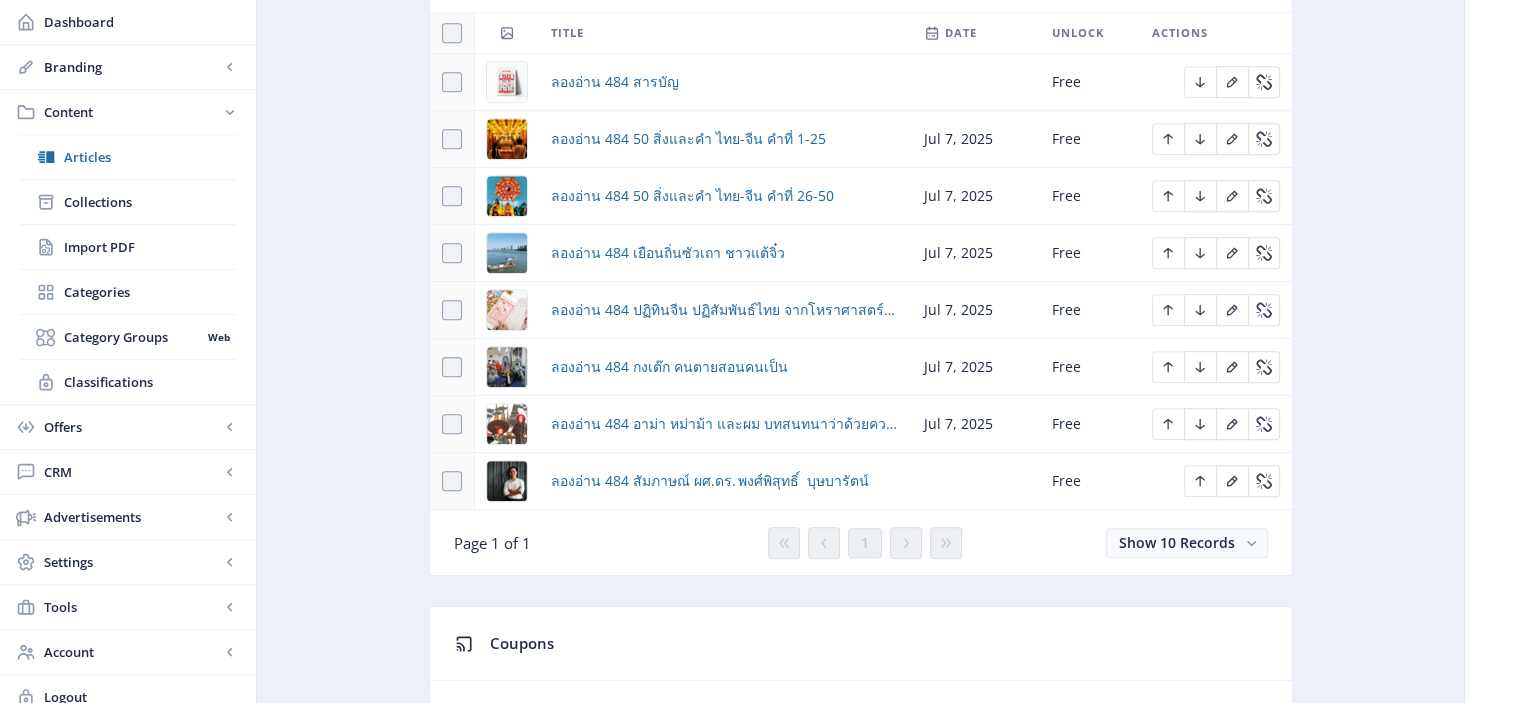 scroll, scrollTop: 1104, scrollLeft: 0, axis: vertical 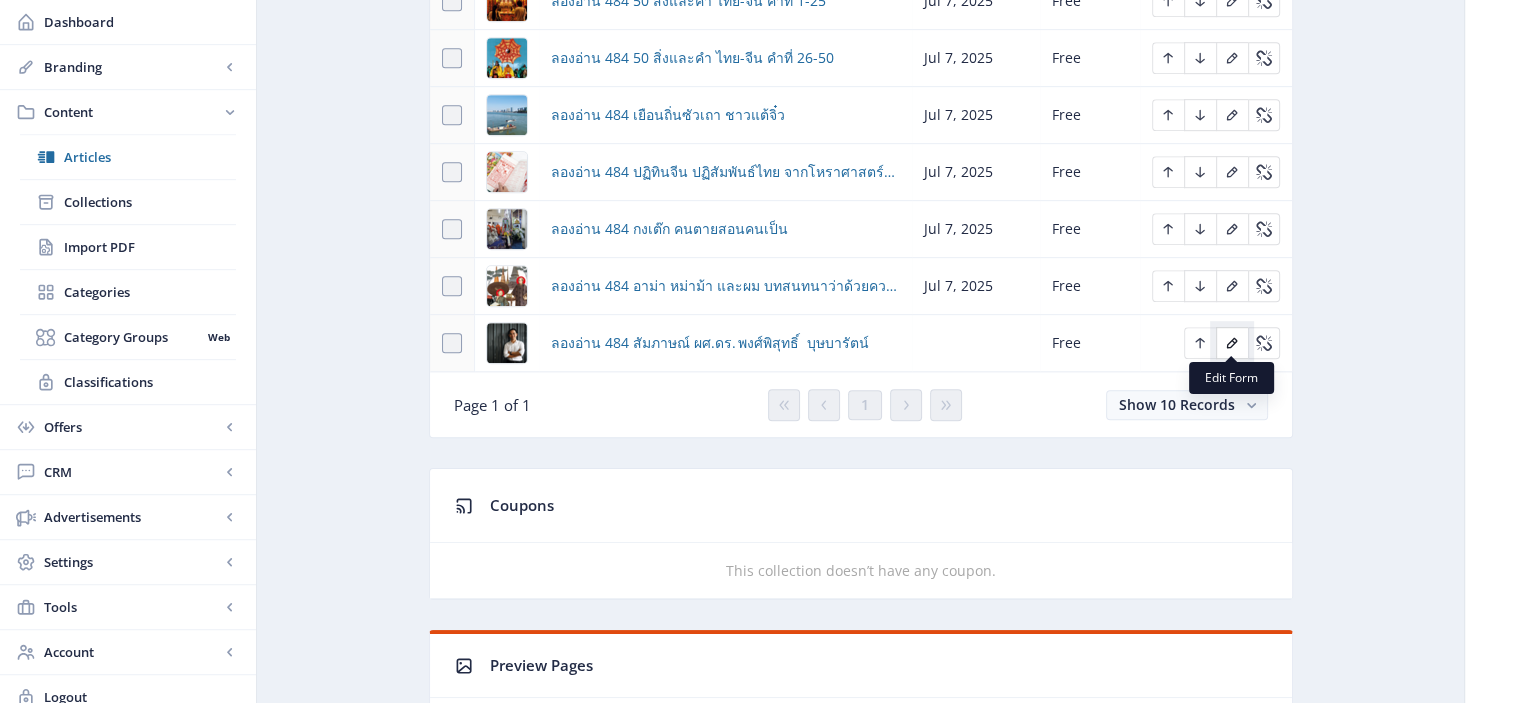 click at bounding box center (1232, 343) 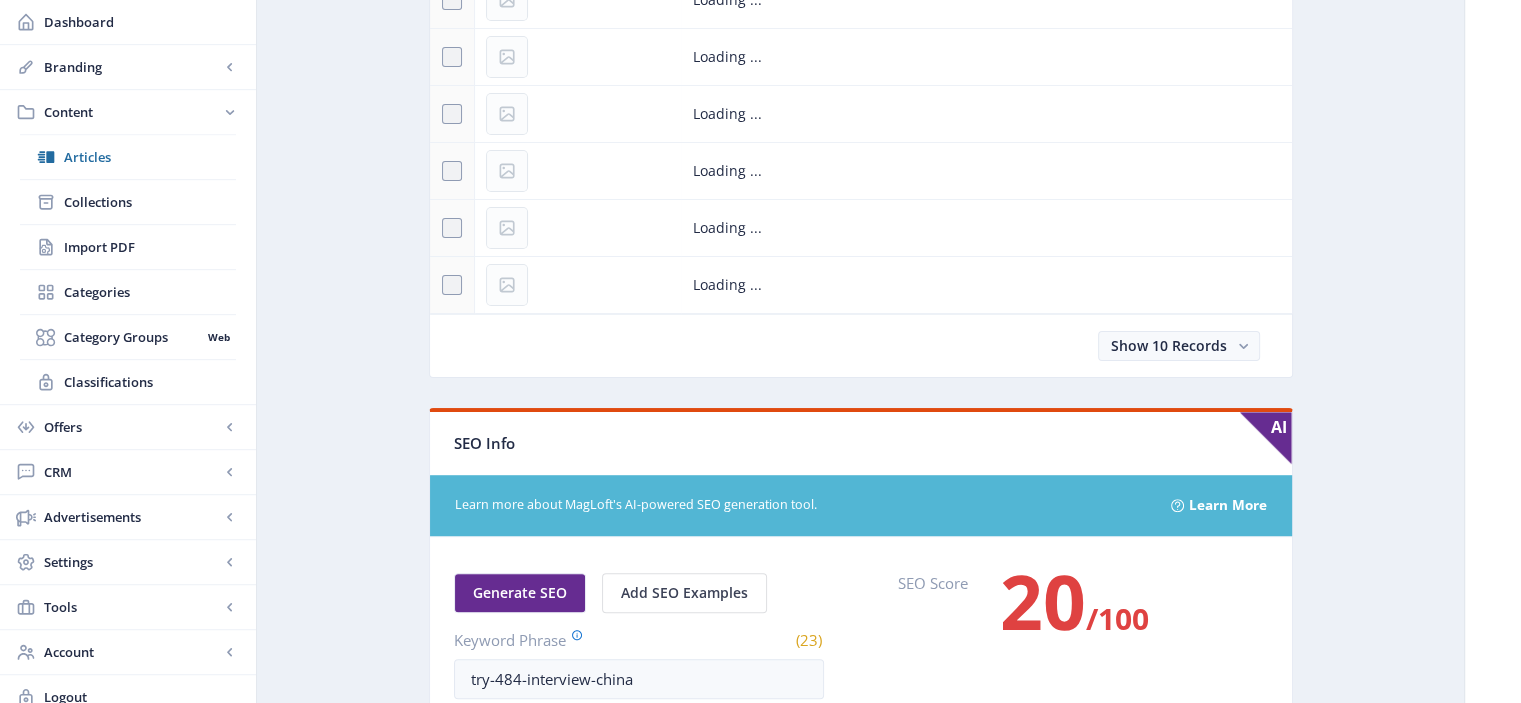 scroll, scrollTop: 0, scrollLeft: 0, axis: both 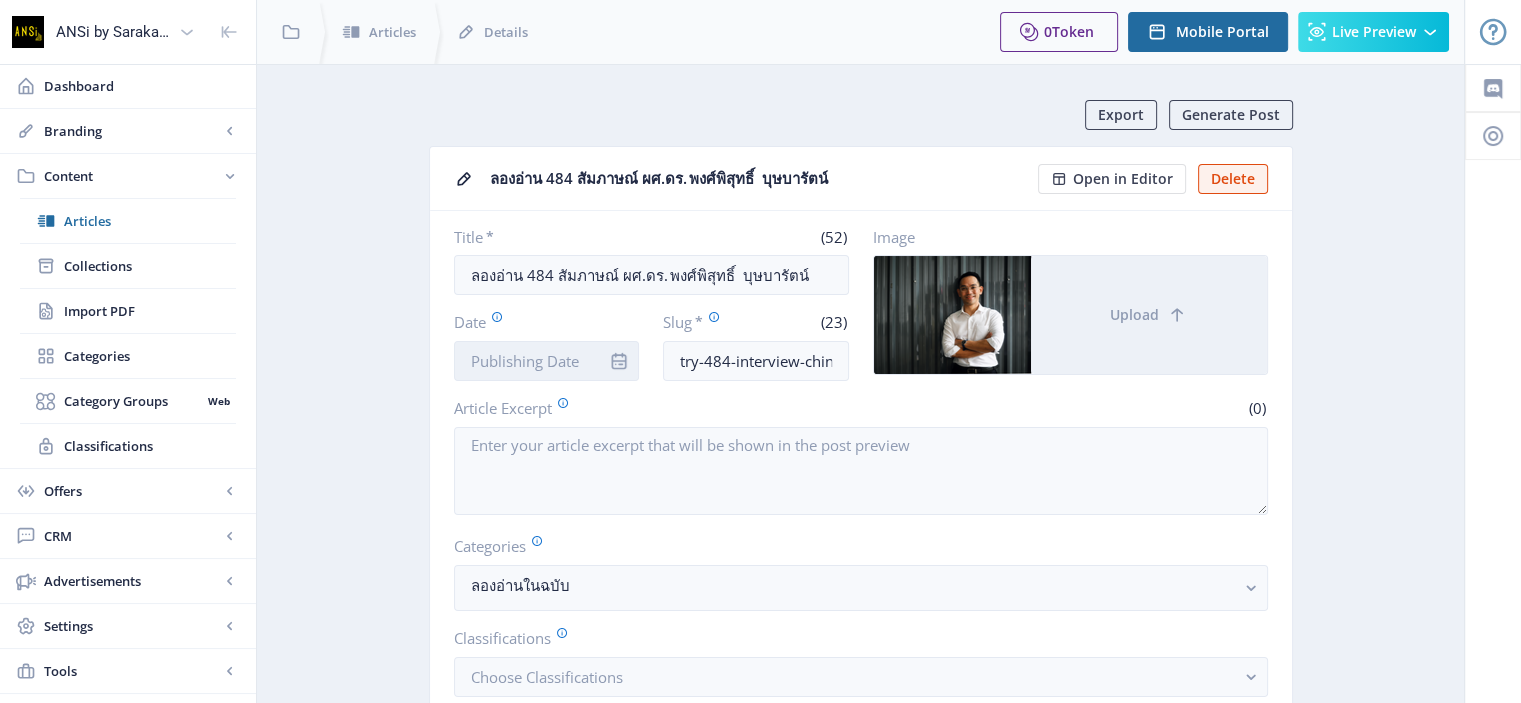 click on "Date" at bounding box center [547, 361] 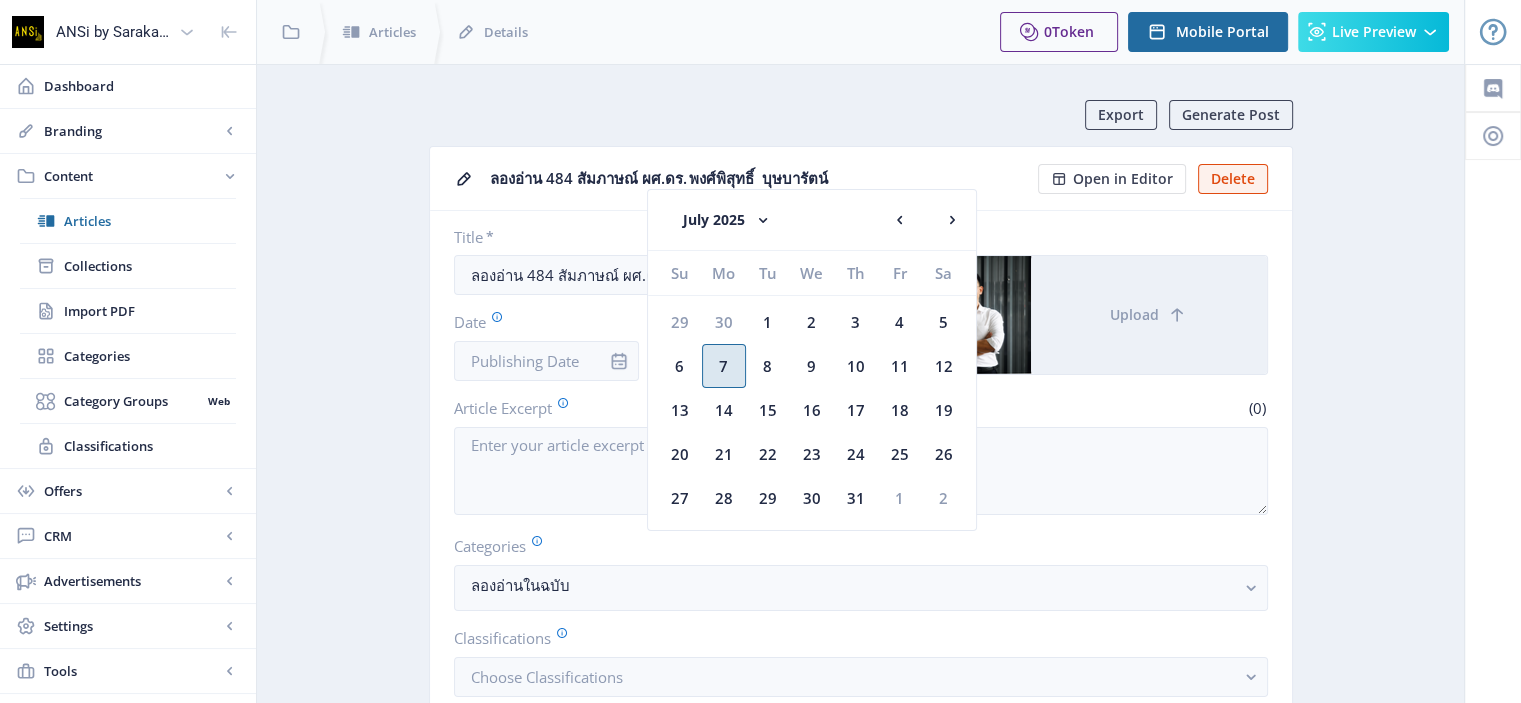 click on "7" at bounding box center (724, 366) 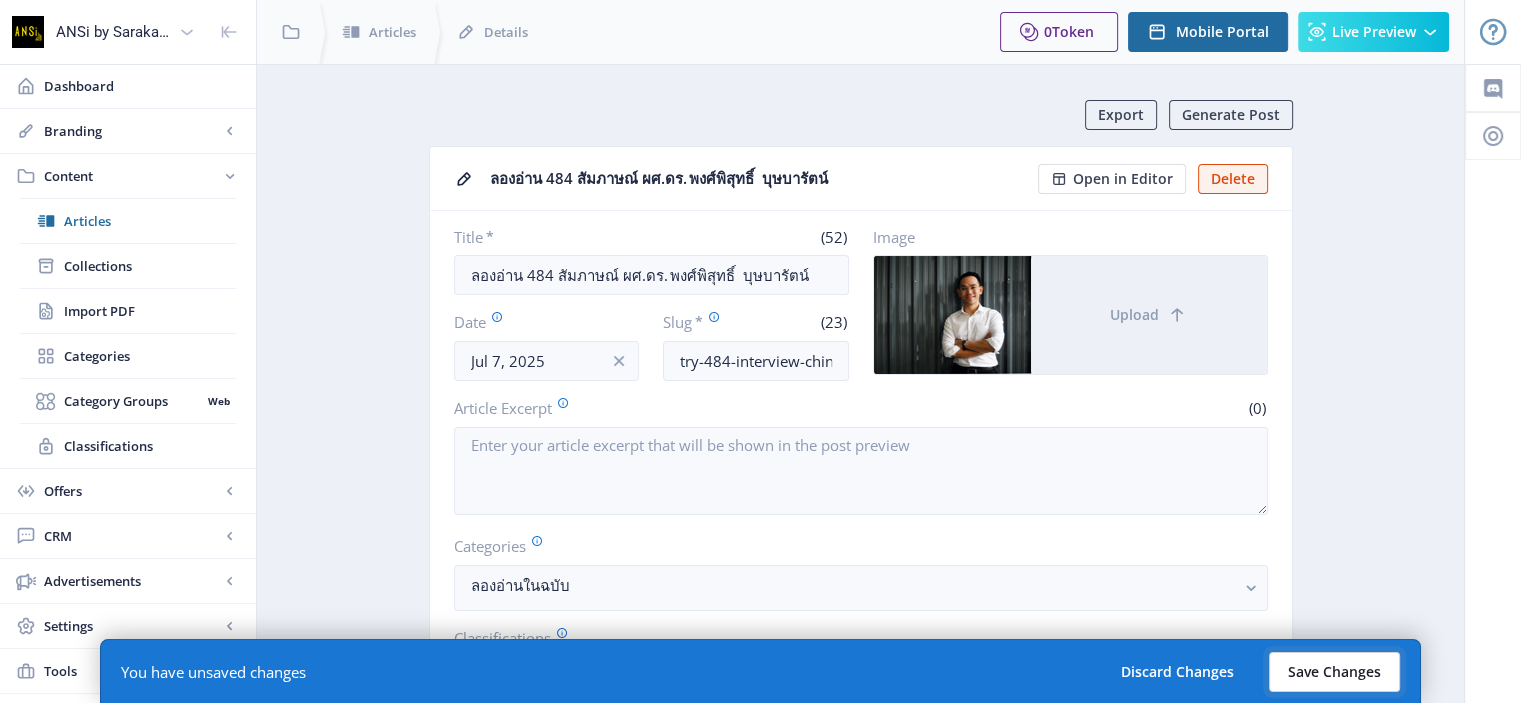 click on "Save Changes" at bounding box center [1334, 672] 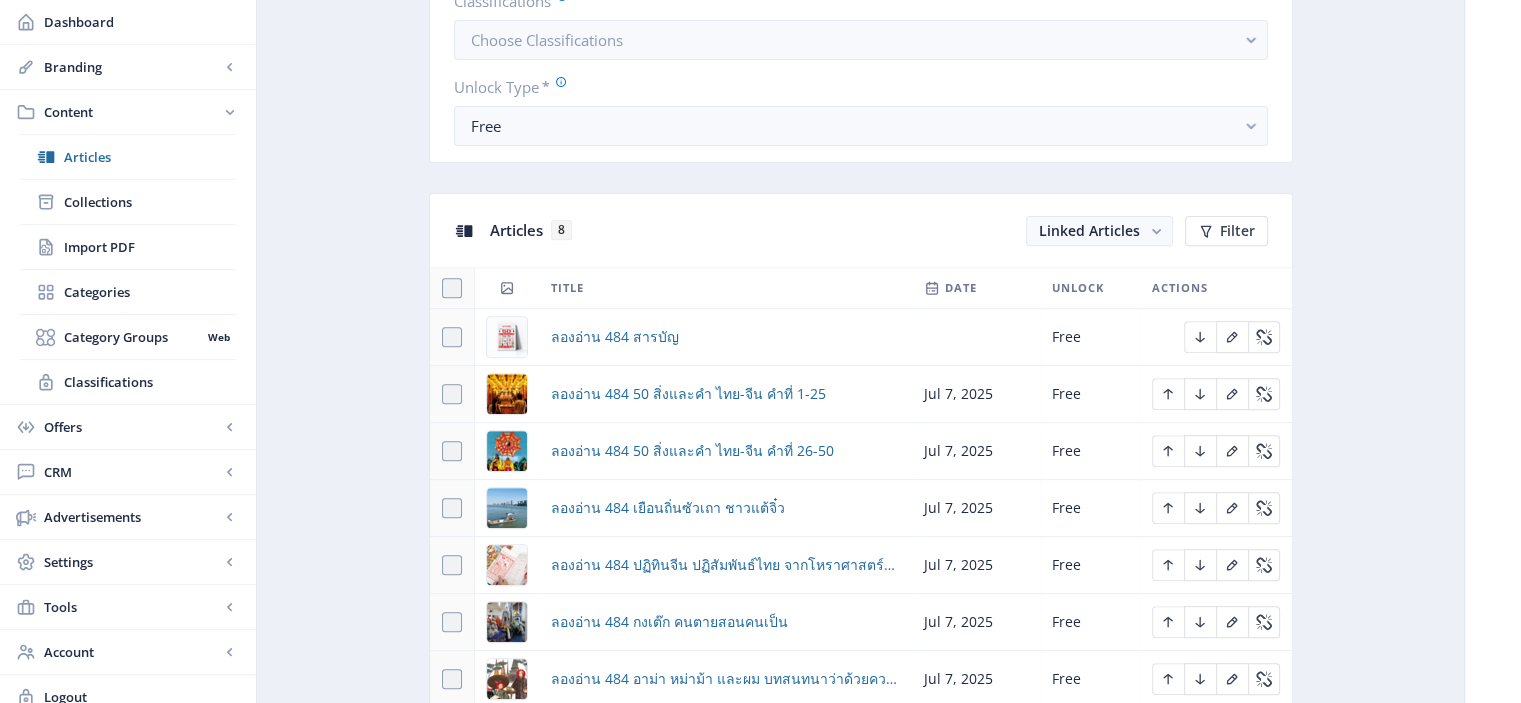 scroll, scrollTop: 0, scrollLeft: 0, axis: both 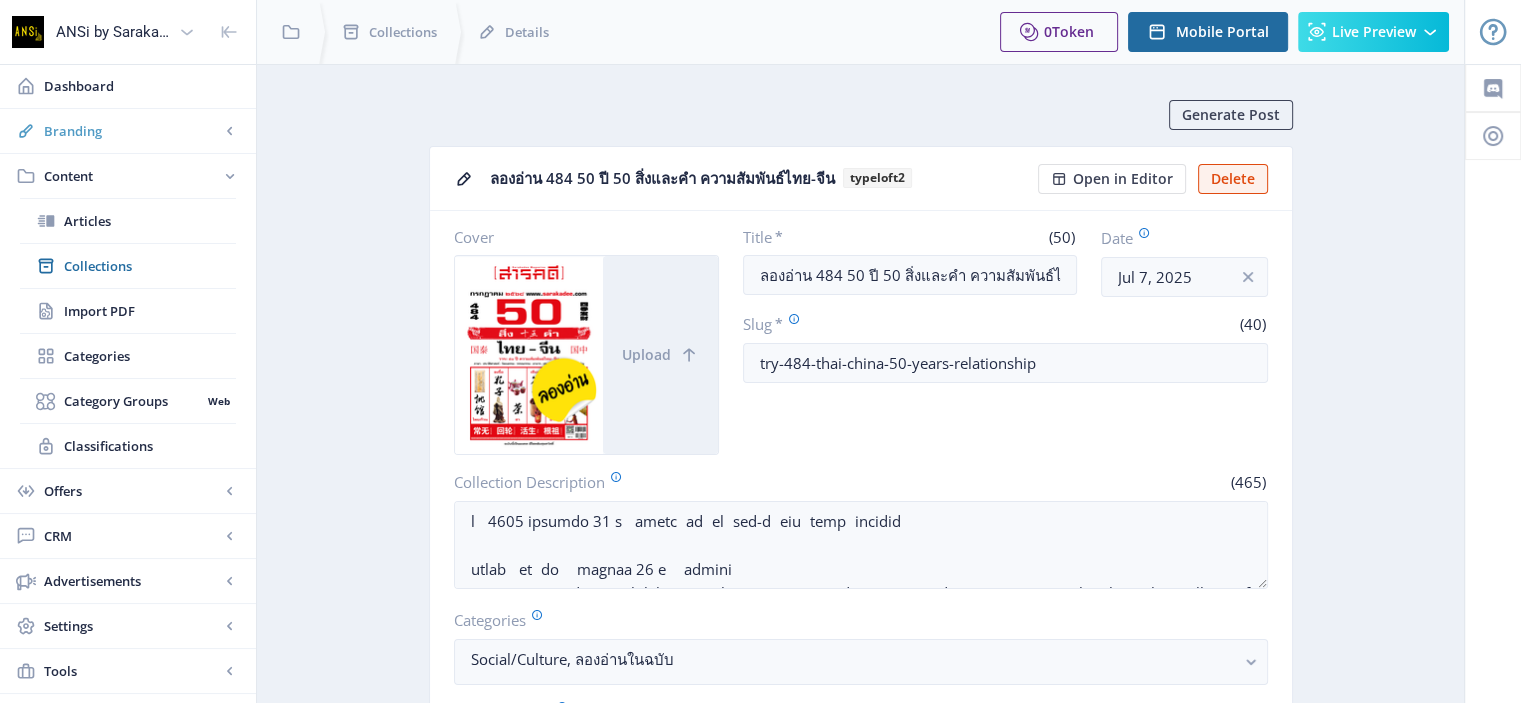 click on "Branding" at bounding box center (132, 131) 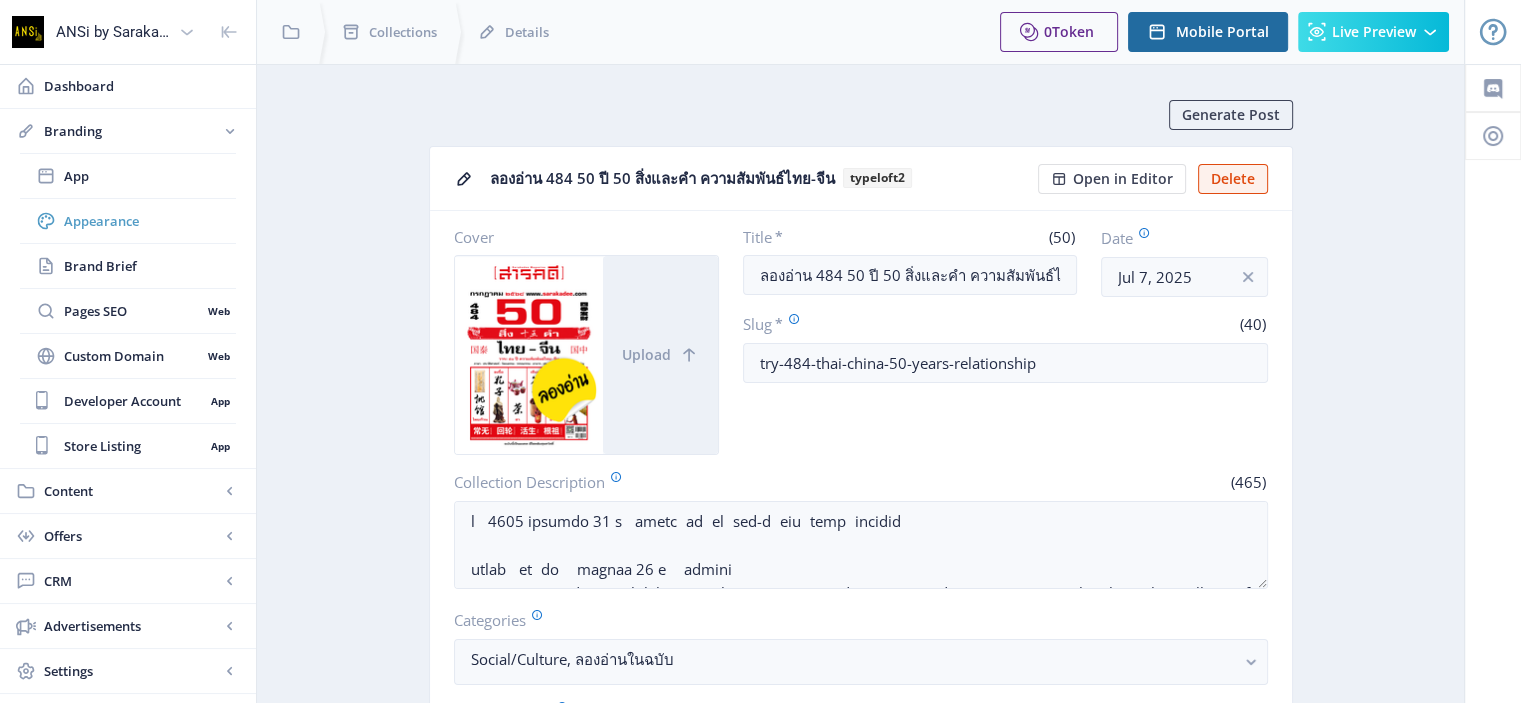 click on "Appearance" at bounding box center [150, 221] 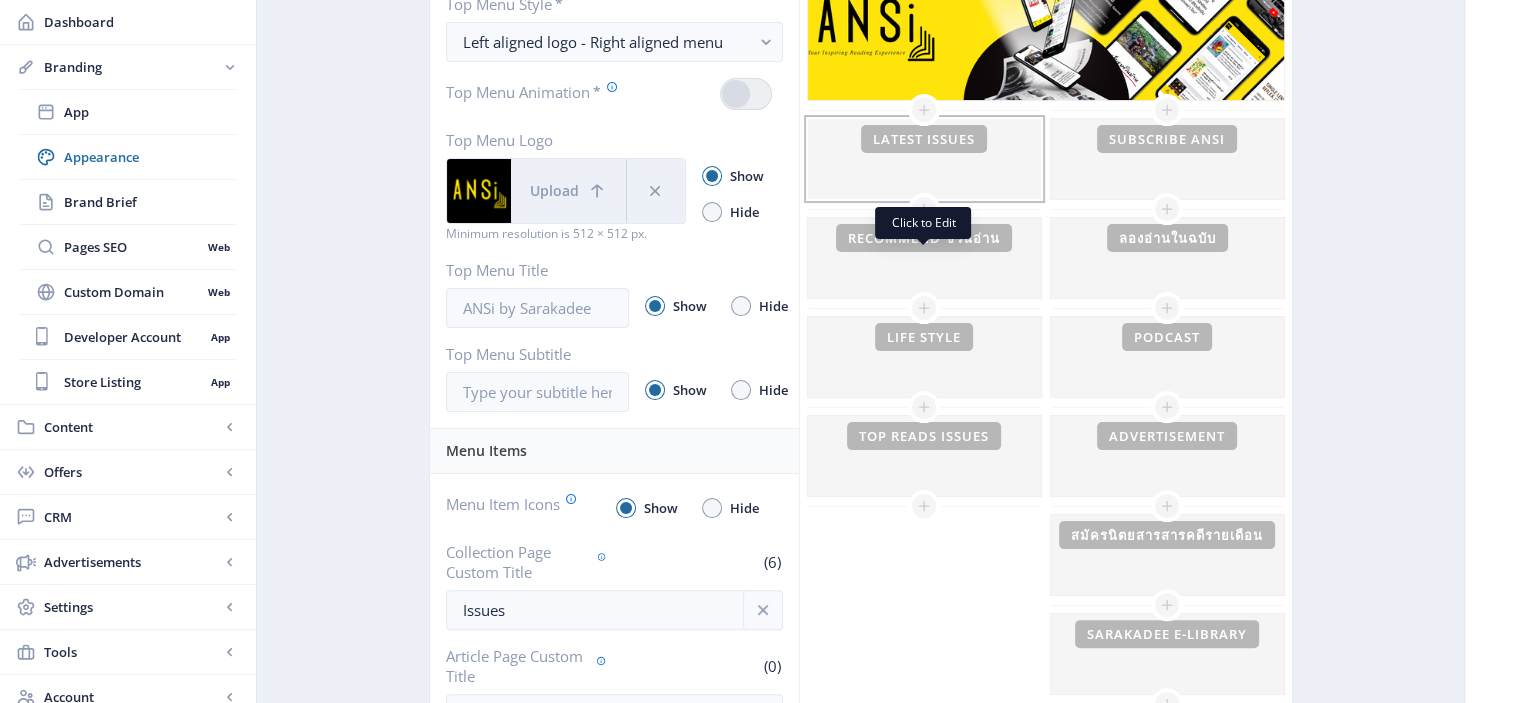 scroll, scrollTop: 388, scrollLeft: 0, axis: vertical 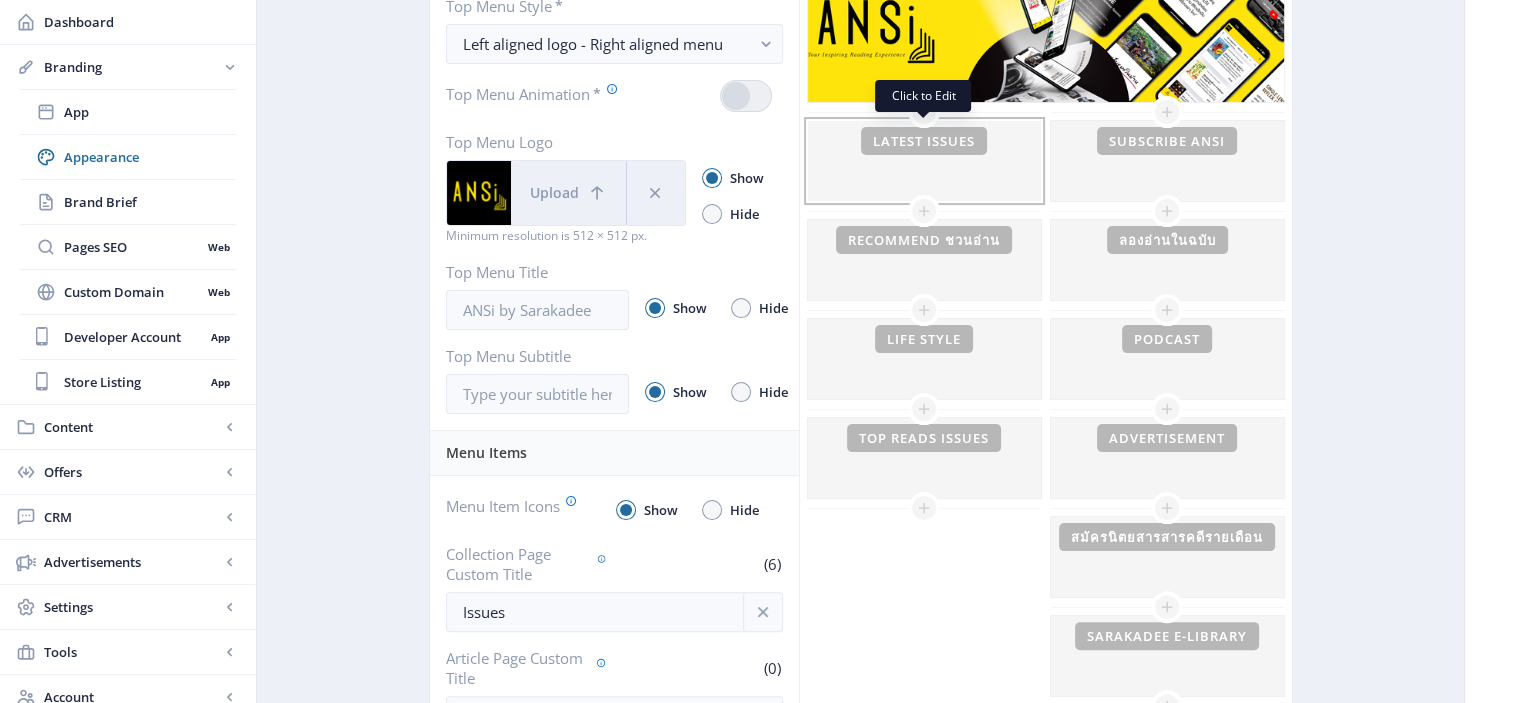 click at bounding box center (924, 161) 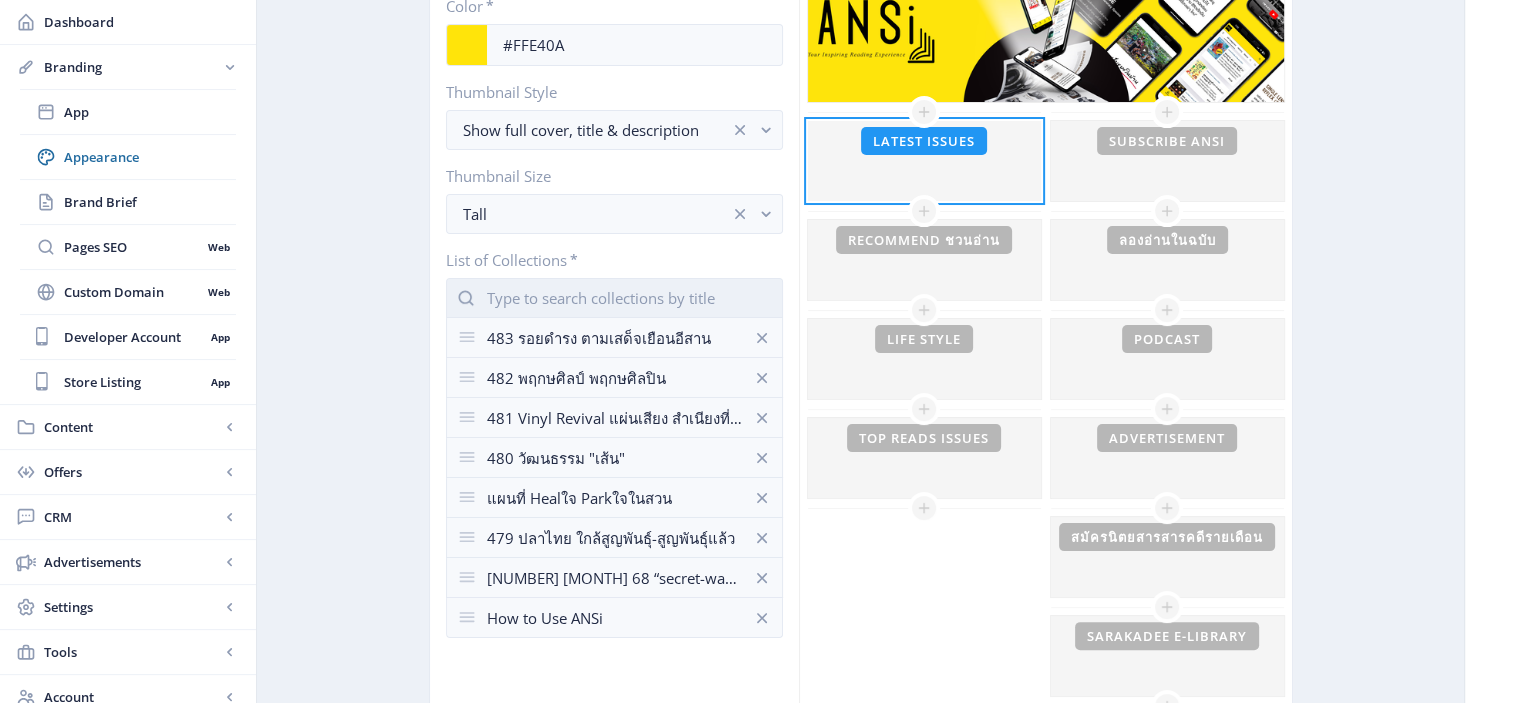 click at bounding box center (614, 298) 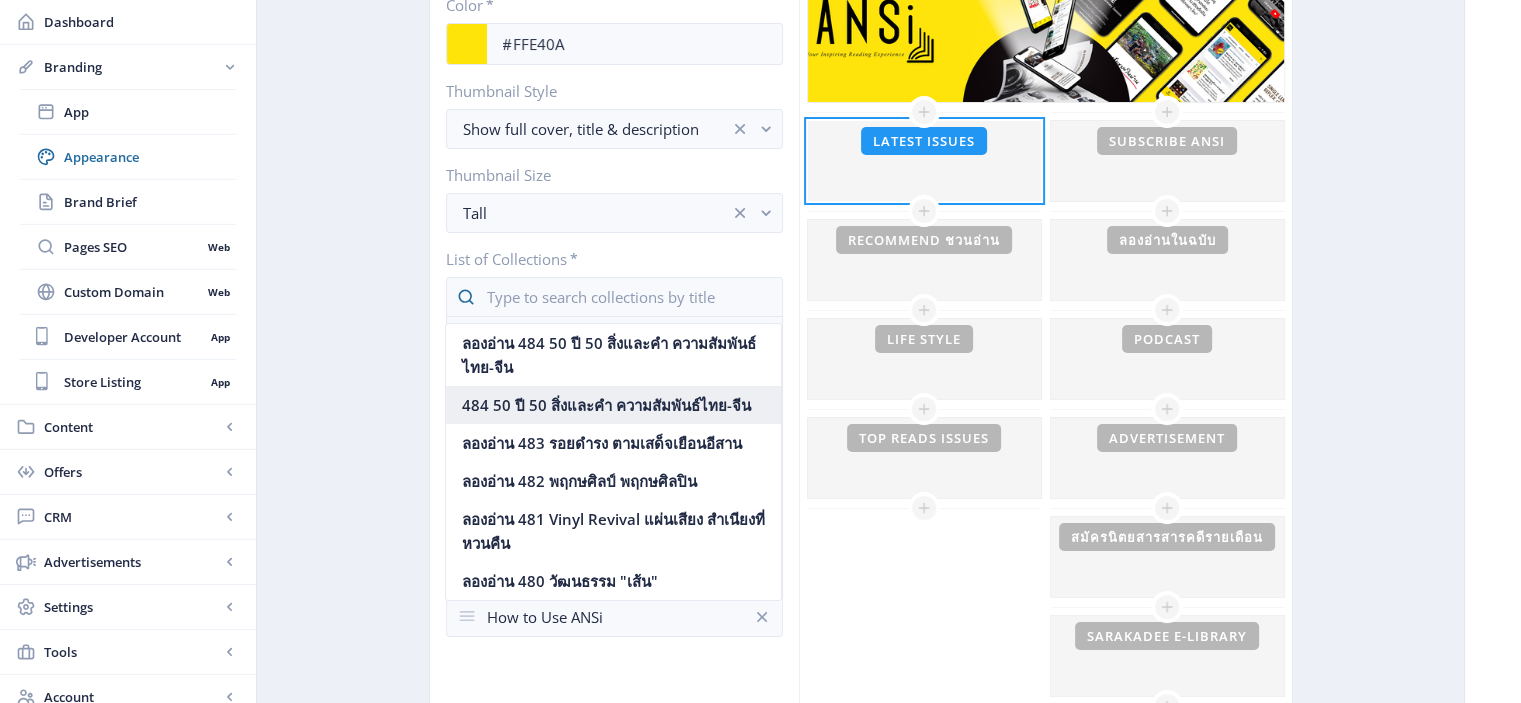 click on "484 50 ปี 50 สิ่งและคำ ความสัมพันธ์ไทย-จีน" at bounding box center (613, 405) 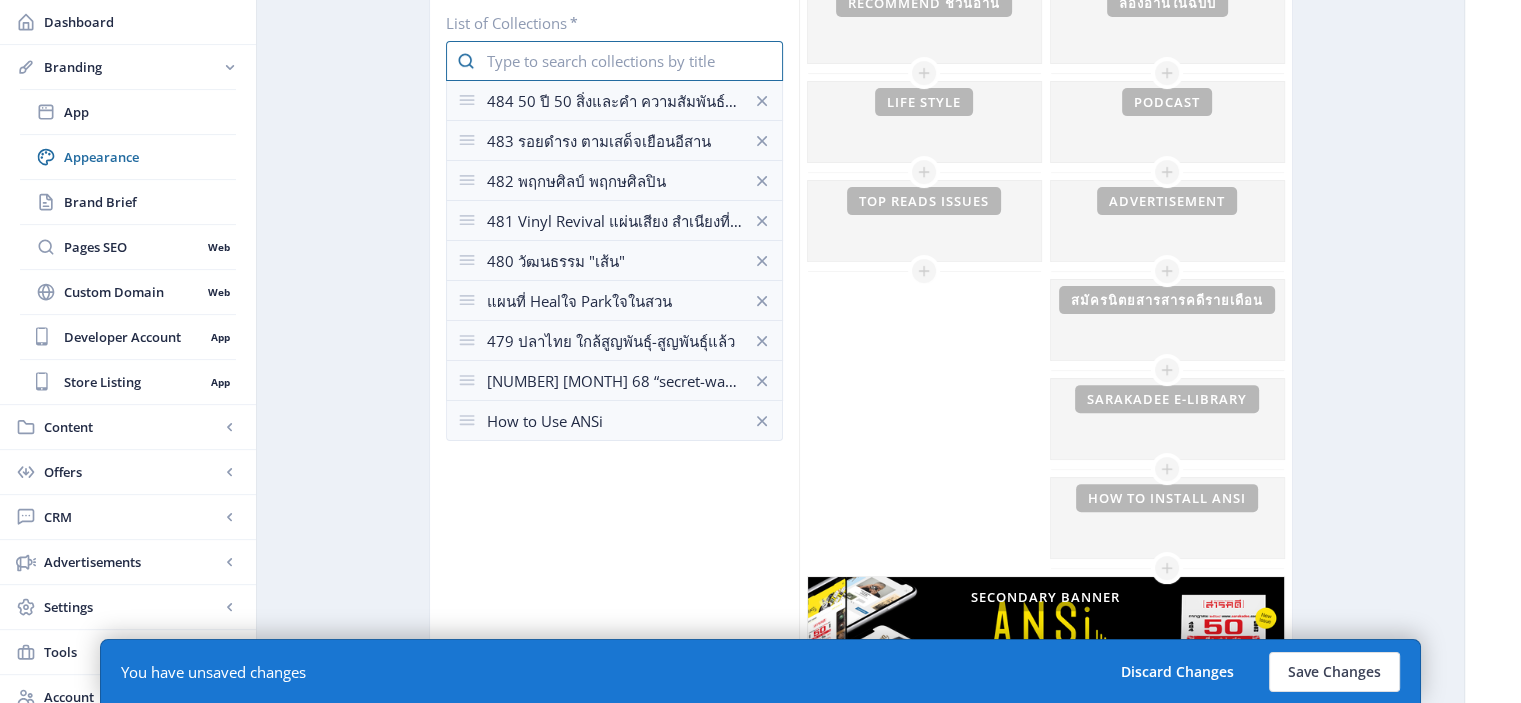 scroll, scrollTop: 624, scrollLeft: 0, axis: vertical 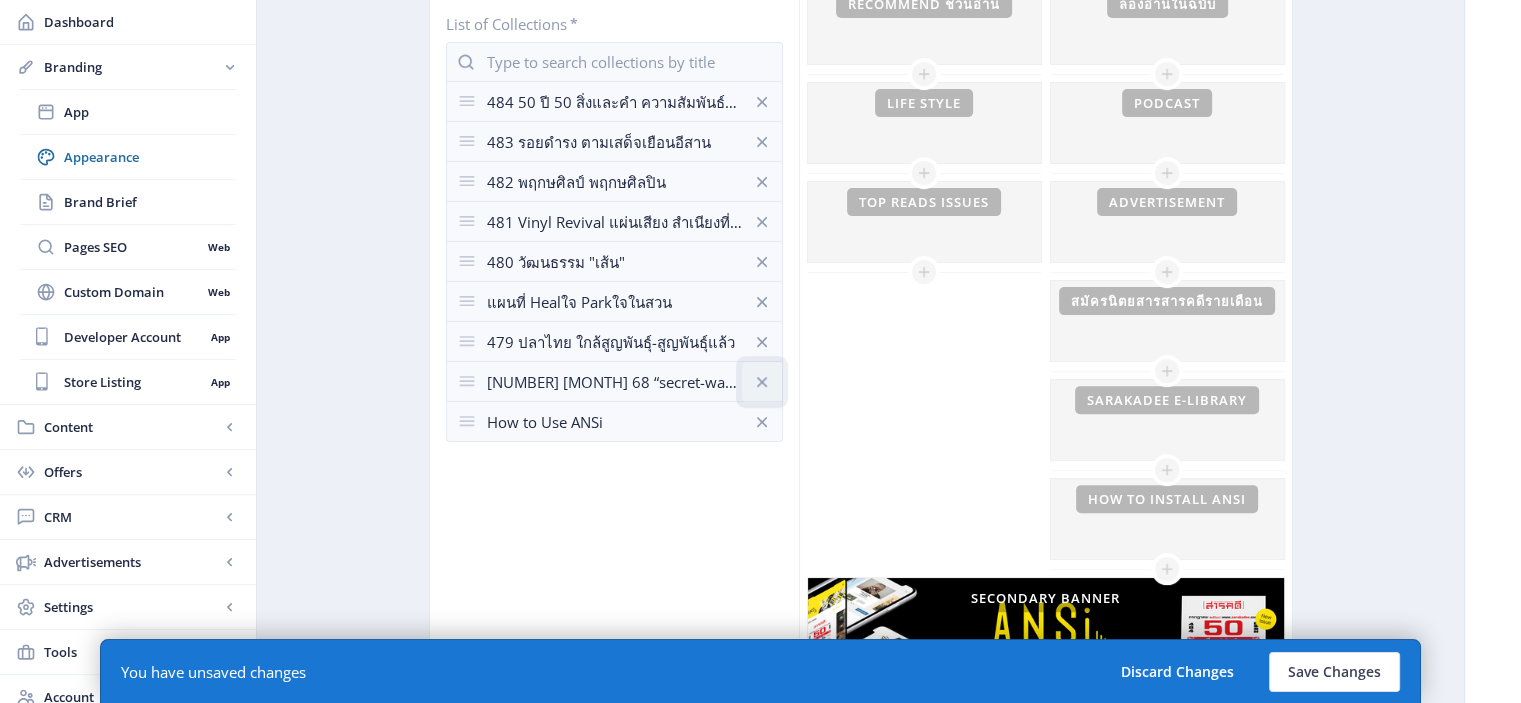 click at bounding box center [762, 102] 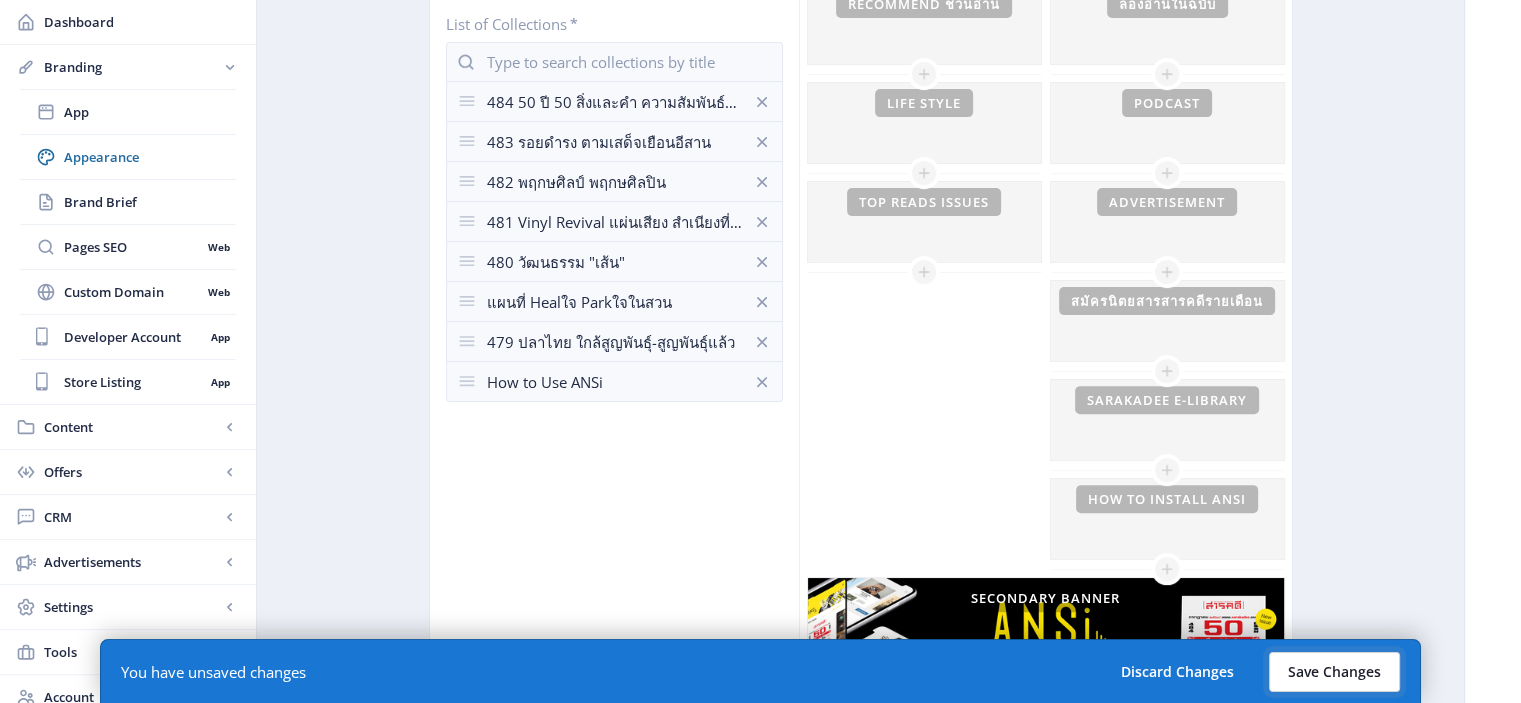 click on "Save Changes" at bounding box center [1334, 672] 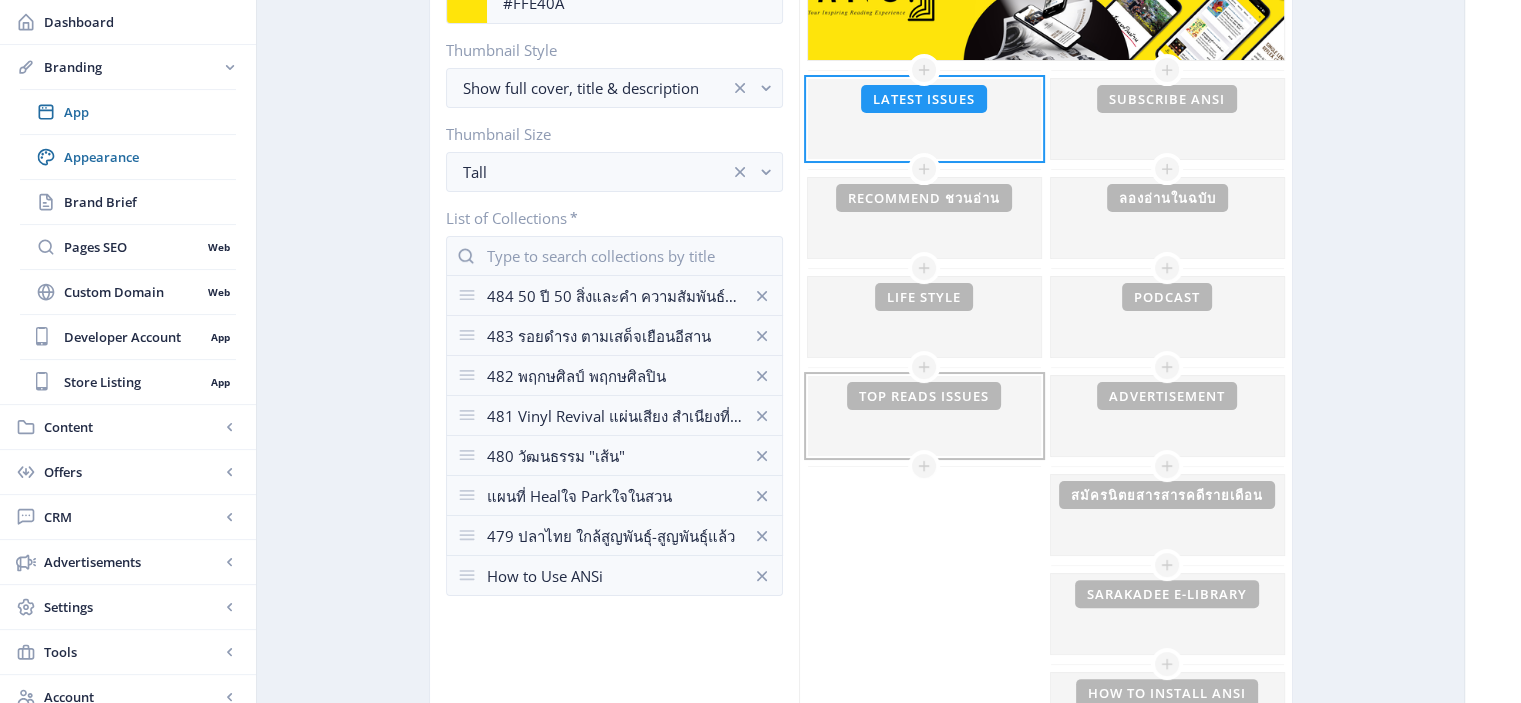 scroll, scrollTop: 344, scrollLeft: 0, axis: vertical 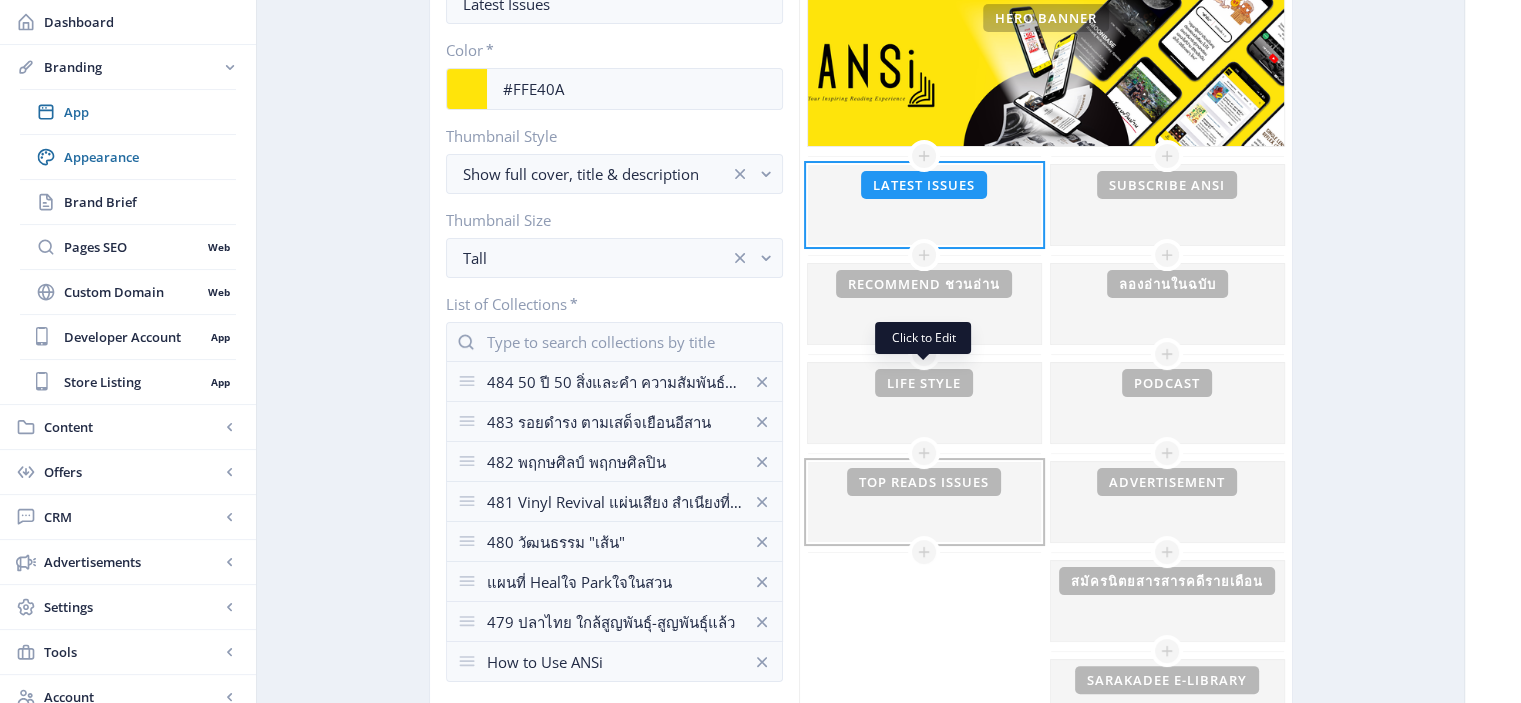 click at bounding box center [924, 205] 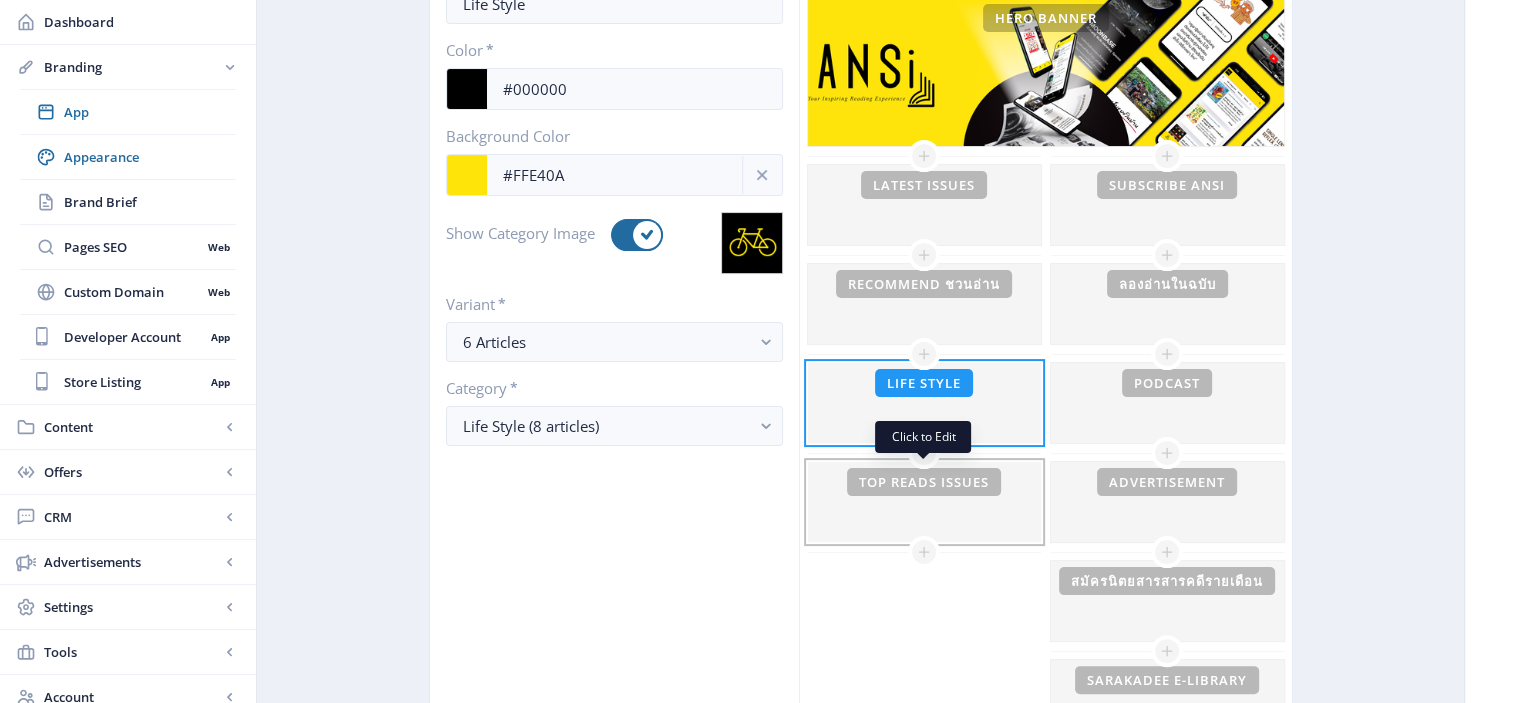 click at bounding box center (924, 205) 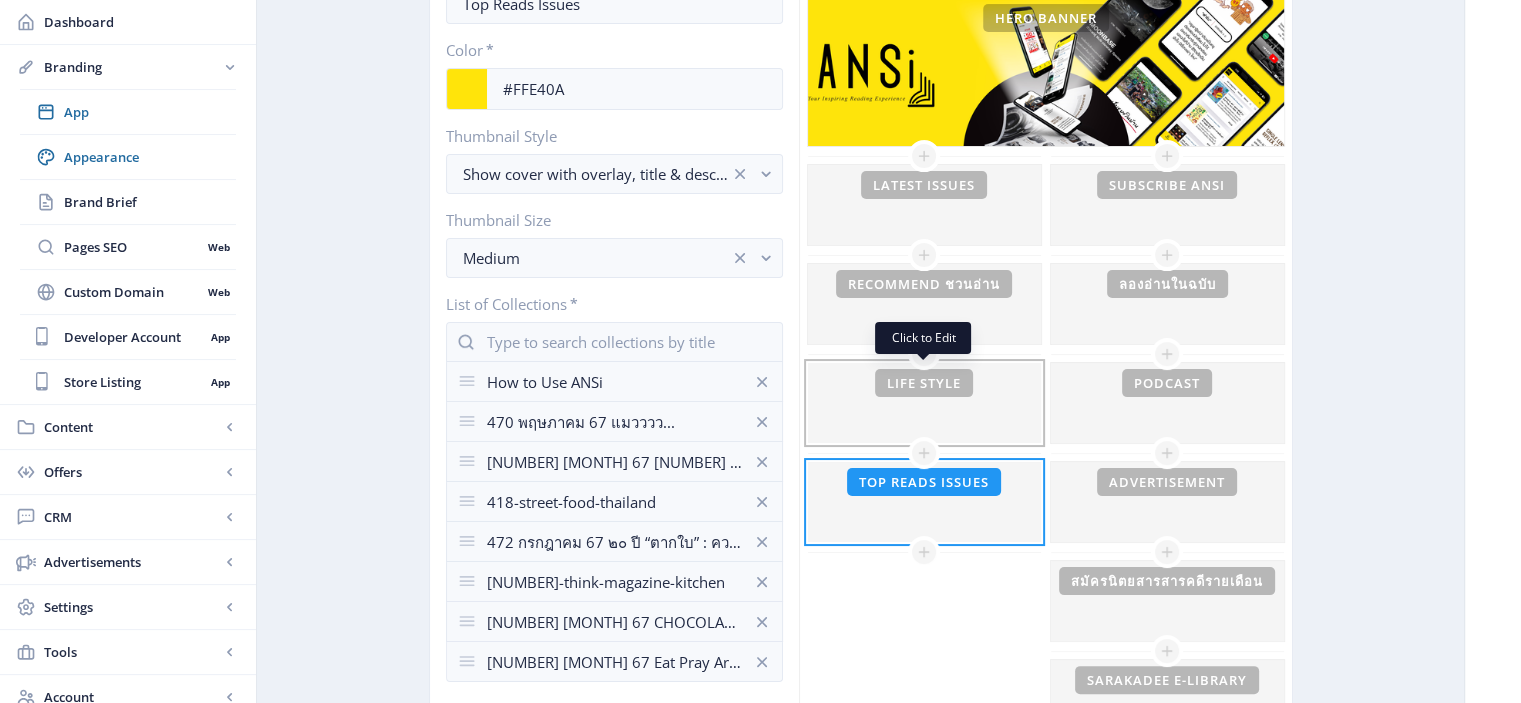 click at bounding box center (924, 205) 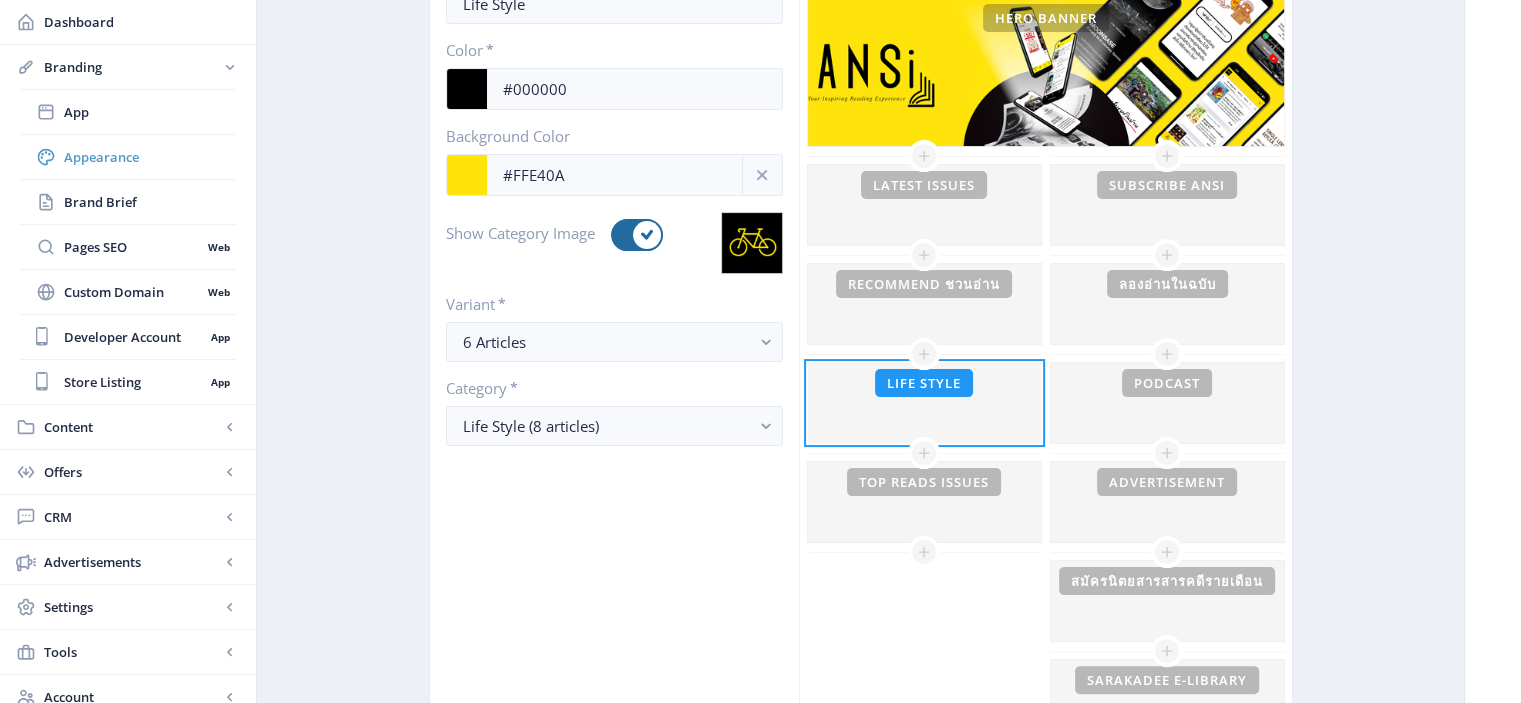 click on "Appearance" at bounding box center (150, 157) 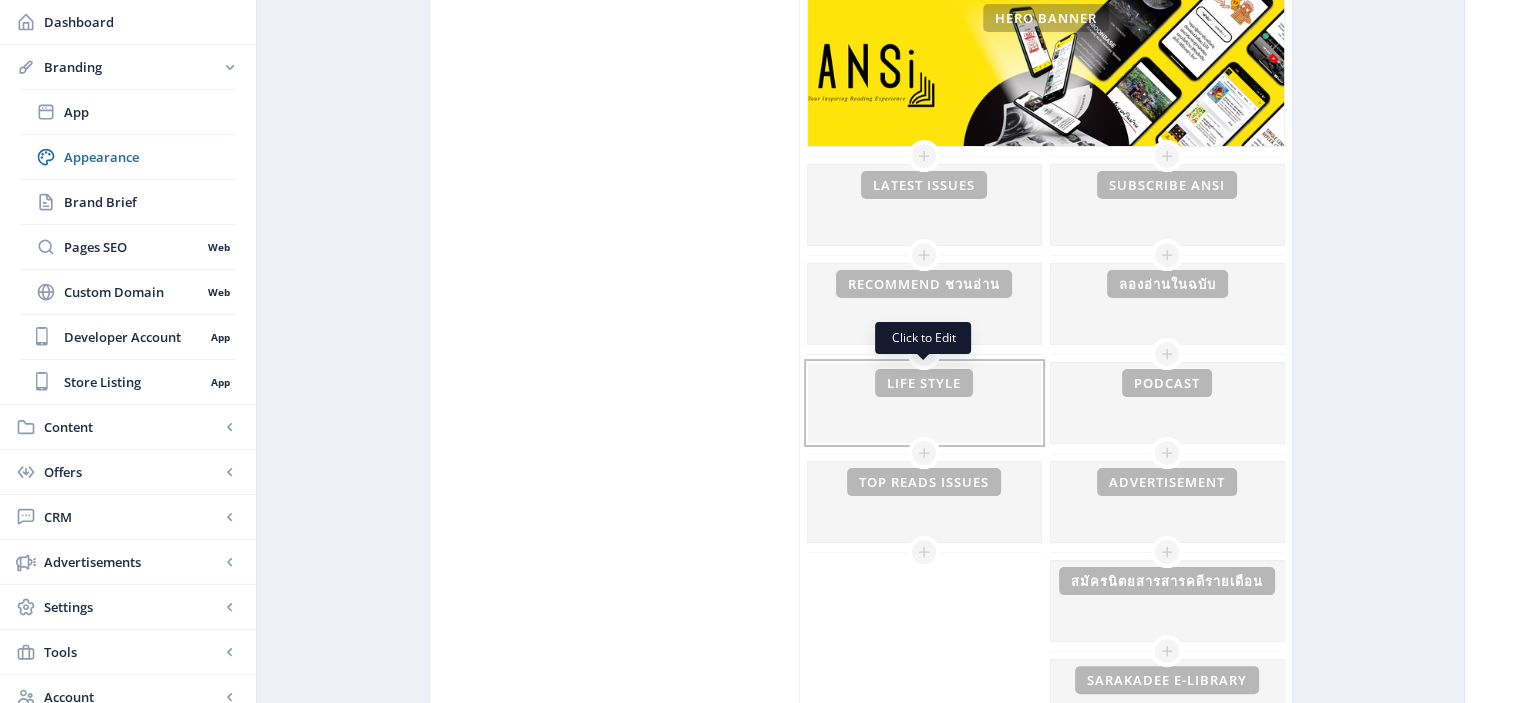click at bounding box center (924, 205) 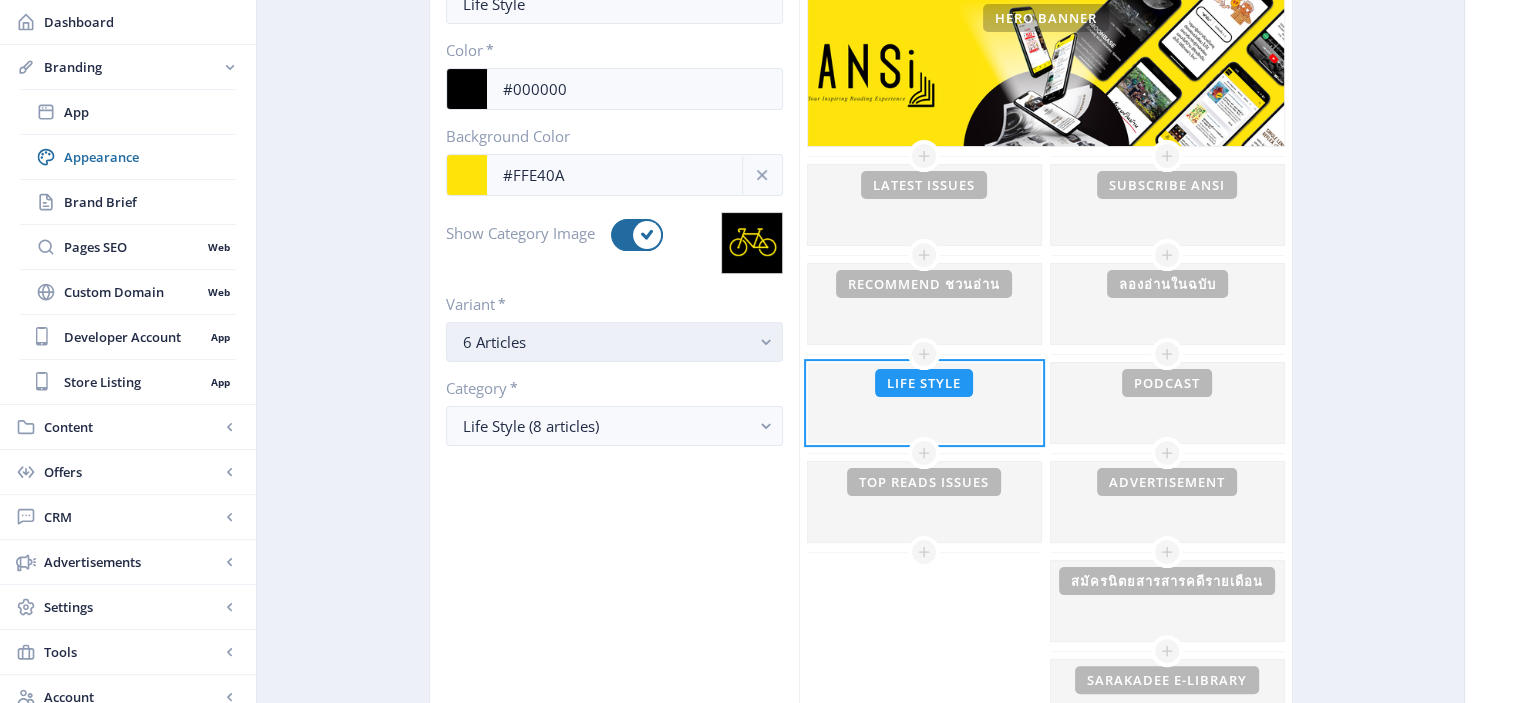 click on "6 Articles" at bounding box center [606, 342] 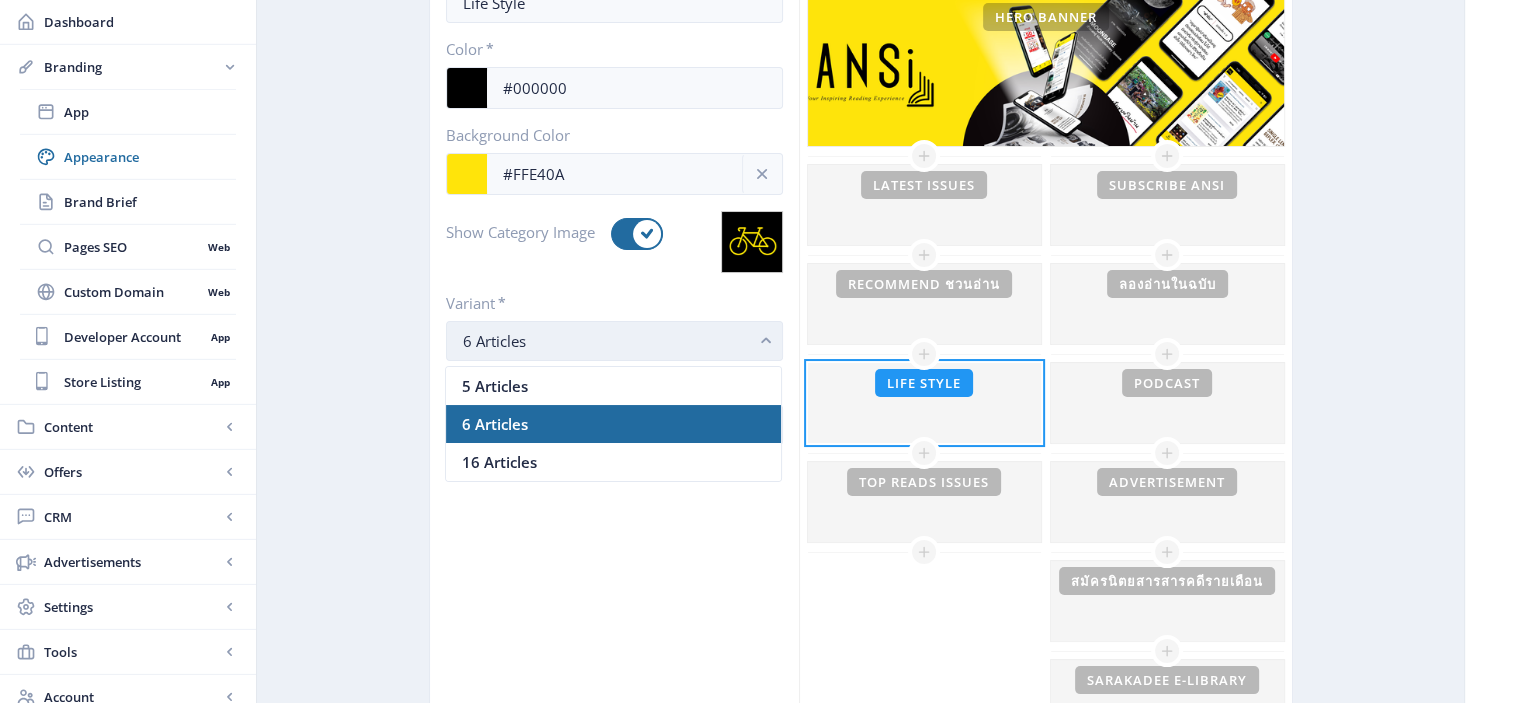scroll, scrollTop: 0, scrollLeft: 0, axis: both 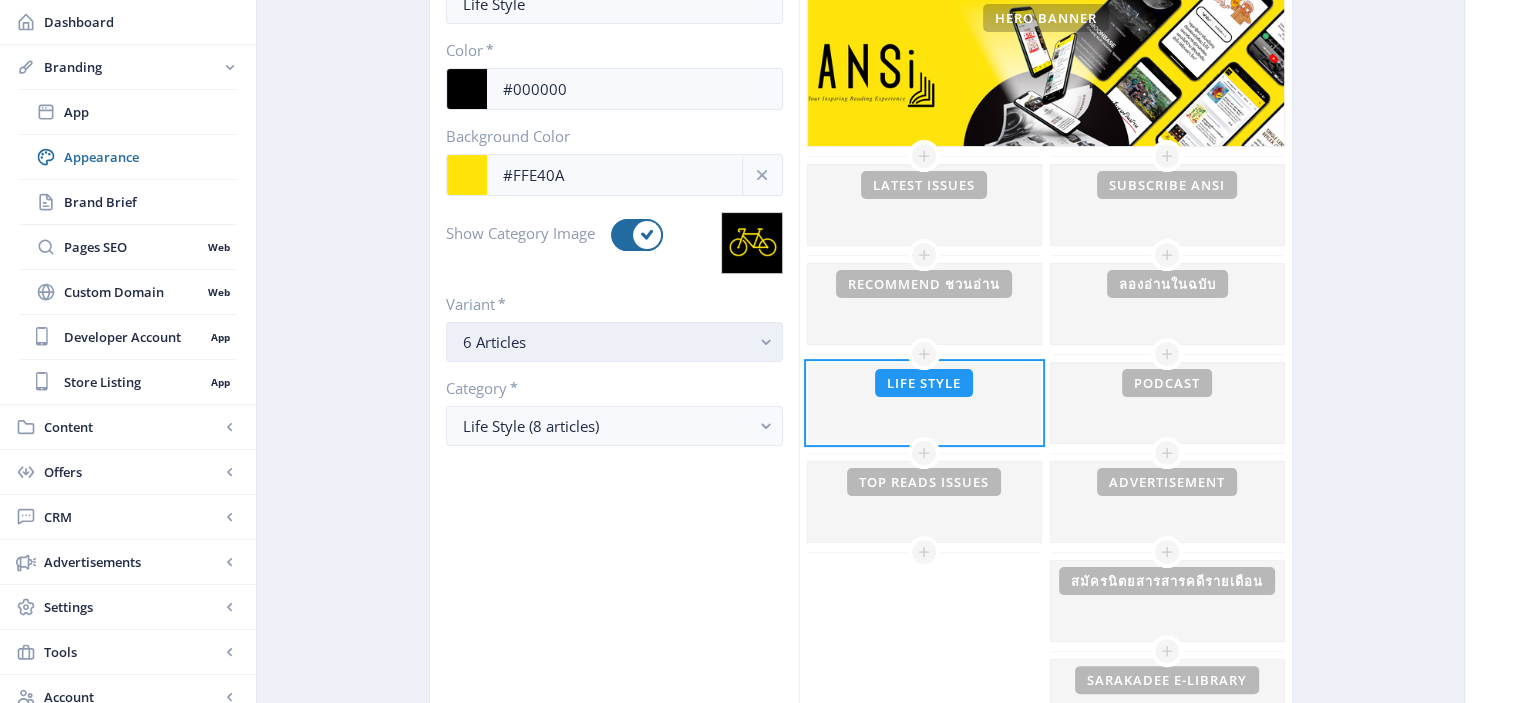 click on "6 Articles" at bounding box center (606, 342) 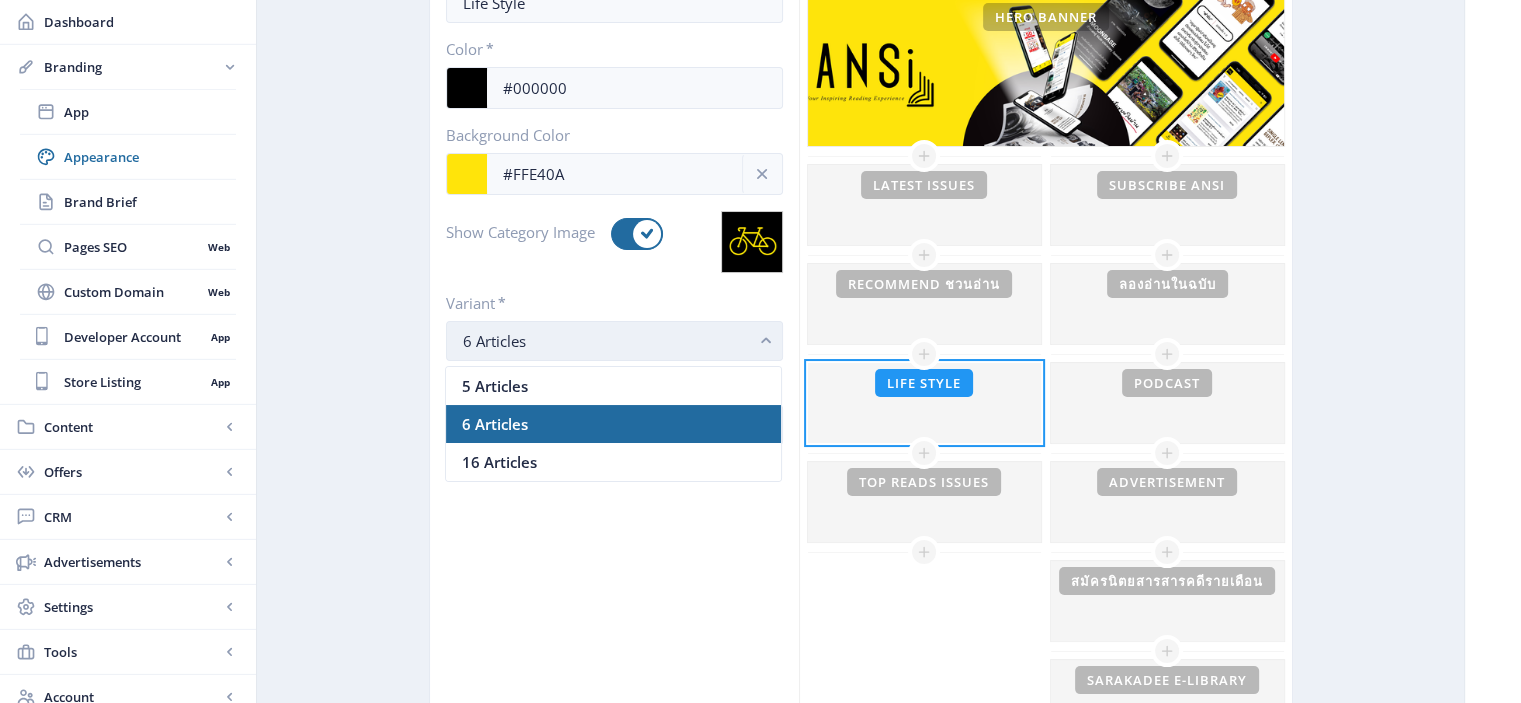 scroll, scrollTop: 0, scrollLeft: 0, axis: both 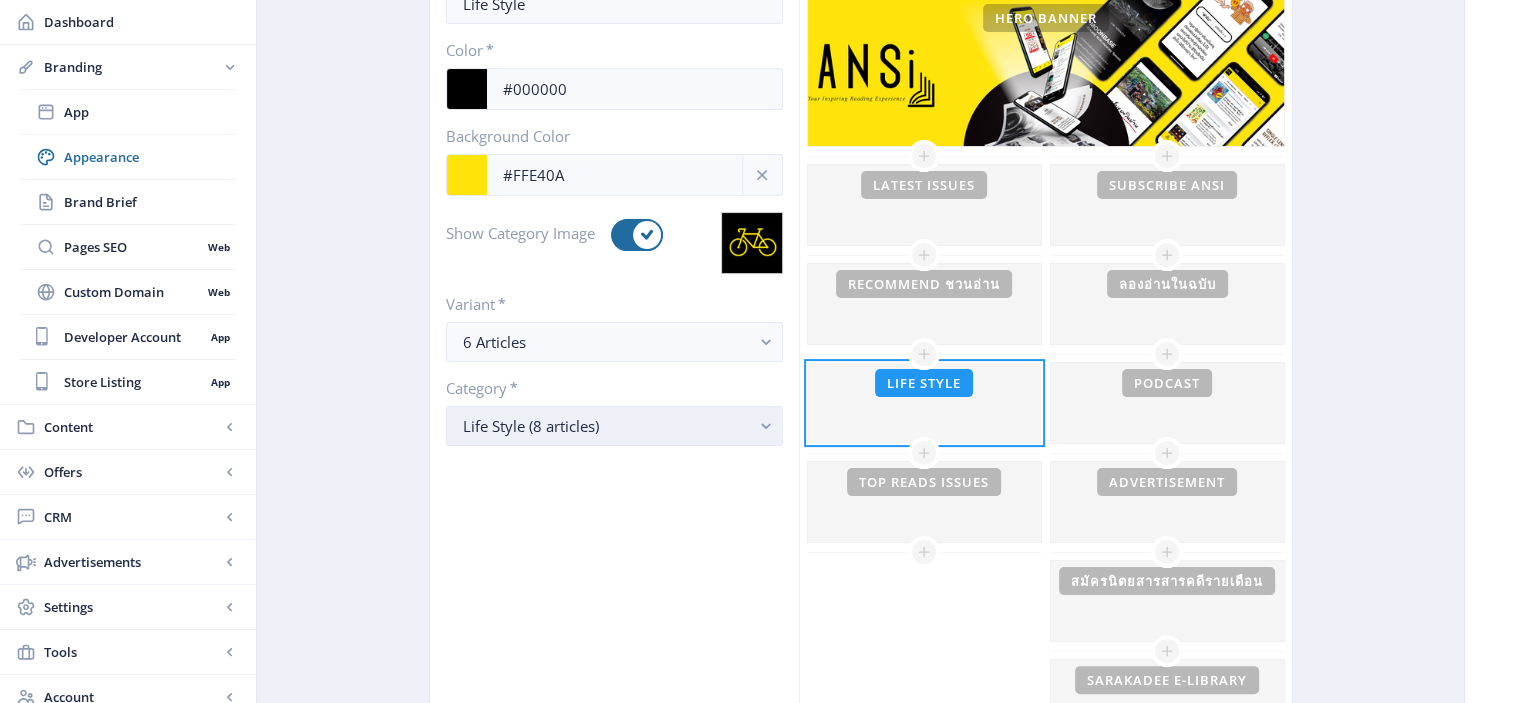 click on "Life Style (8 articles)" at bounding box center [606, 426] 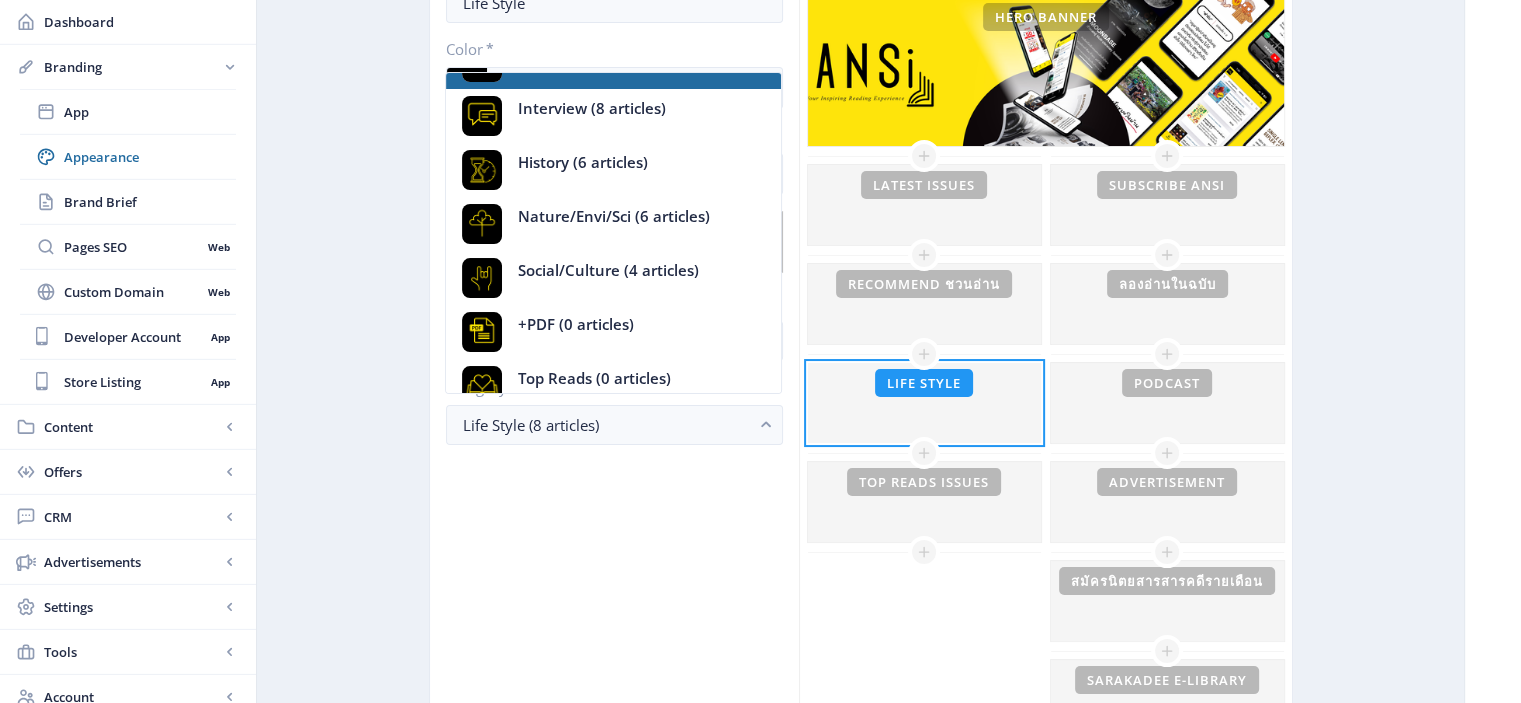 scroll, scrollTop: 199, scrollLeft: 0, axis: vertical 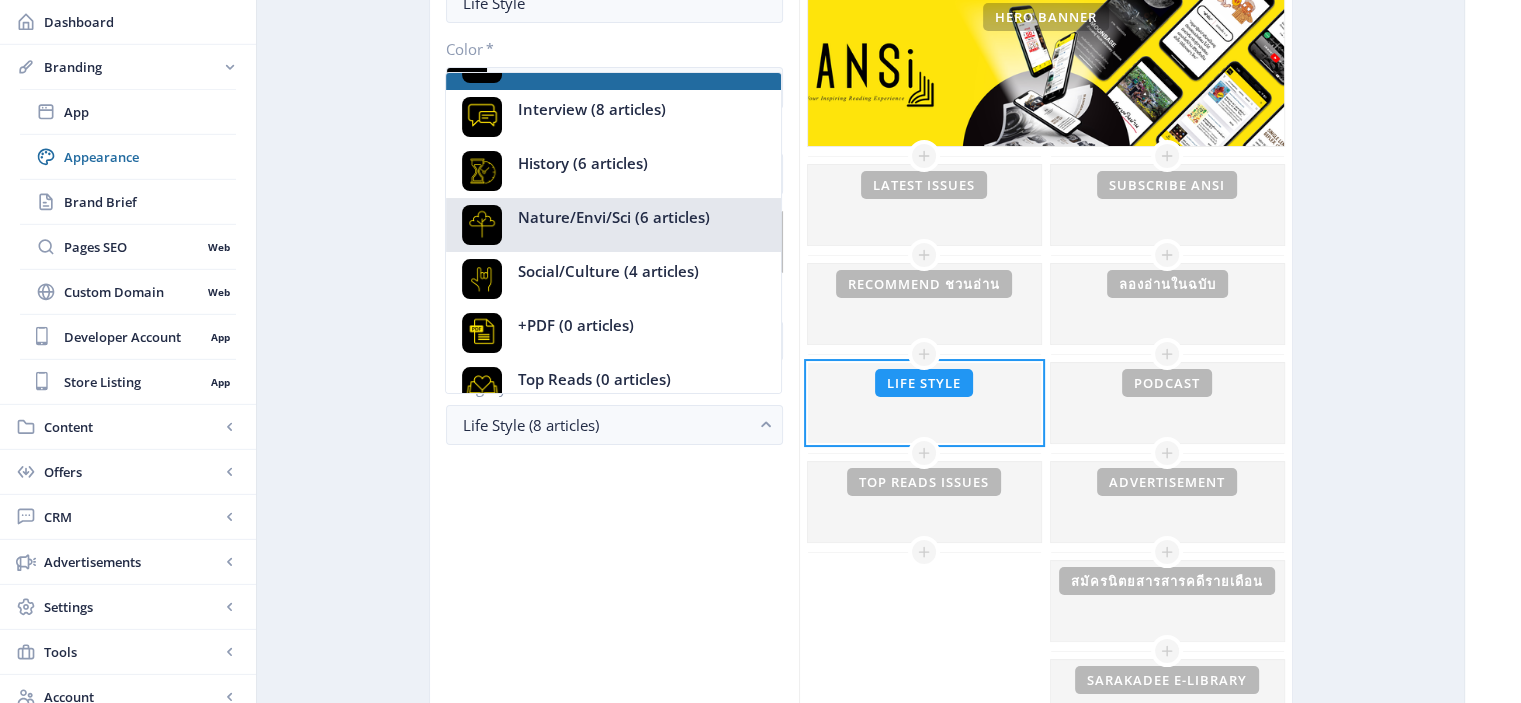 click on "Nature/Envi/Sci (6 articles)" at bounding box center (614, 217) 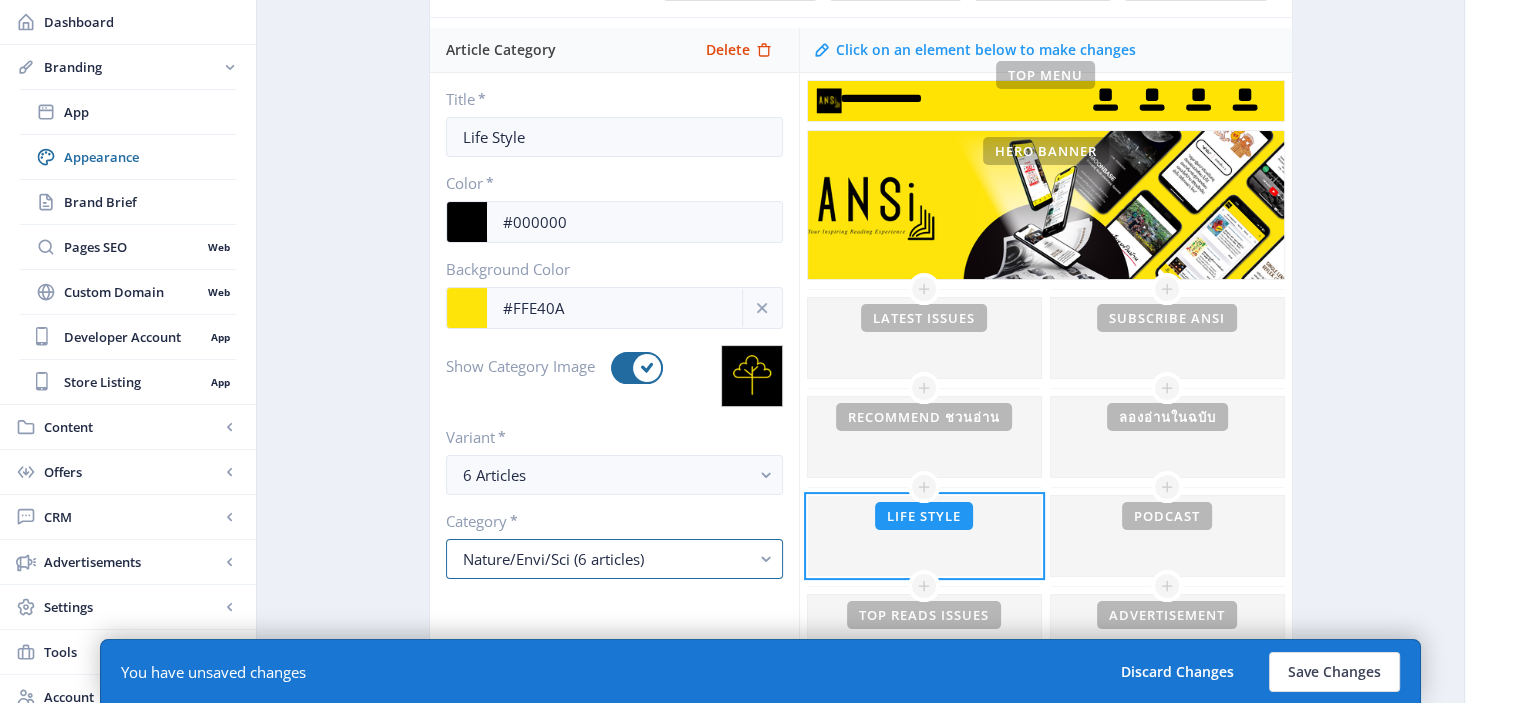 scroll, scrollTop: 209, scrollLeft: 0, axis: vertical 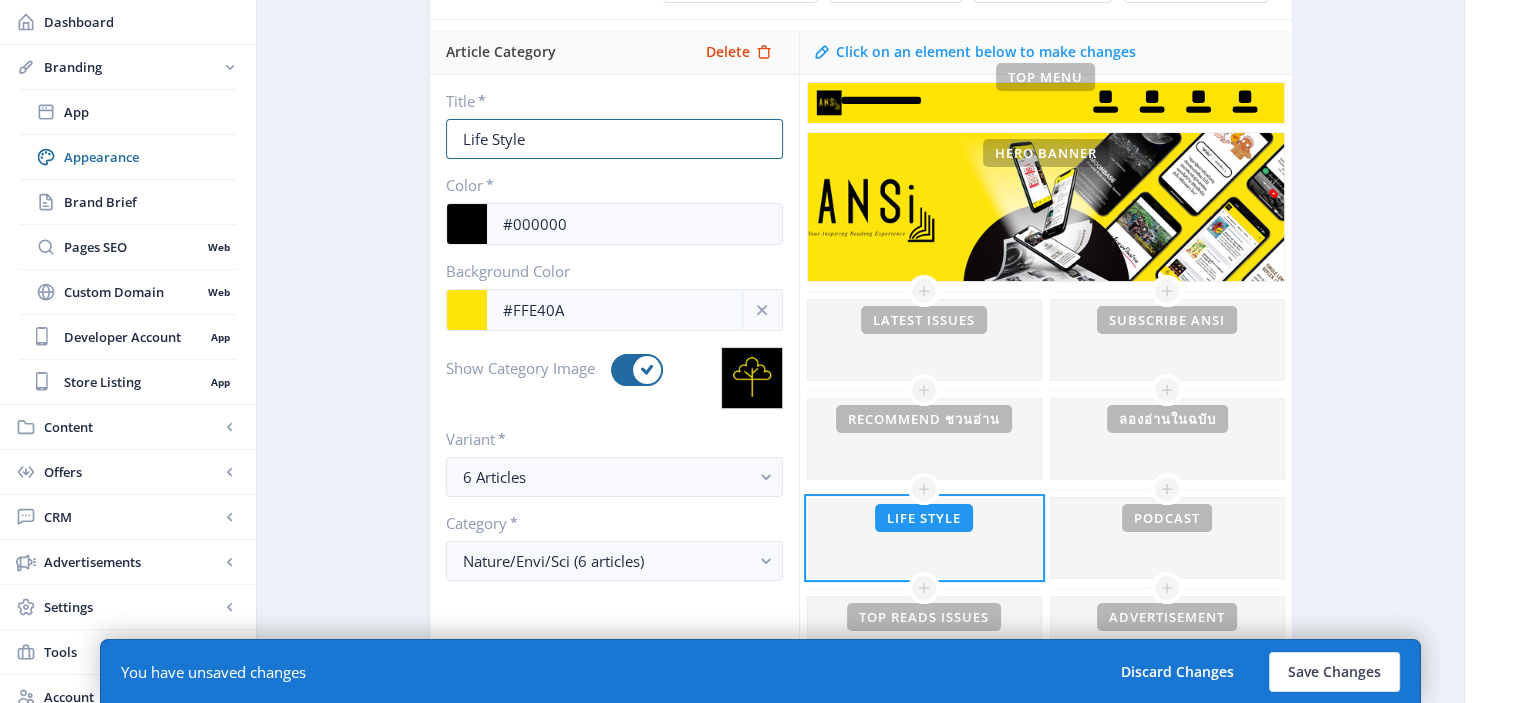 drag, startPoint x: 544, startPoint y: 140, endPoint x: 424, endPoint y: 139, distance: 120.004166 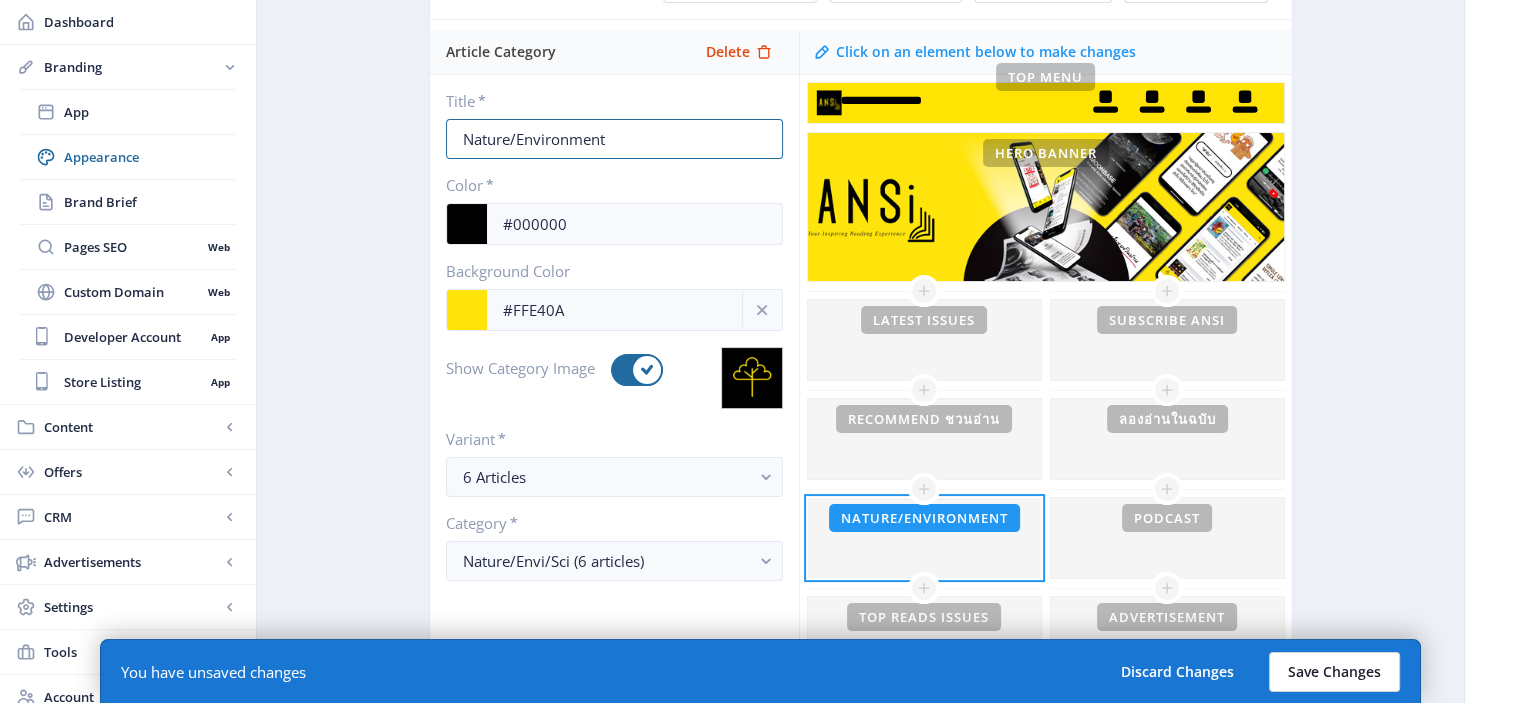 type on "Nature/Environment" 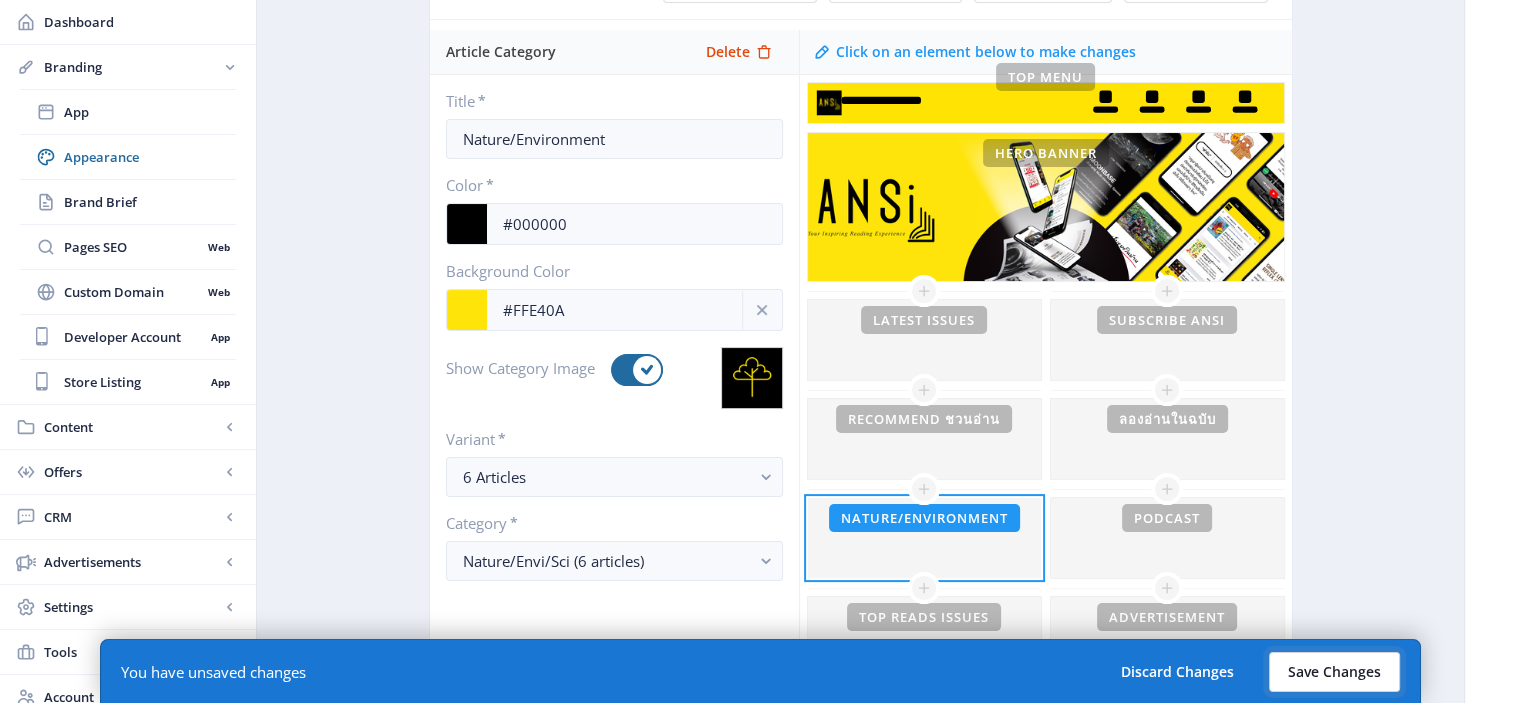 click on "Save Changes" at bounding box center [1334, 672] 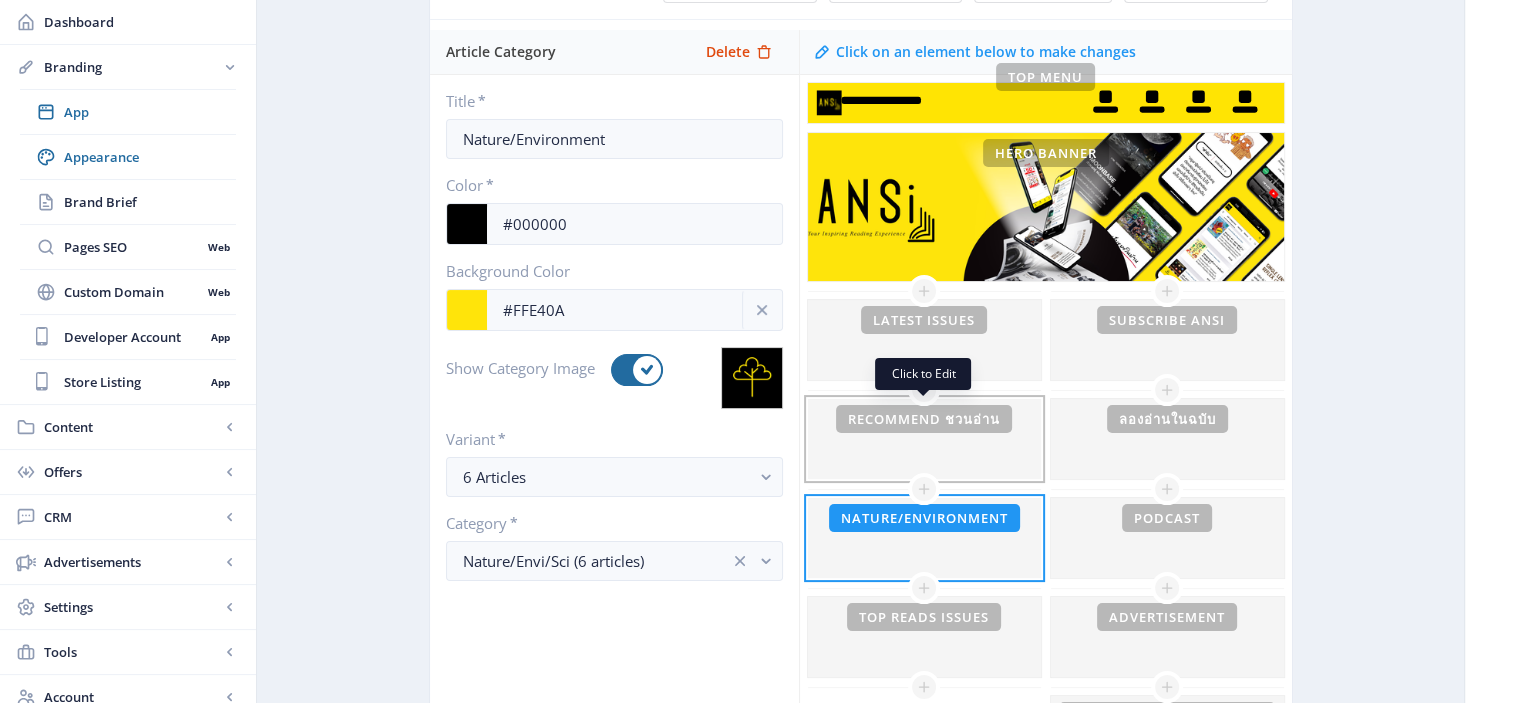 click at bounding box center [924, 340] 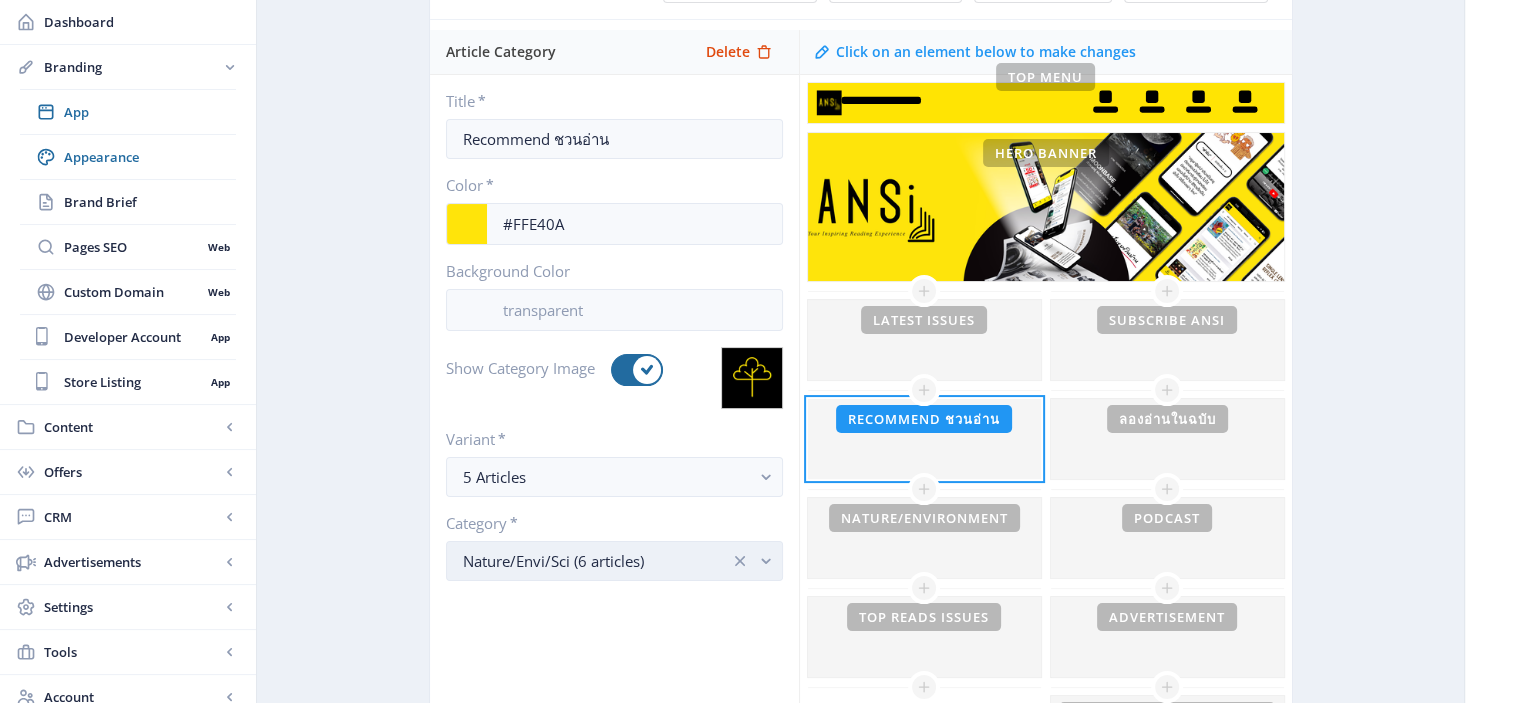 click at bounding box center [766, 561] 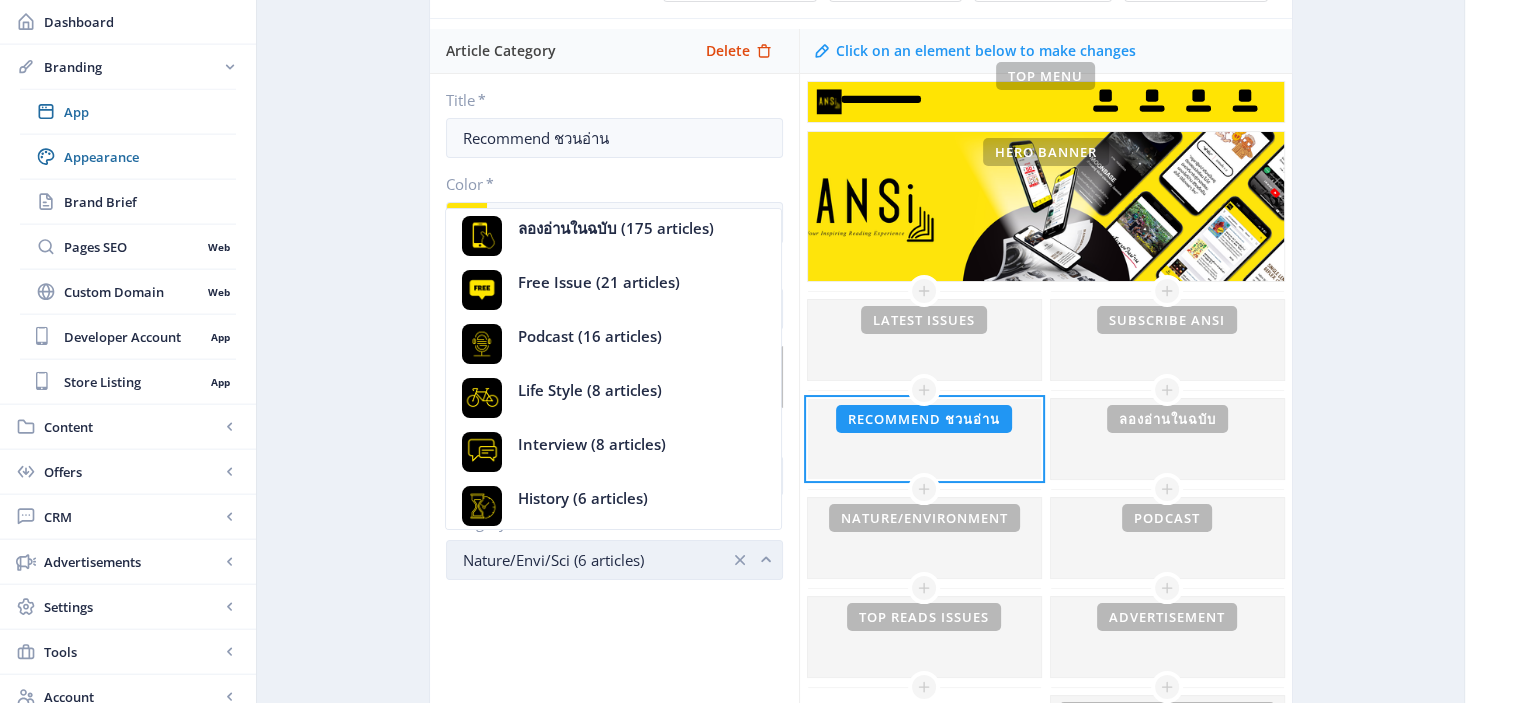 scroll, scrollTop: 191, scrollLeft: 0, axis: vertical 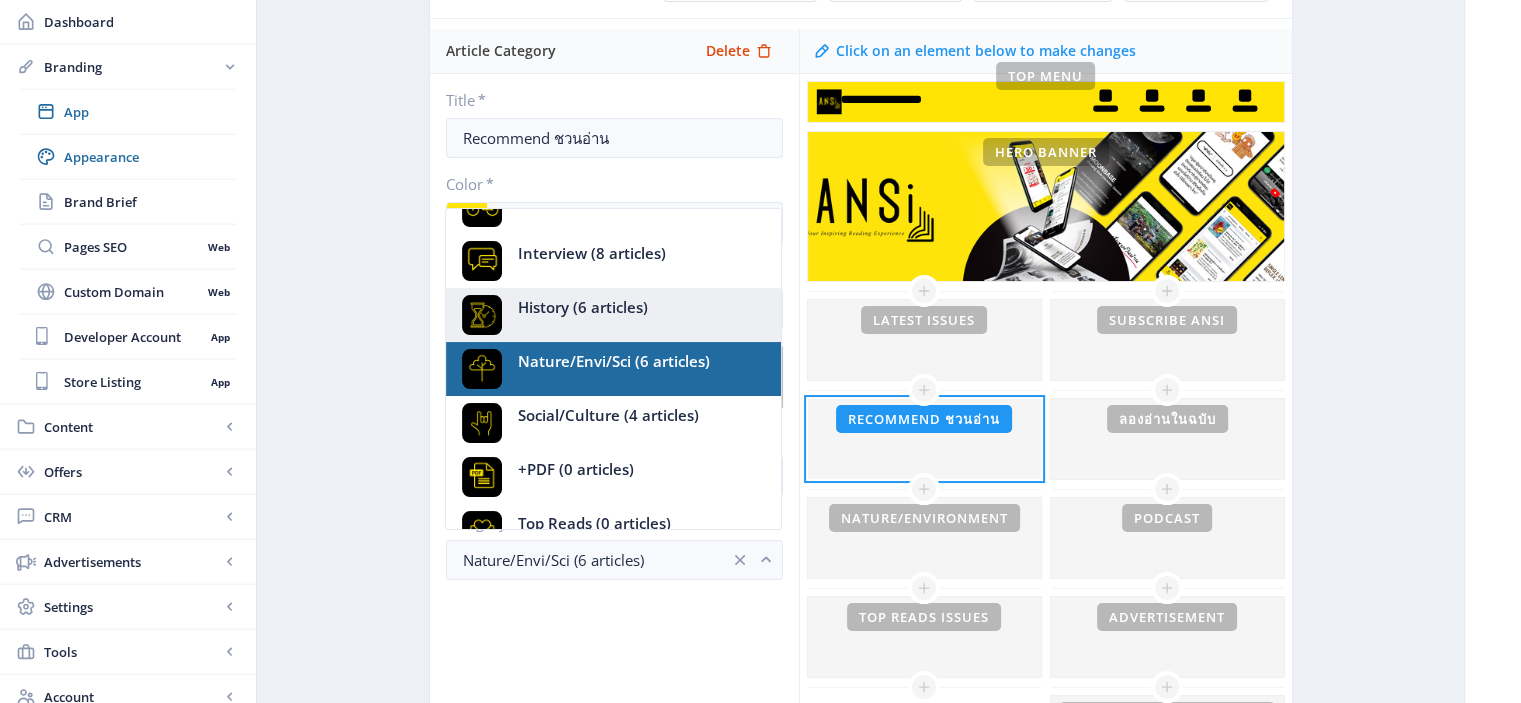 click on "History (6 articles)" at bounding box center (583, 307) 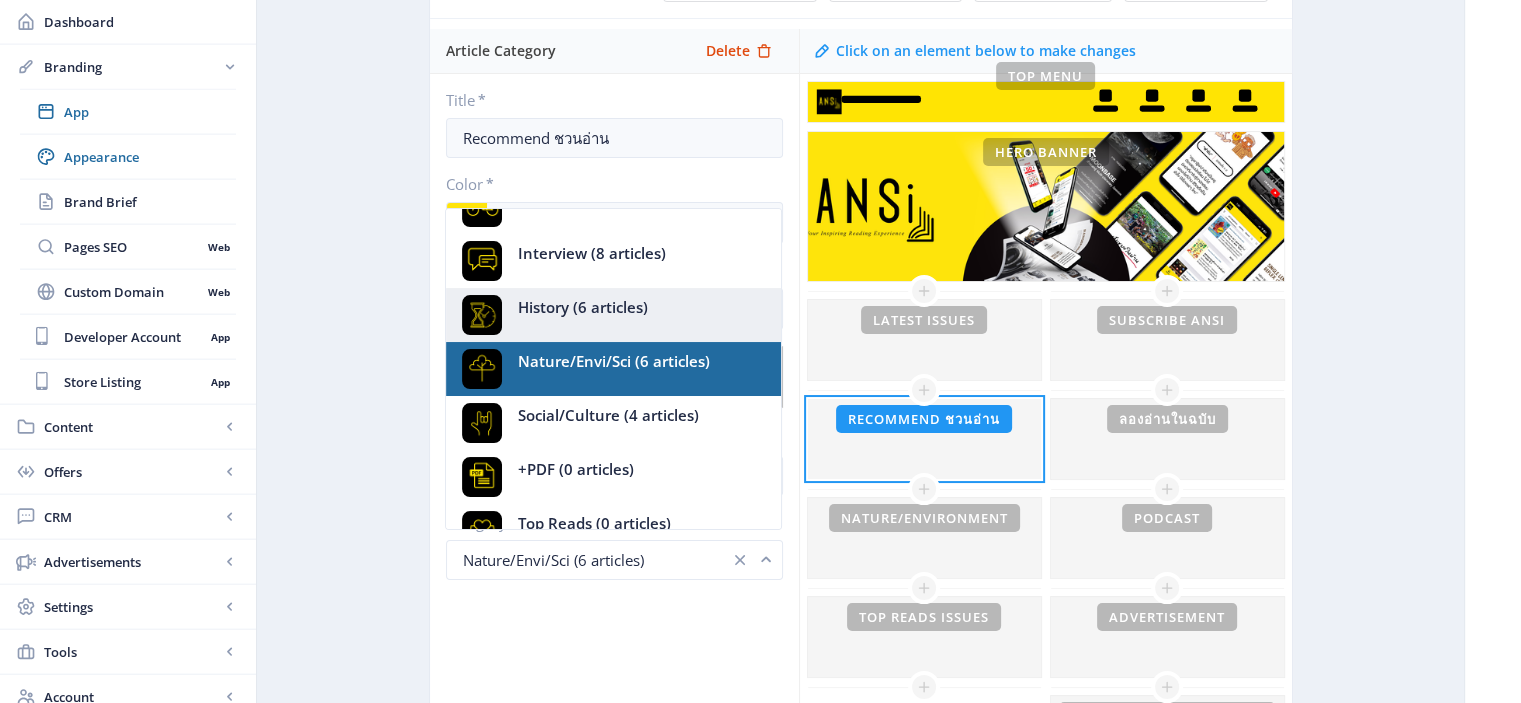 scroll, scrollTop: 209, scrollLeft: 0, axis: vertical 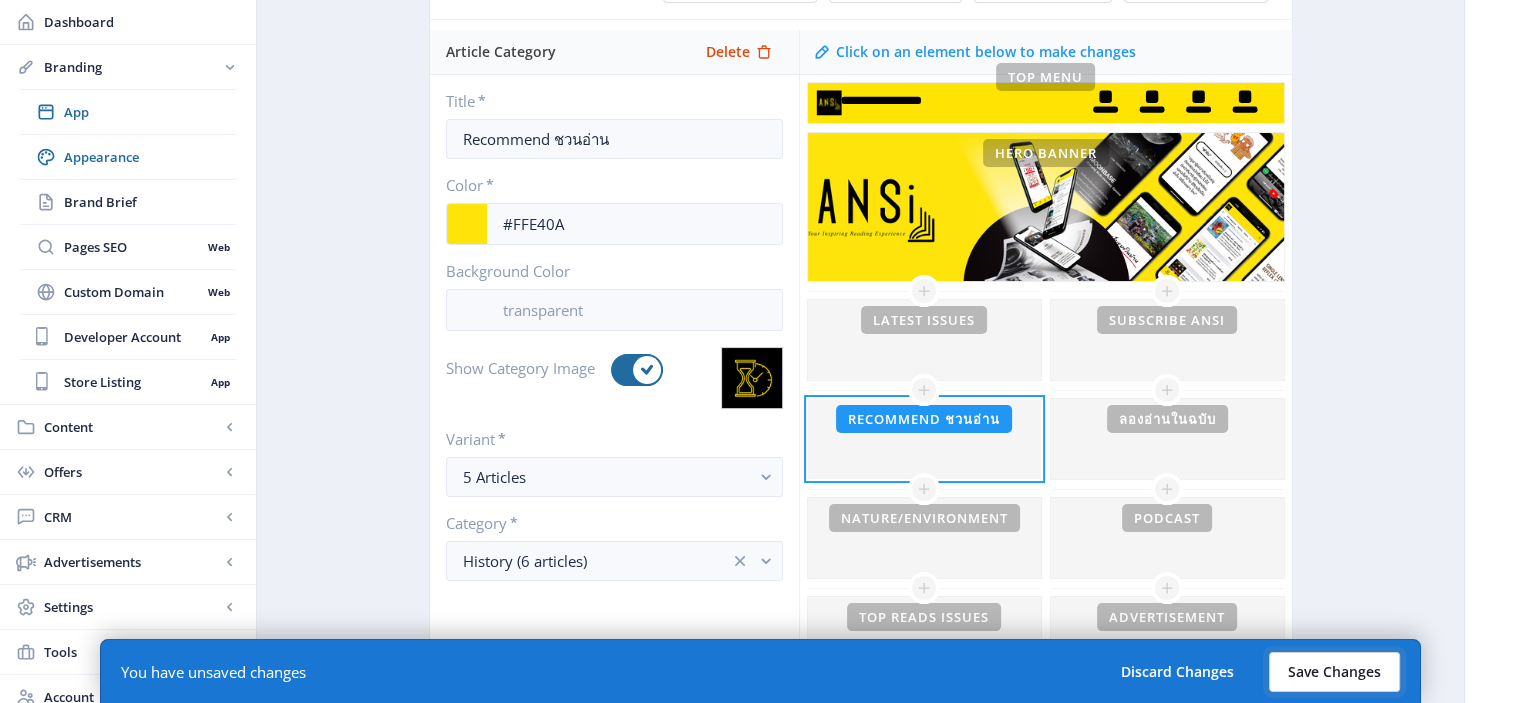 click on "Save Changes" at bounding box center [1334, 672] 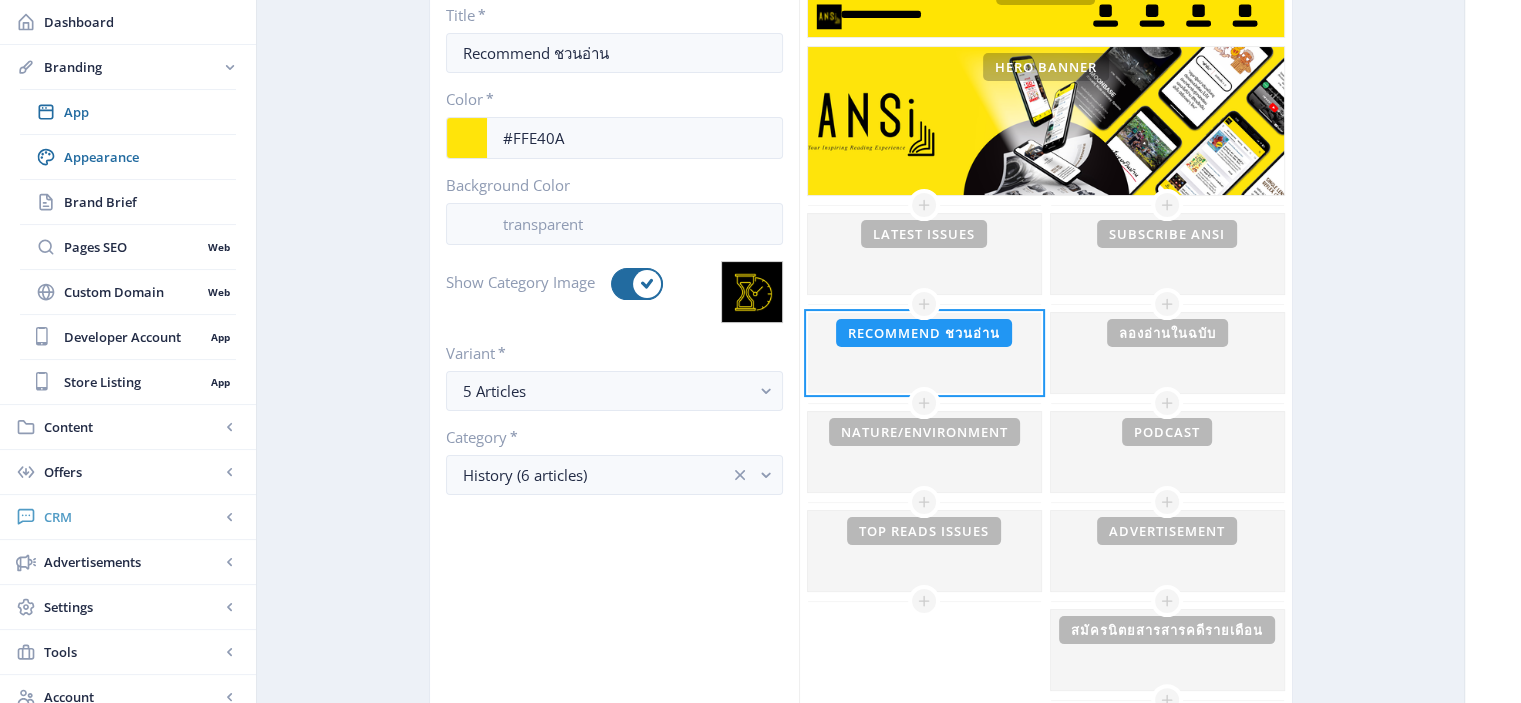 scroll, scrollTop: 294, scrollLeft: 0, axis: vertical 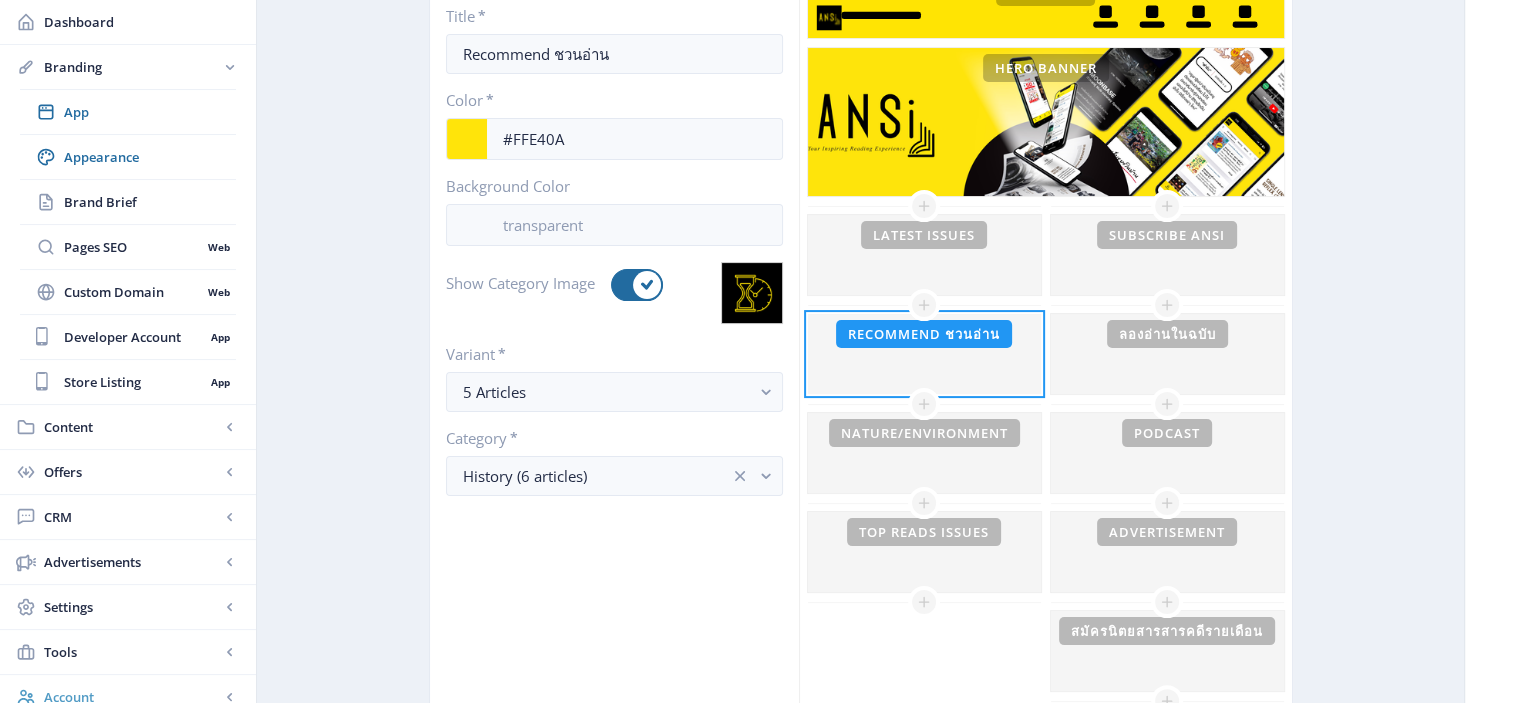 click on "Account" at bounding box center [132, 697] 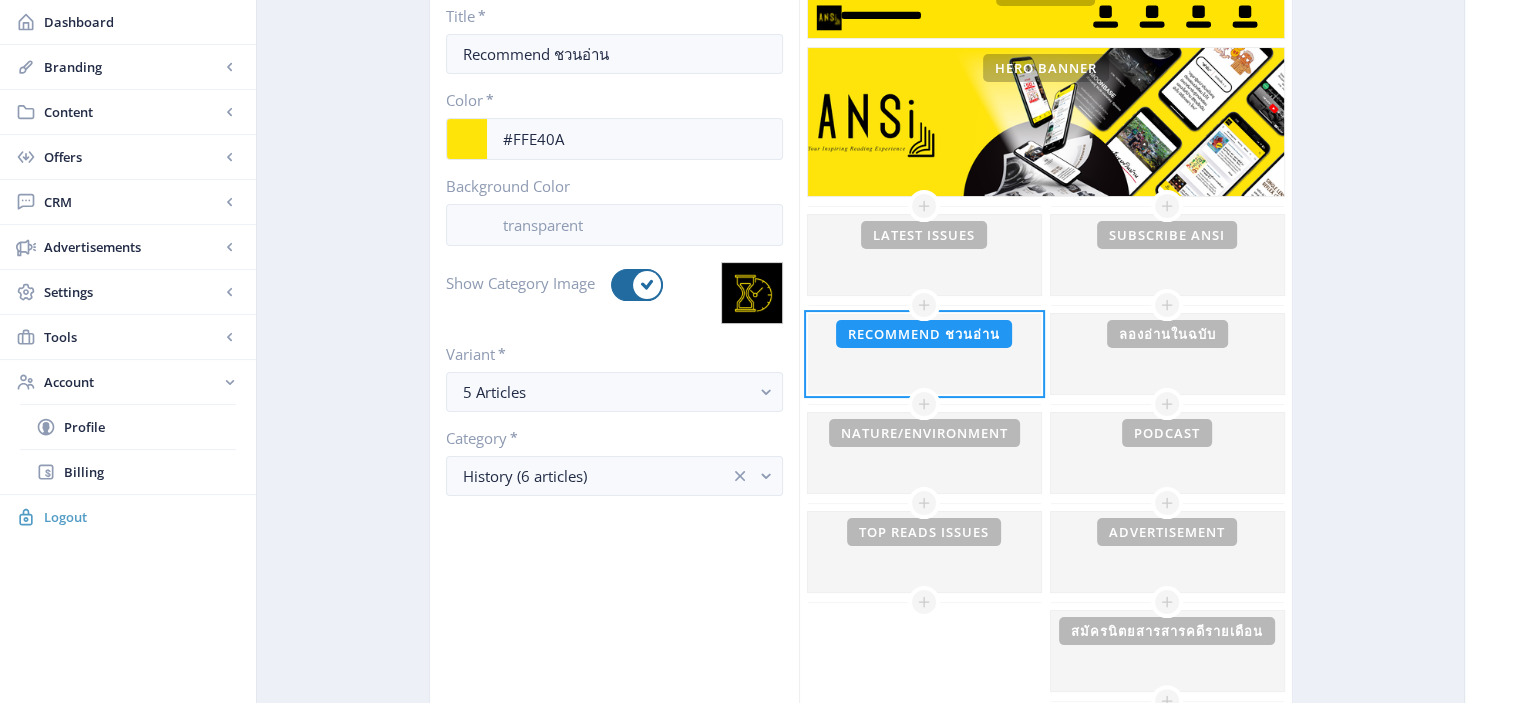 click on "Logout" at bounding box center [142, 517] 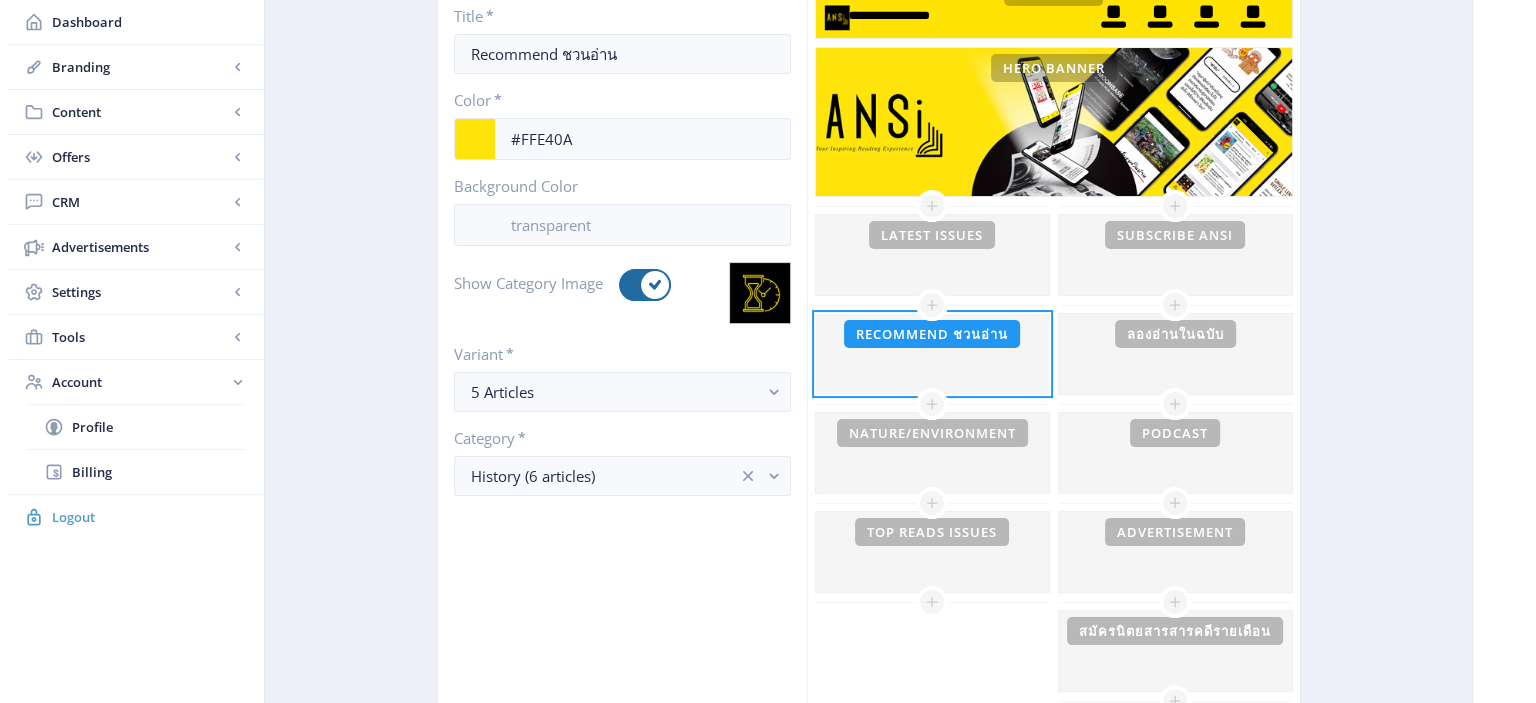 scroll, scrollTop: 0, scrollLeft: 0, axis: both 